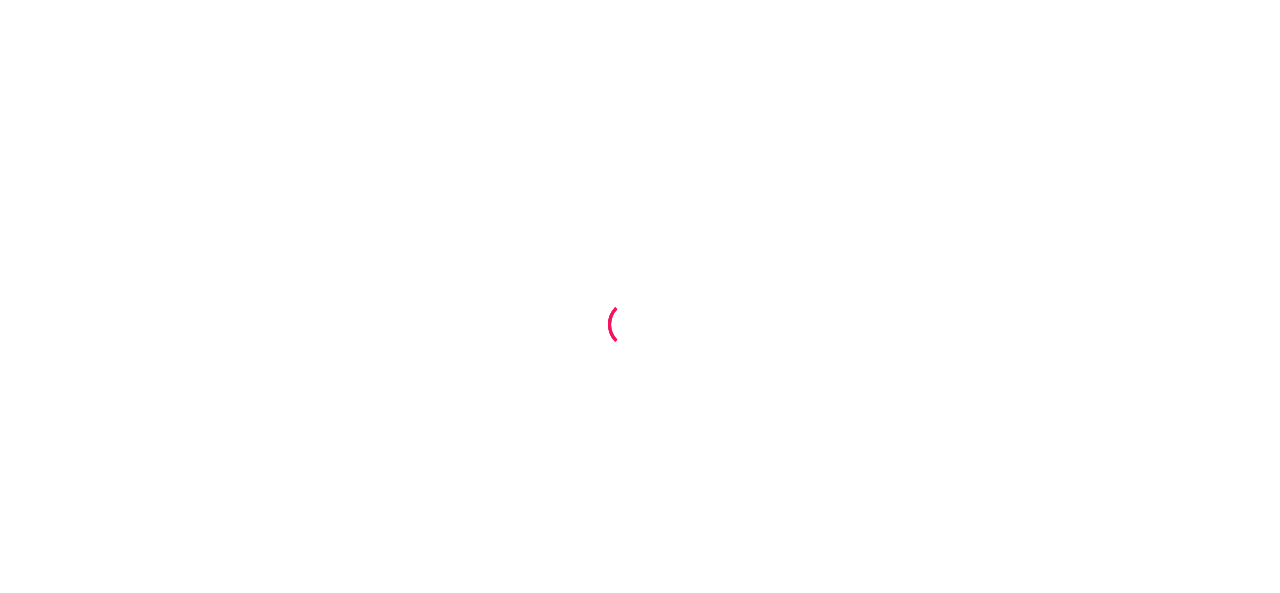 scroll, scrollTop: 0, scrollLeft: 0, axis: both 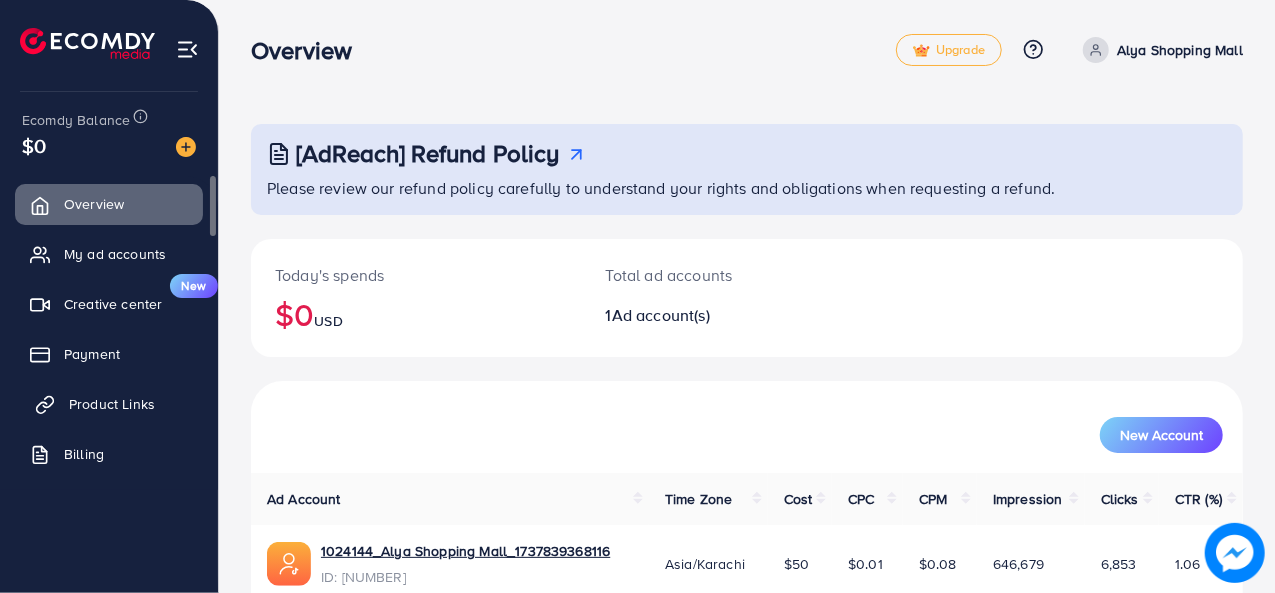 click 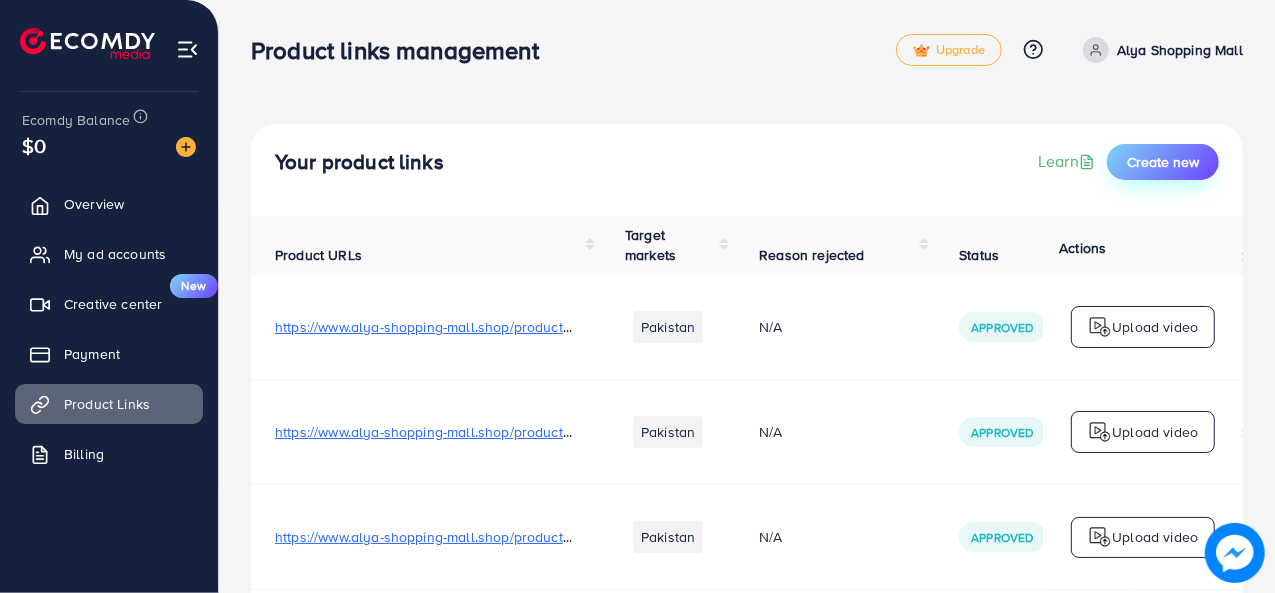 click on "Create new" at bounding box center (1163, 162) 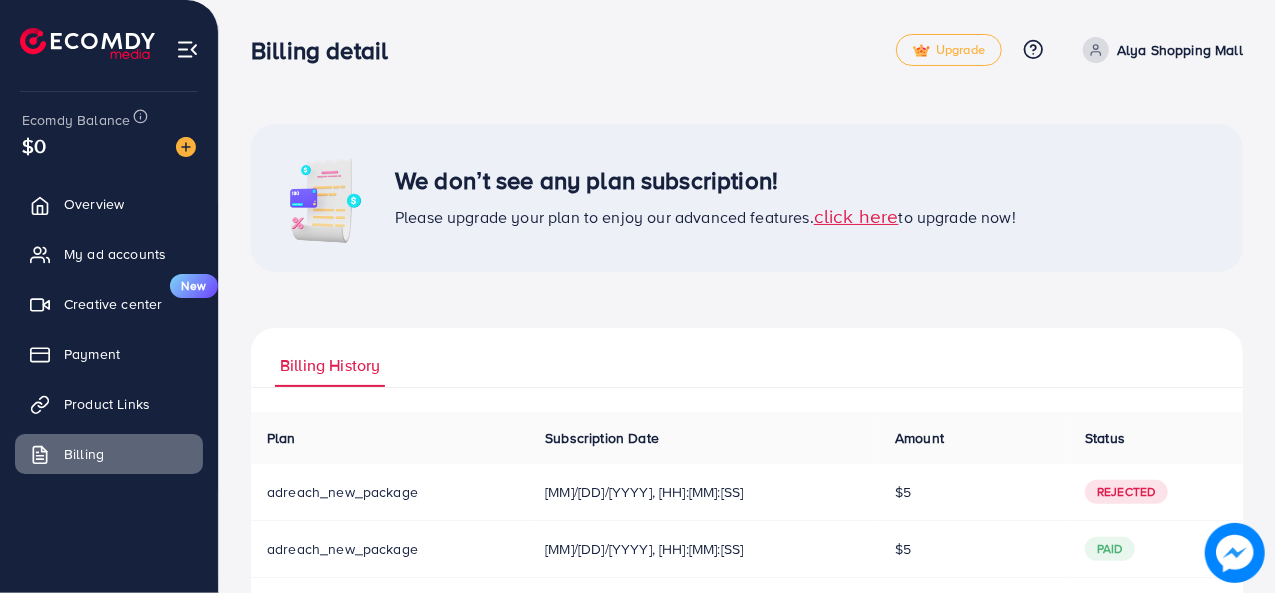 scroll, scrollTop: 88, scrollLeft: 0, axis: vertical 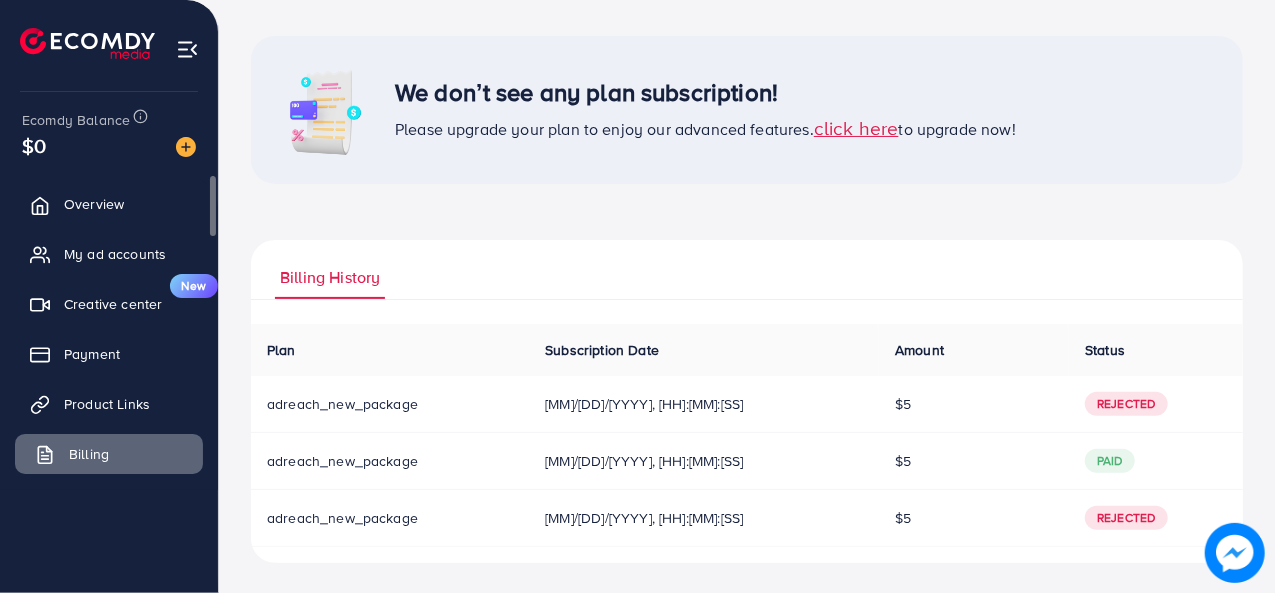 click on "Billing" at bounding box center [109, 454] 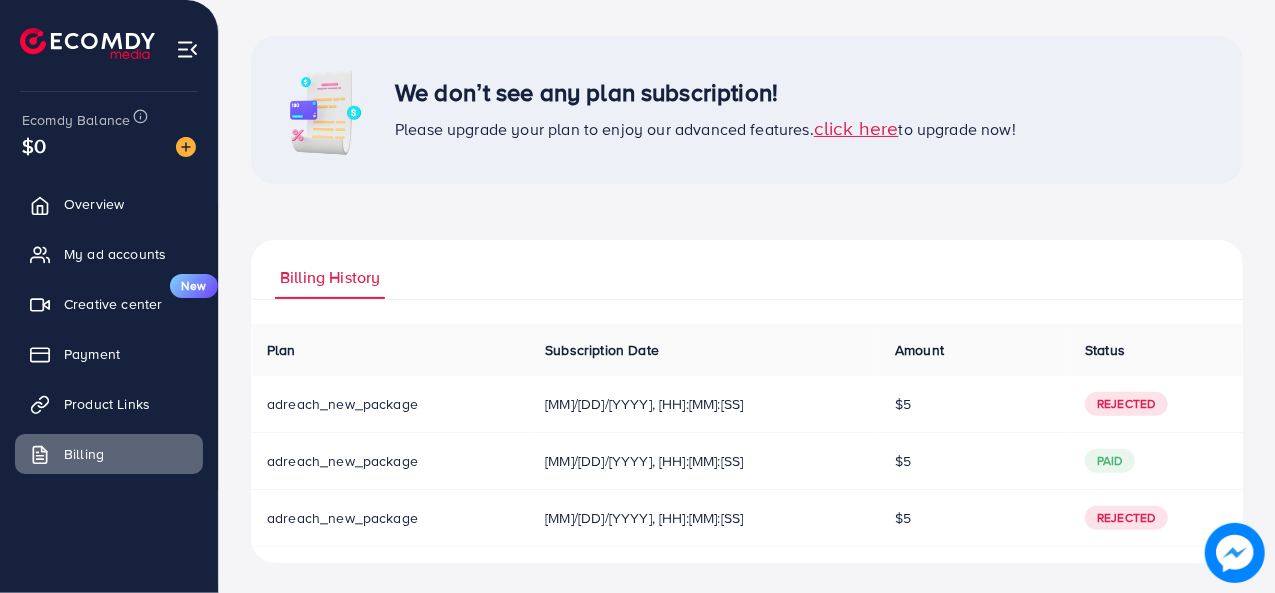click on "Rejected" at bounding box center (1126, 404) 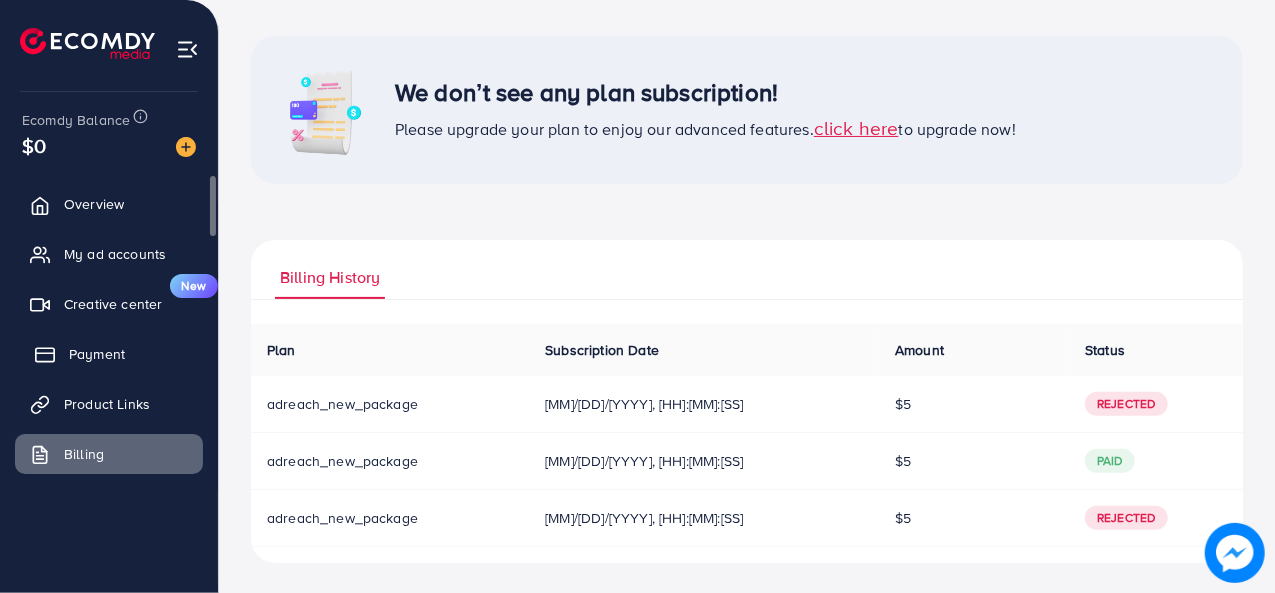click on "Payment" at bounding box center [97, 354] 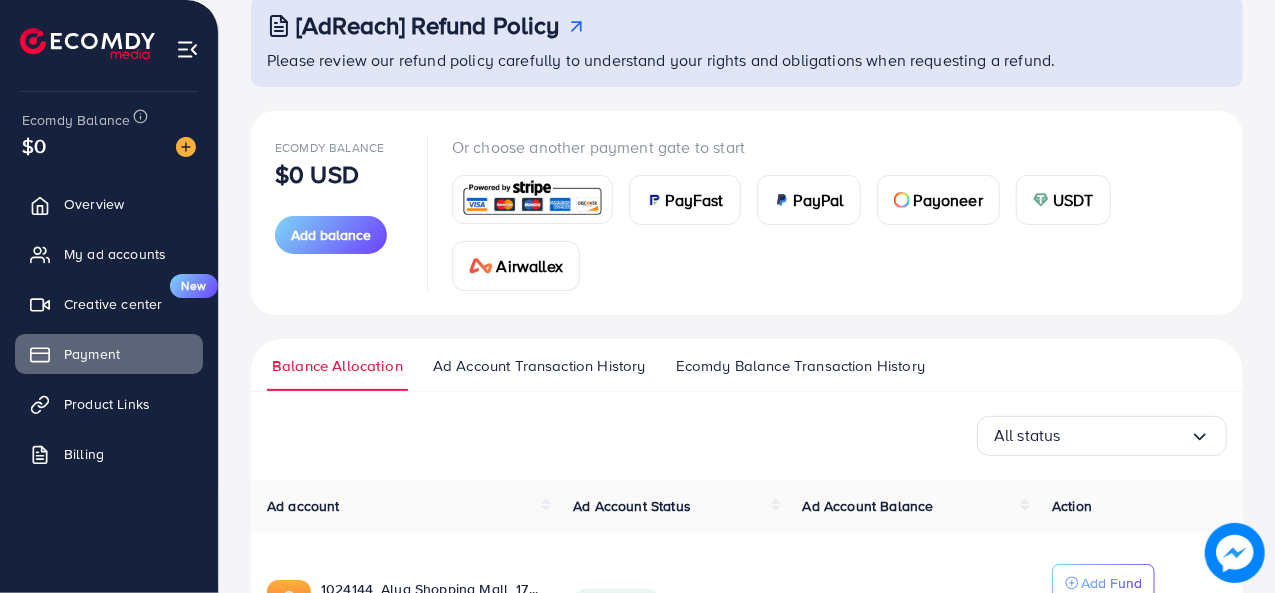 scroll, scrollTop: 200, scrollLeft: 0, axis: vertical 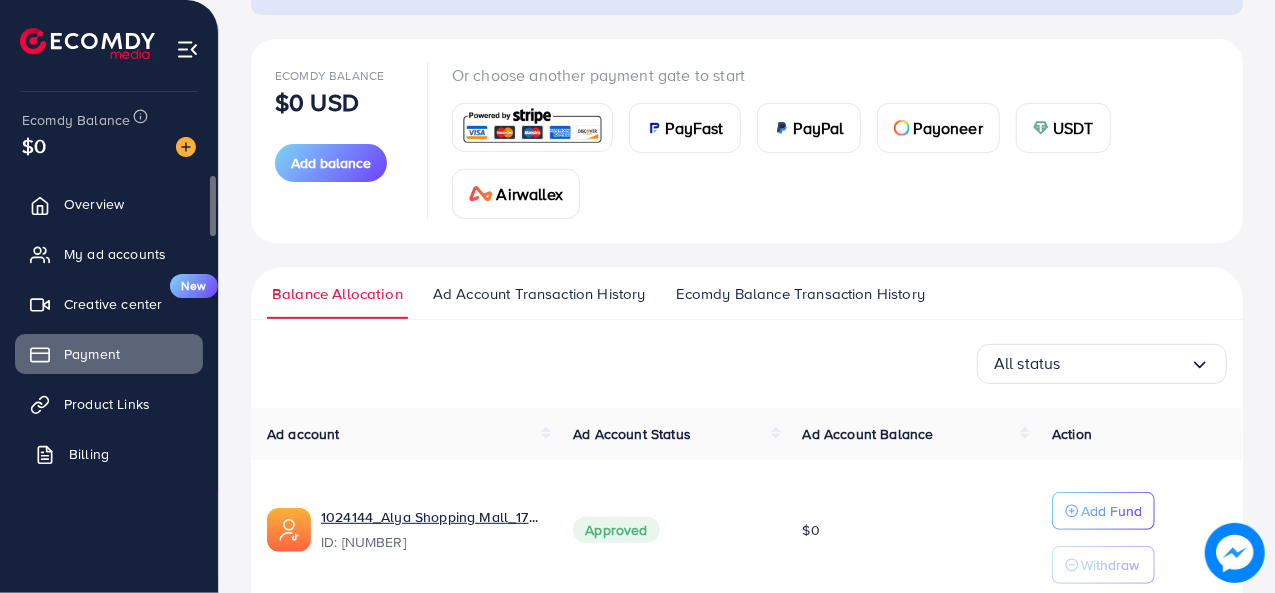 click on "Billing" at bounding box center [109, 454] 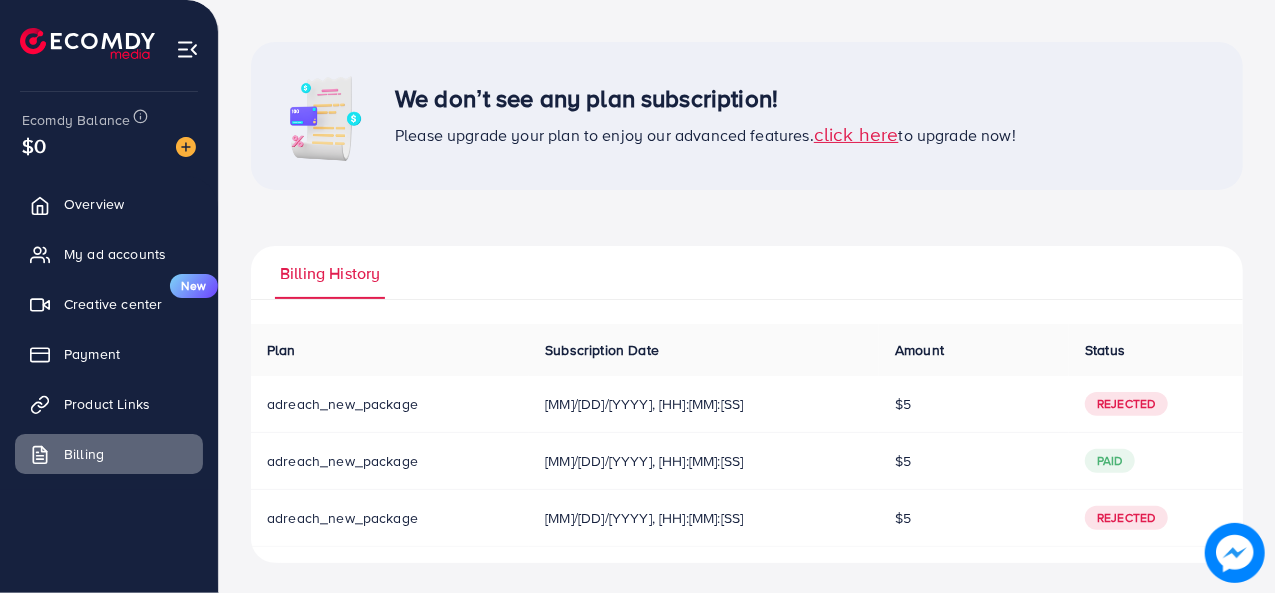 scroll, scrollTop: 0, scrollLeft: 0, axis: both 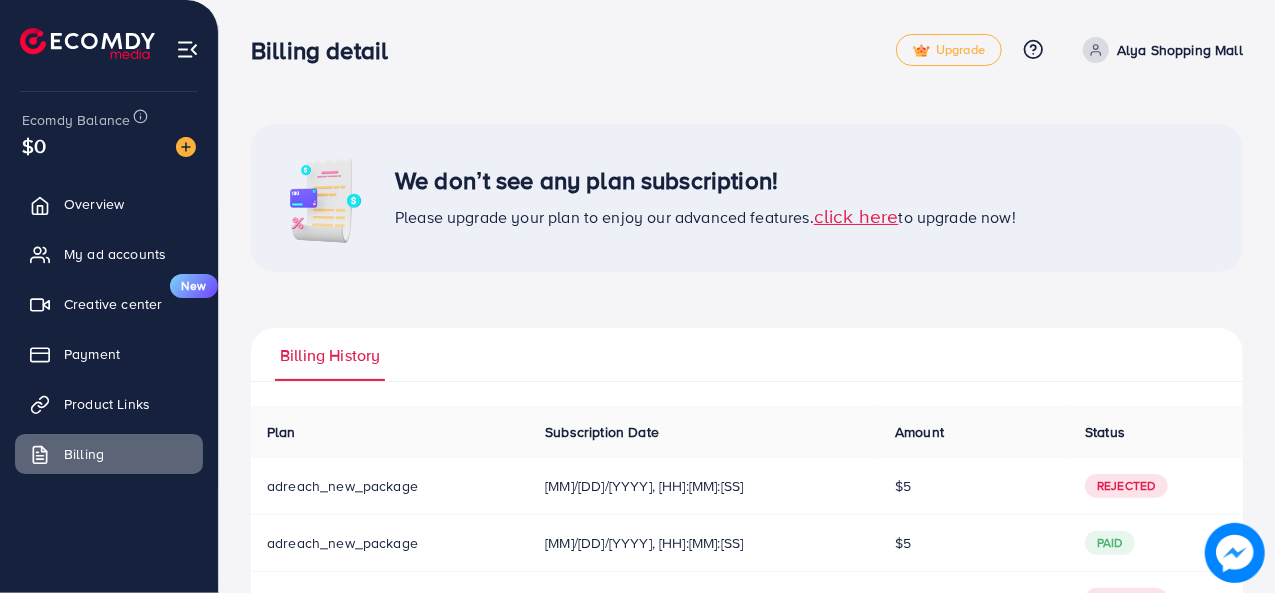 click on "click here" at bounding box center (856, 215) 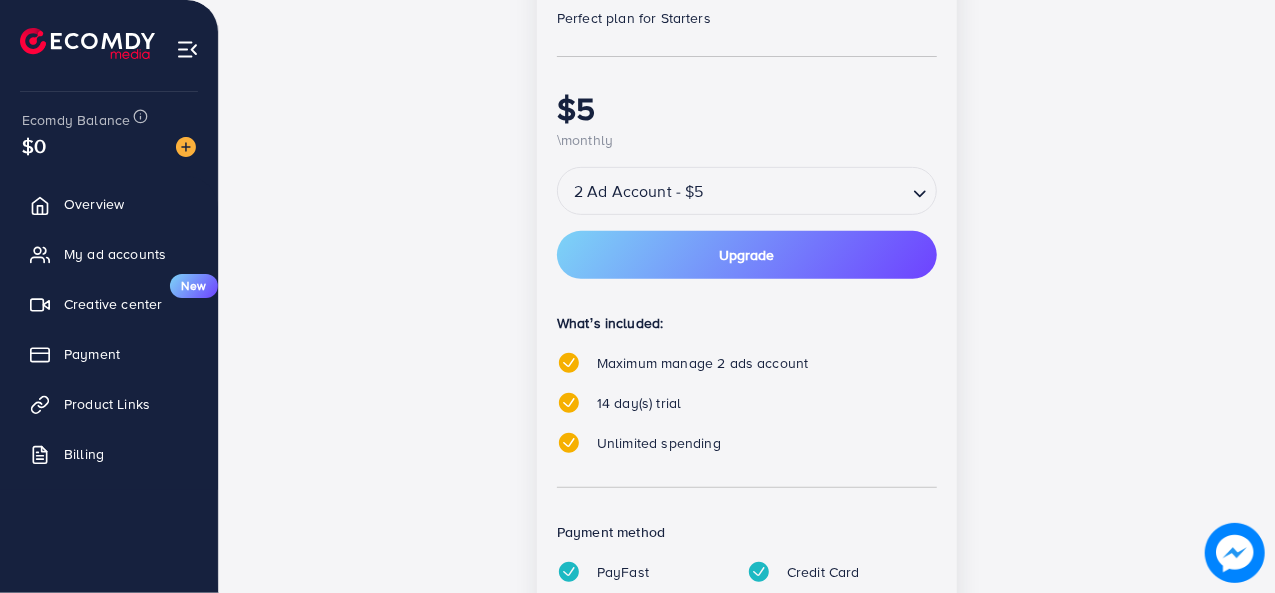 scroll, scrollTop: 300, scrollLeft: 0, axis: vertical 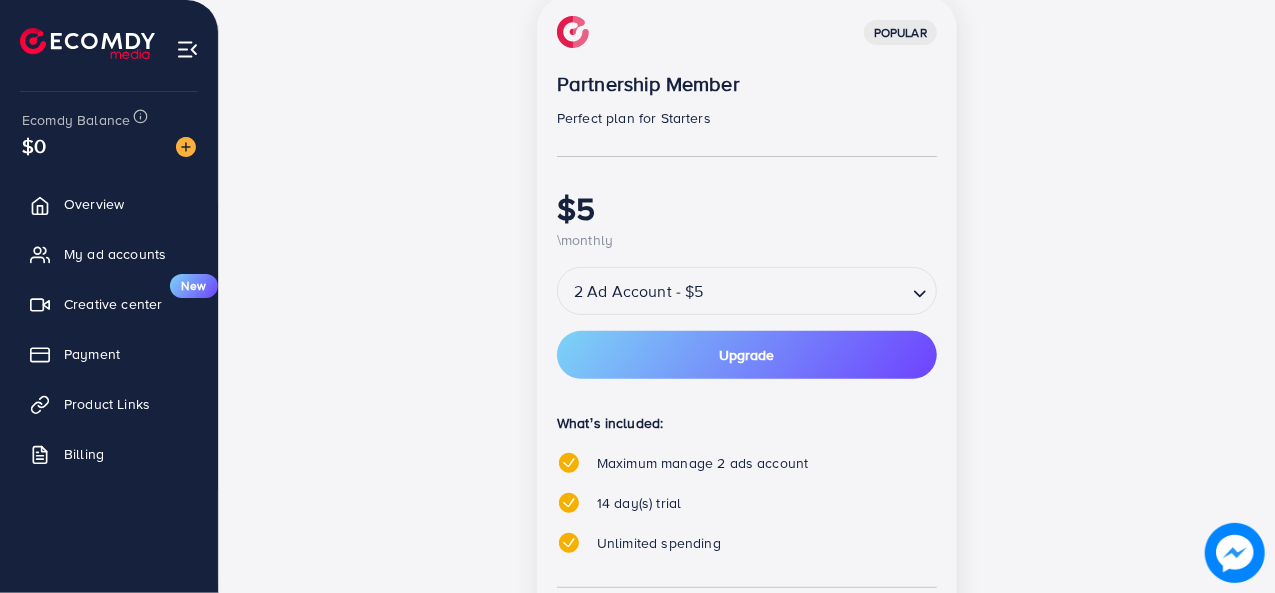 click on "Upgrade" at bounding box center [747, 355] 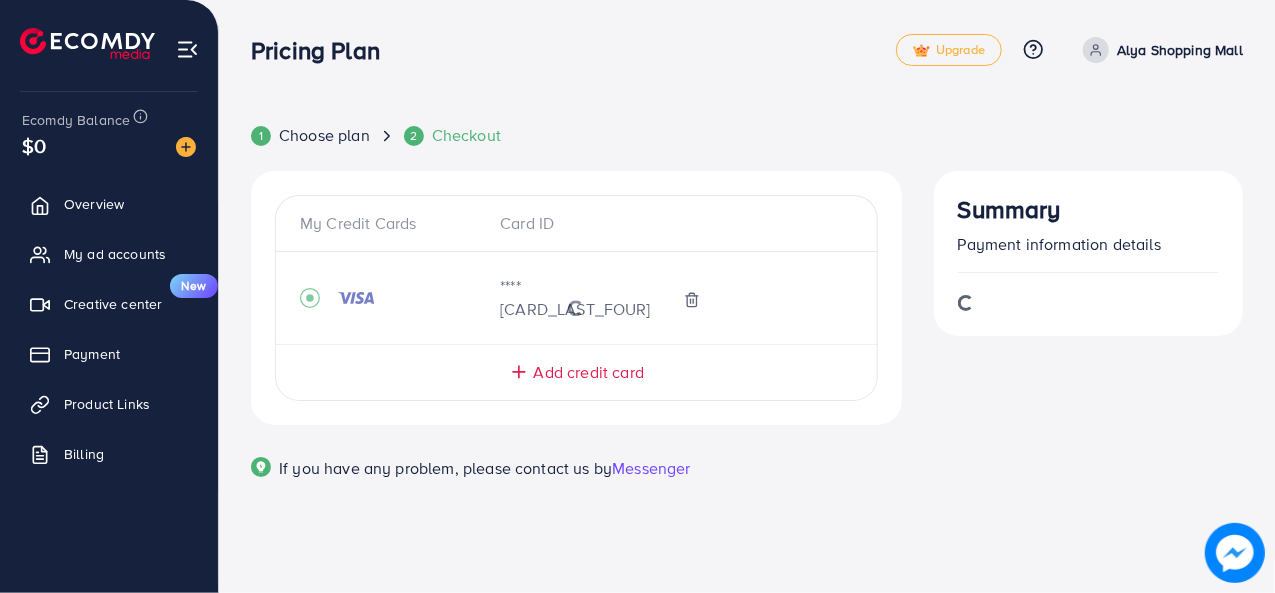 scroll, scrollTop: 0, scrollLeft: 0, axis: both 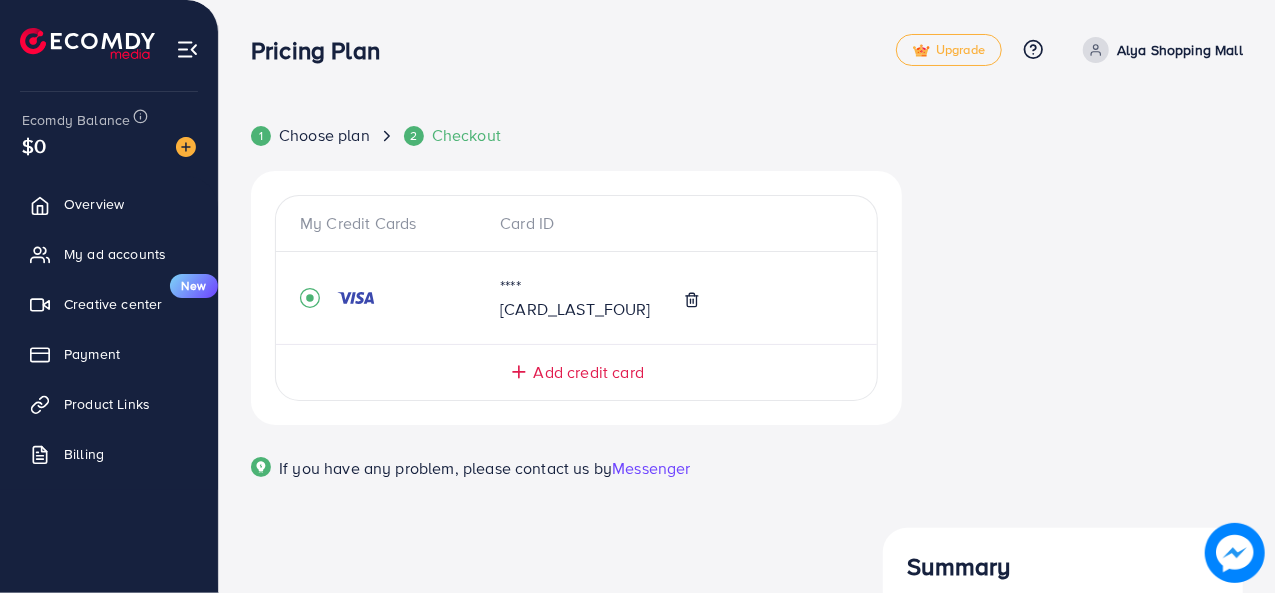 click on "Start Plan" at bounding box center [1063, 851] 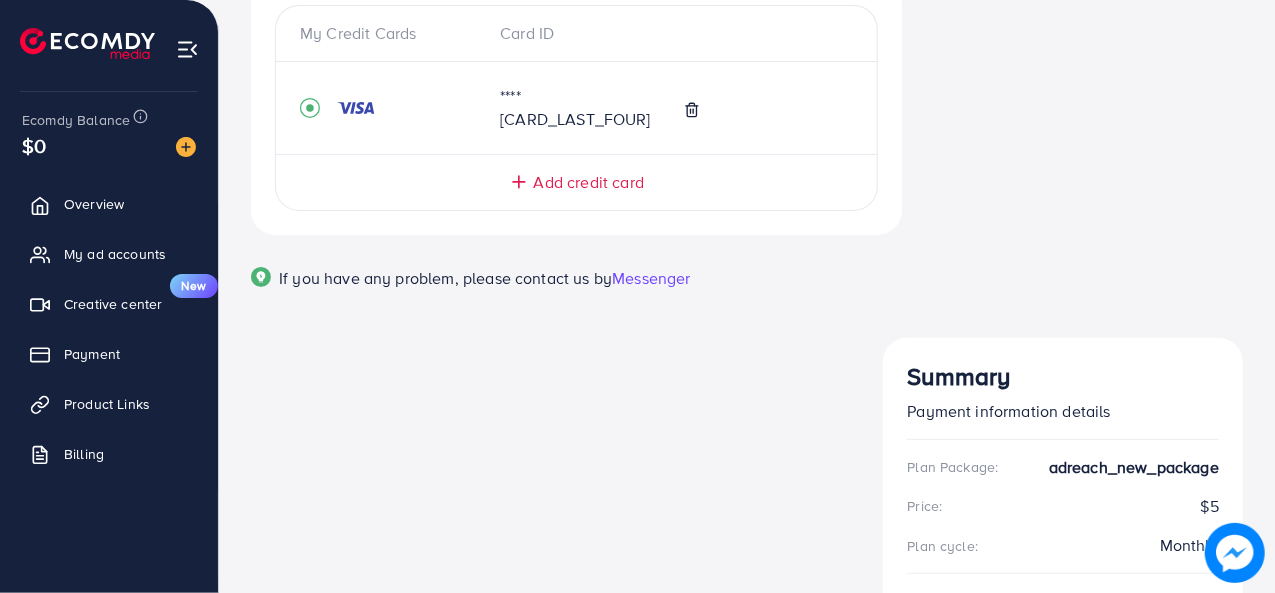 scroll, scrollTop: 143, scrollLeft: 0, axis: vertical 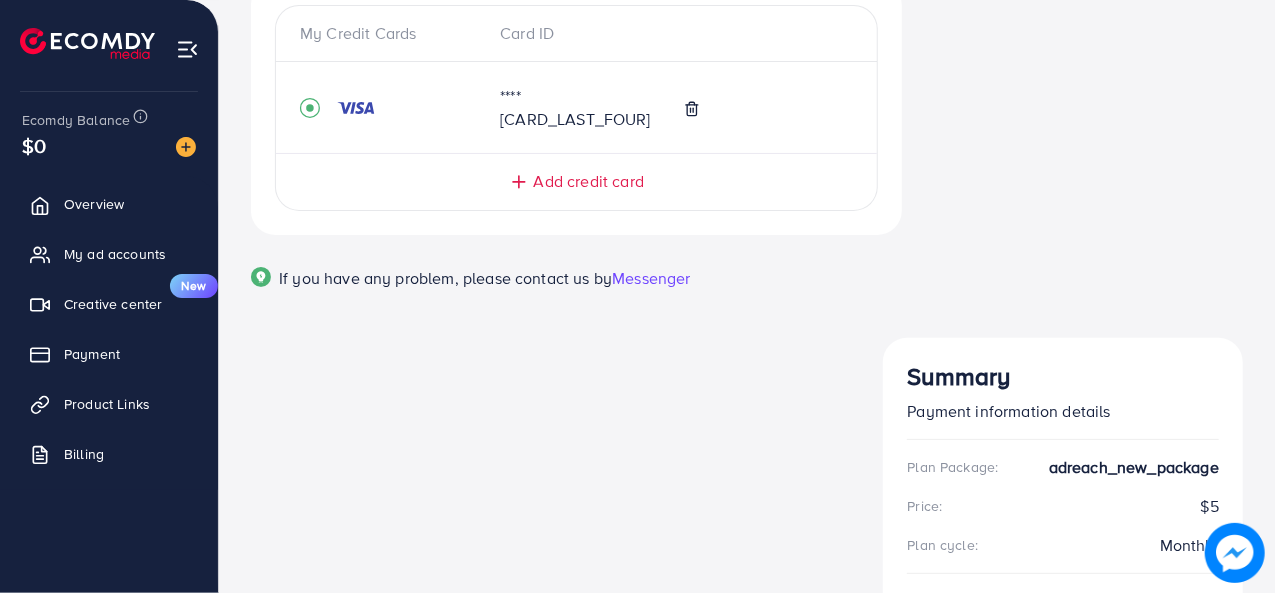 click on "Continue Purchase" at bounding box center (1063, 661) 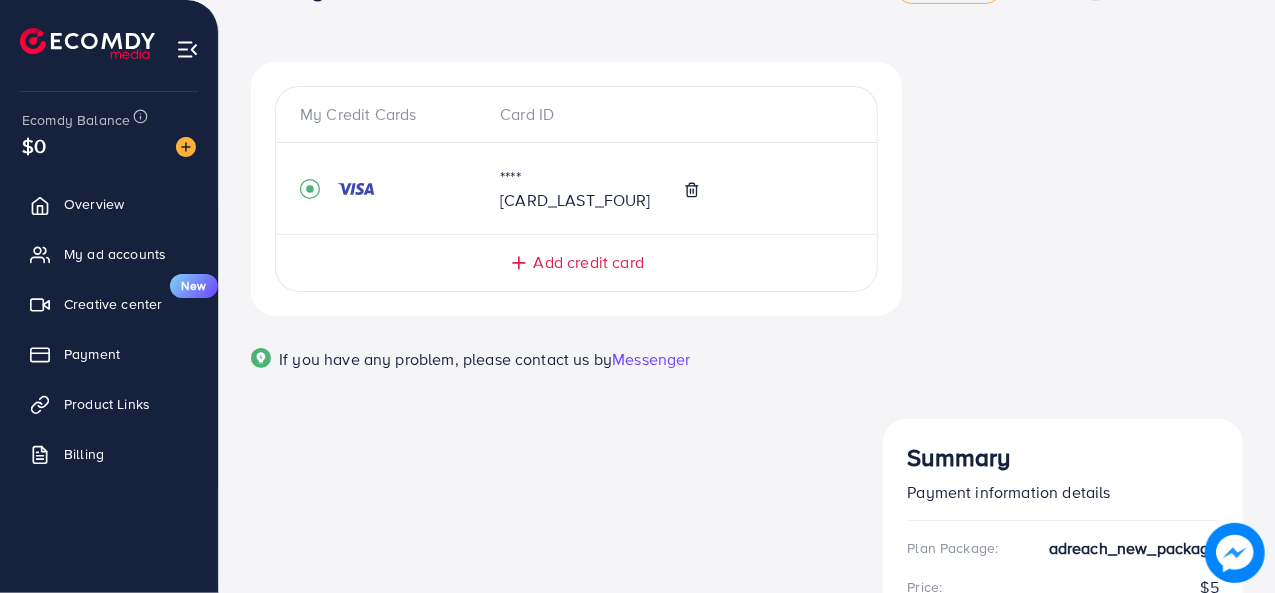 scroll, scrollTop: 0, scrollLeft: 0, axis: both 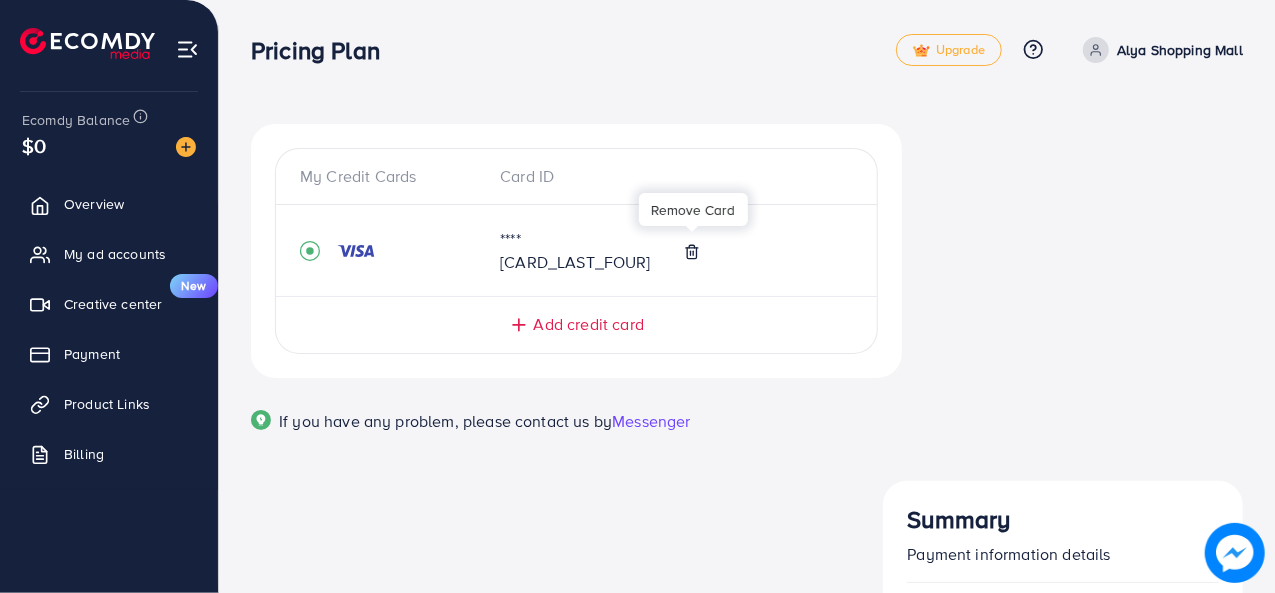 click 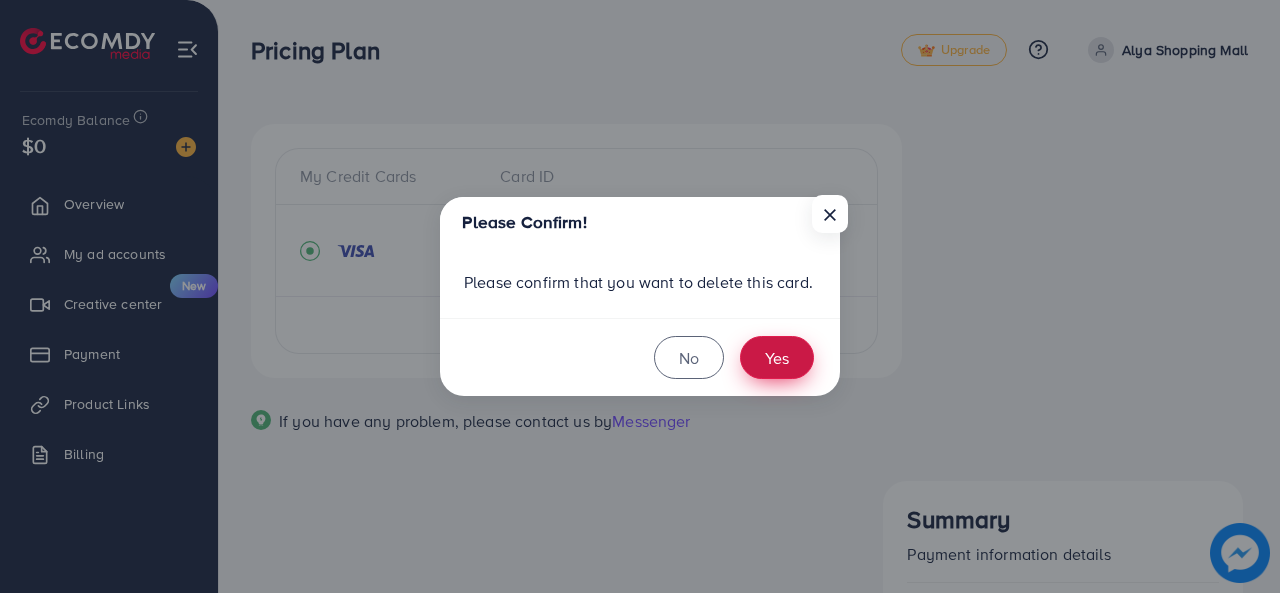 click on "Yes" at bounding box center (777, 357) 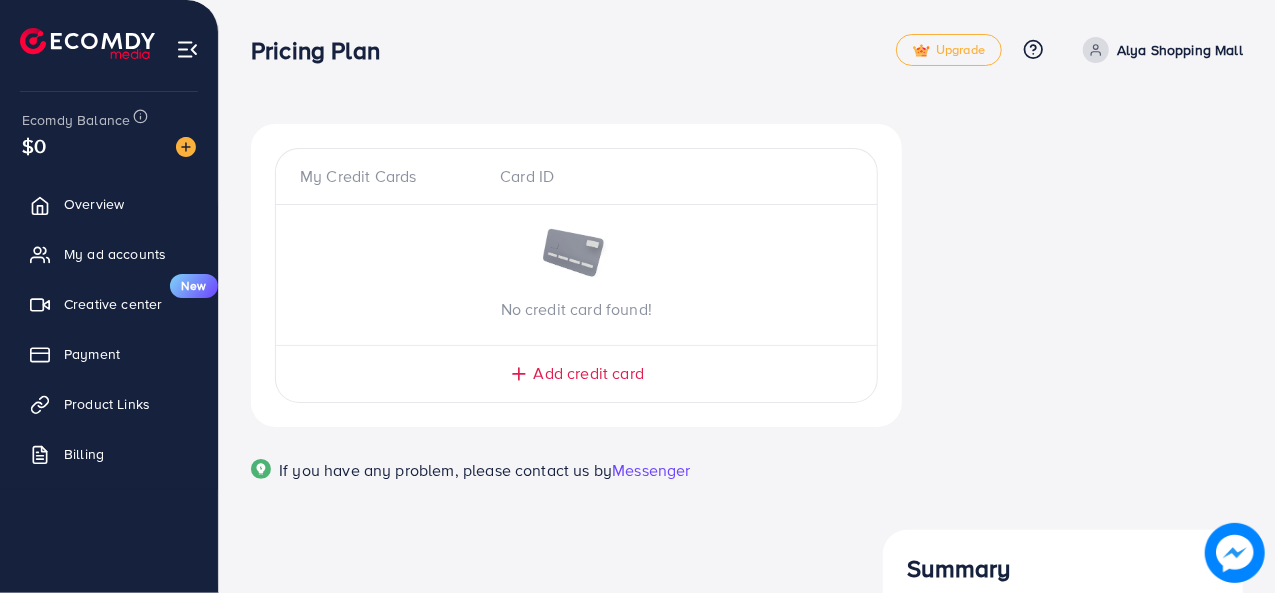 click on "Add credit card" at bounding box center (589, 373) 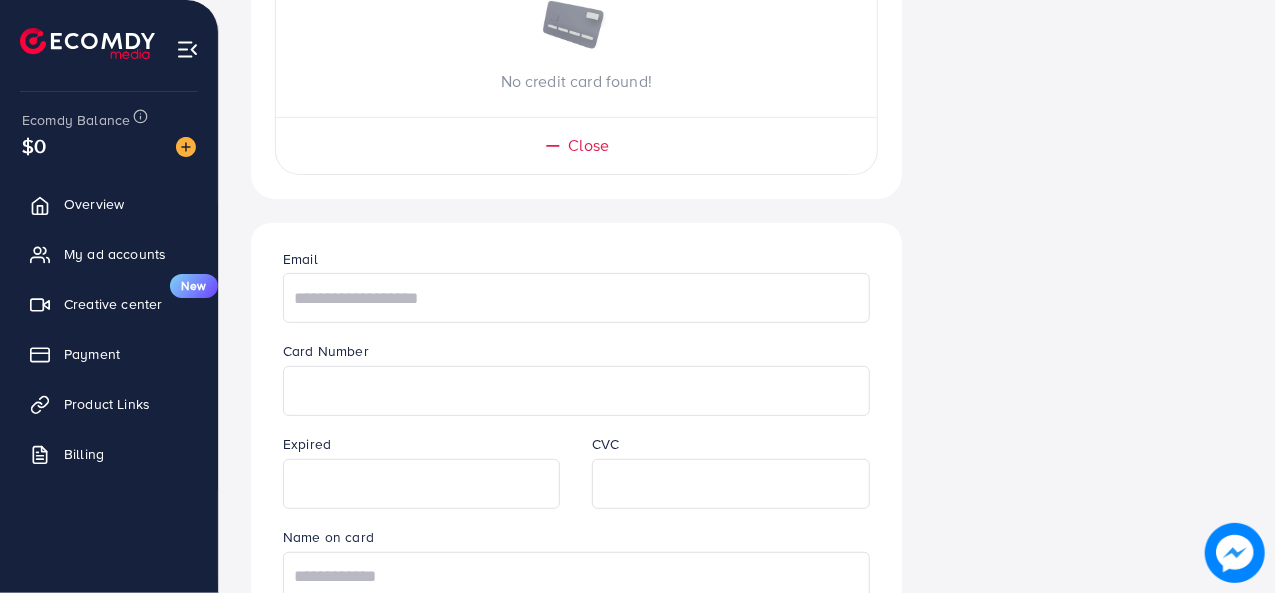 scroll, scrollTop: 300, scrollLeft: 0, axis: vertical 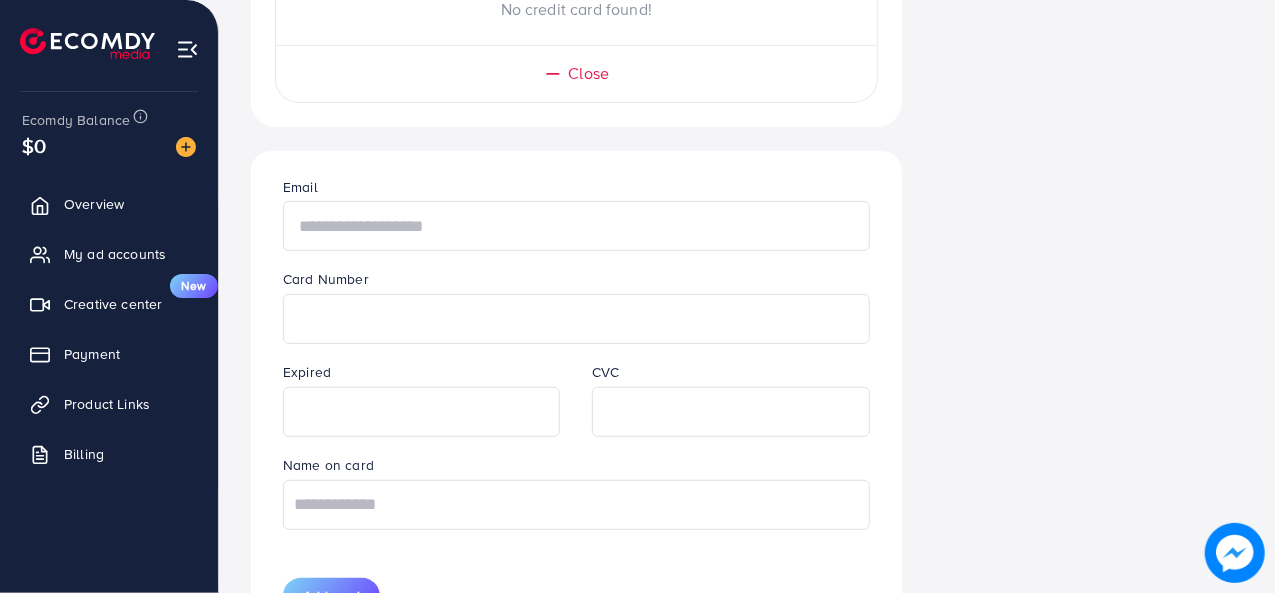 click at bounding box center (576, 226) 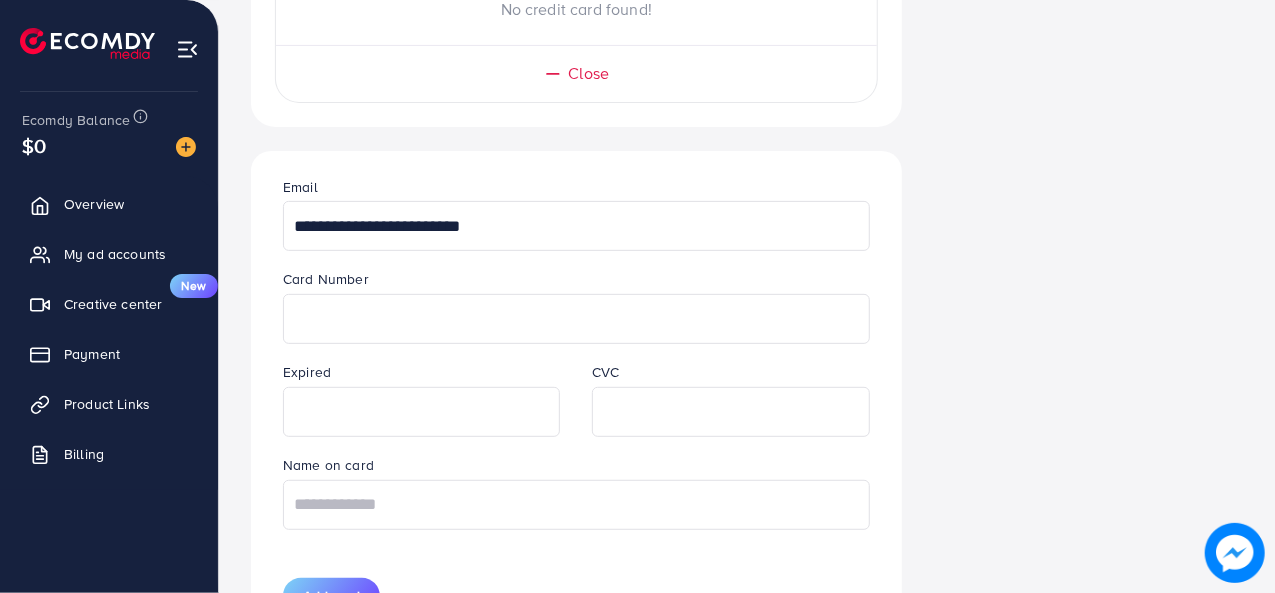 type on "**********" 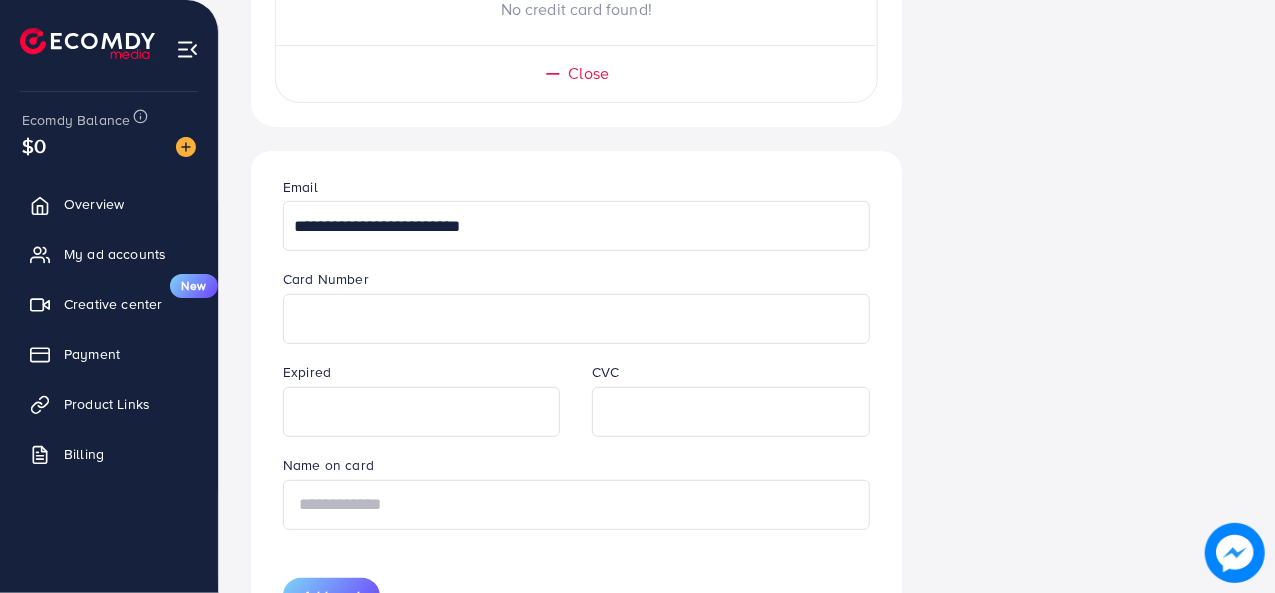 click at bounding box center [576, 505] 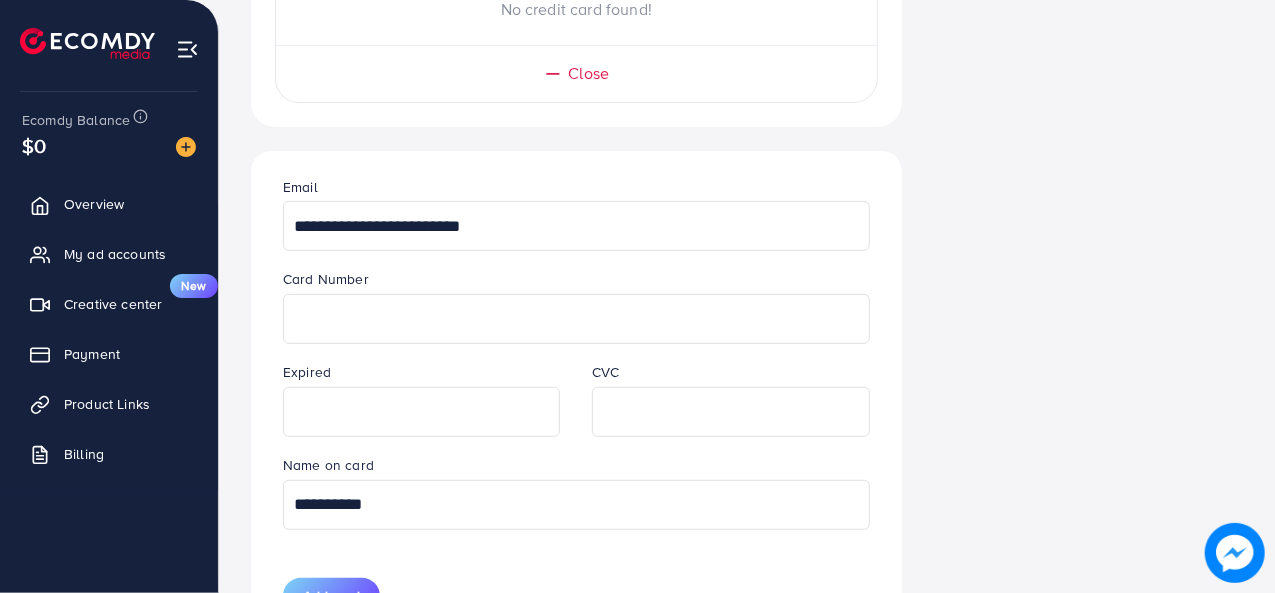 type on "**********" 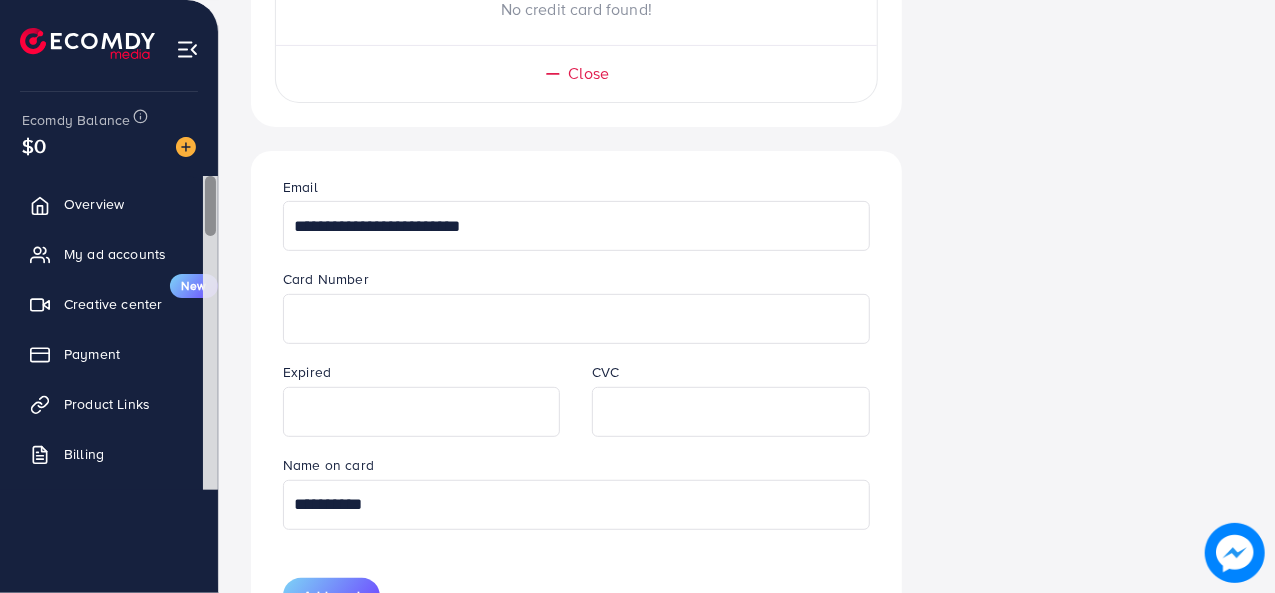 drag, startPoint x: 576, startPoint y: 216, endPoint x: 206, endPoint y: 282, distance: 375.8404 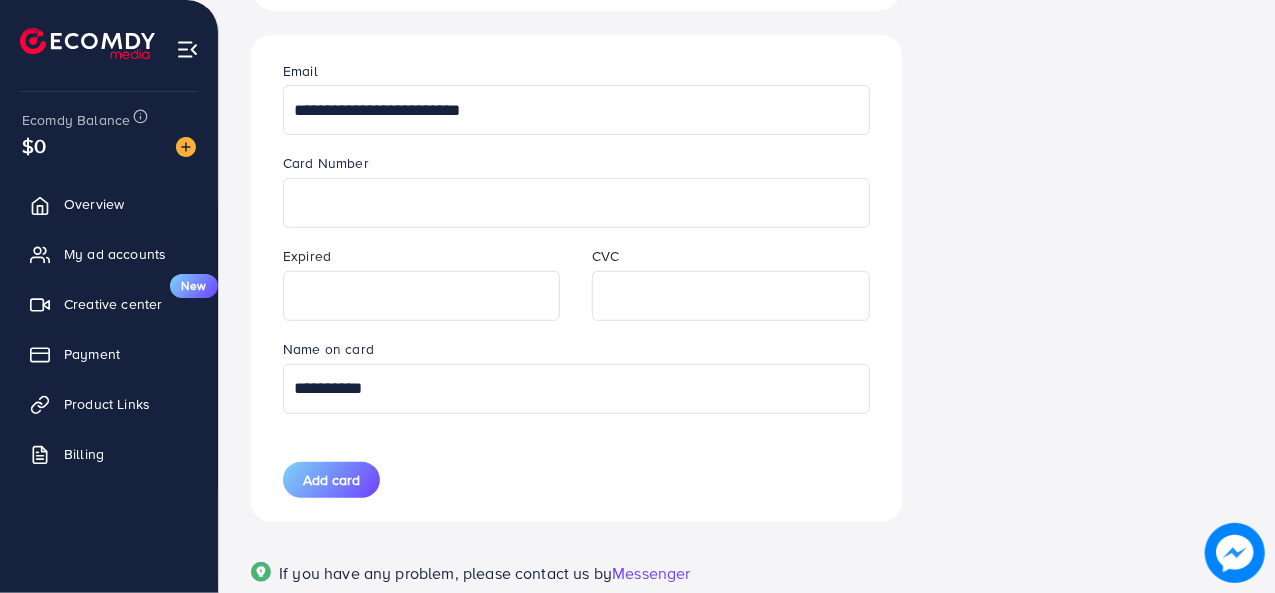 scroll, scrollTop: 486, scrollLeft: 0, axis: vertical 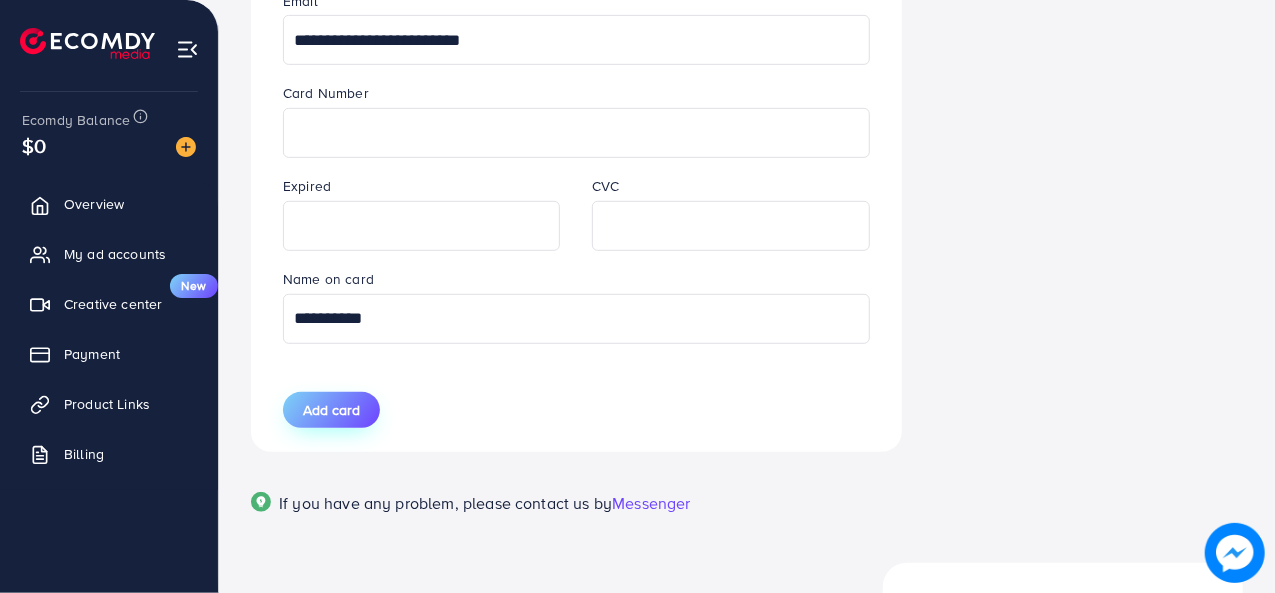 type on "**********" 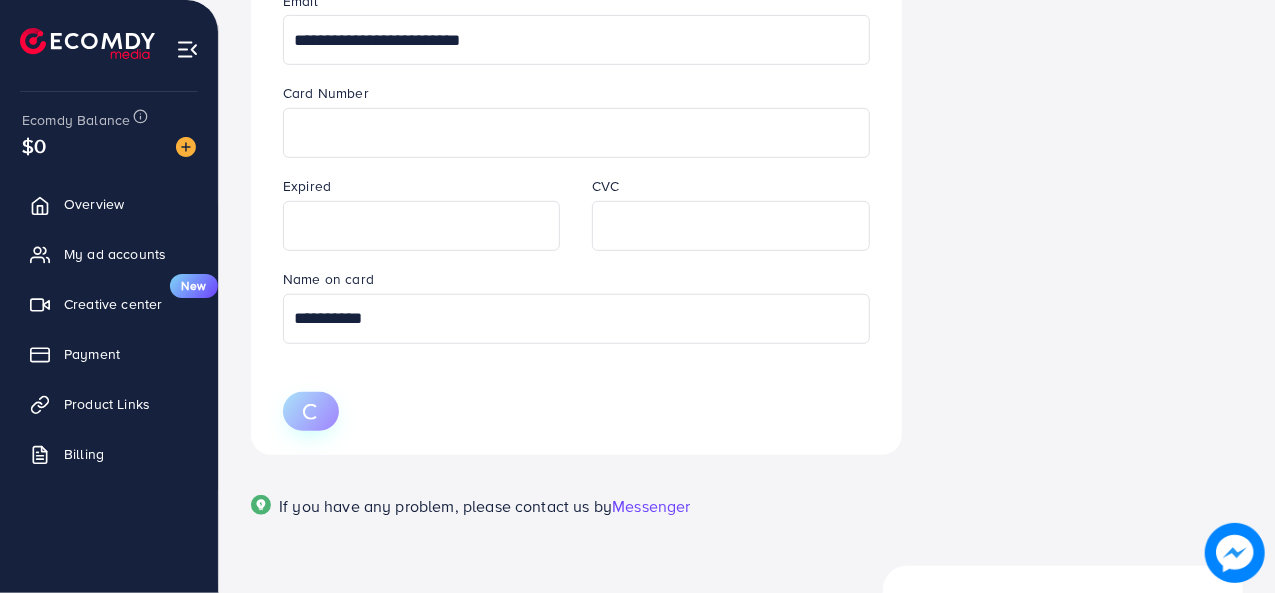type 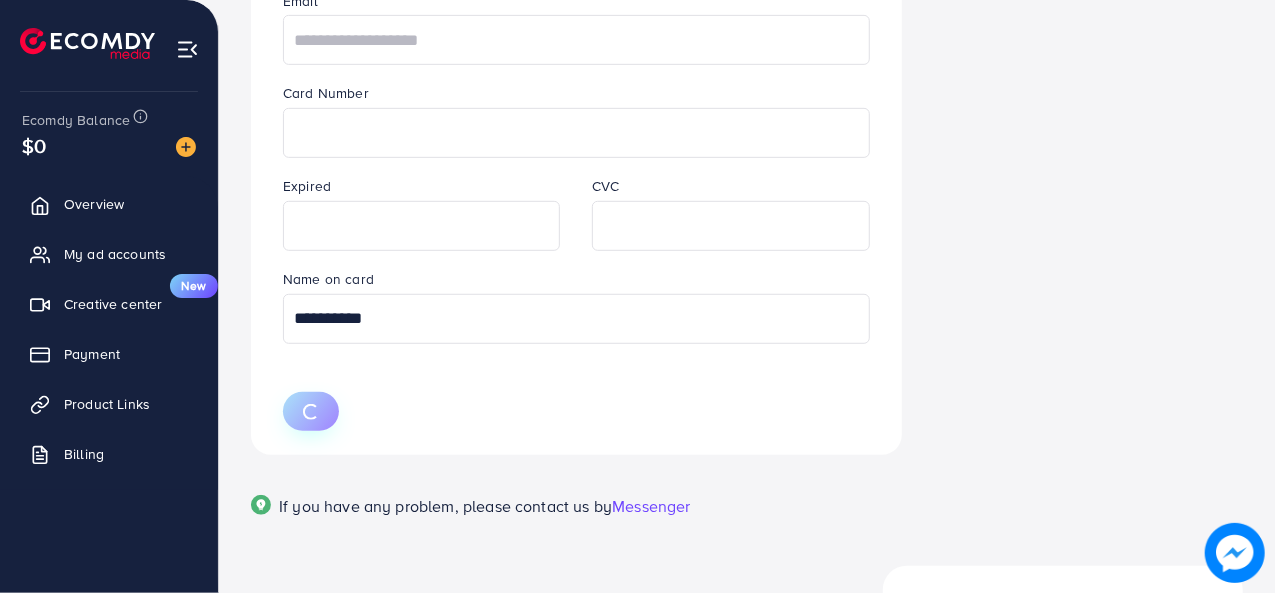 type 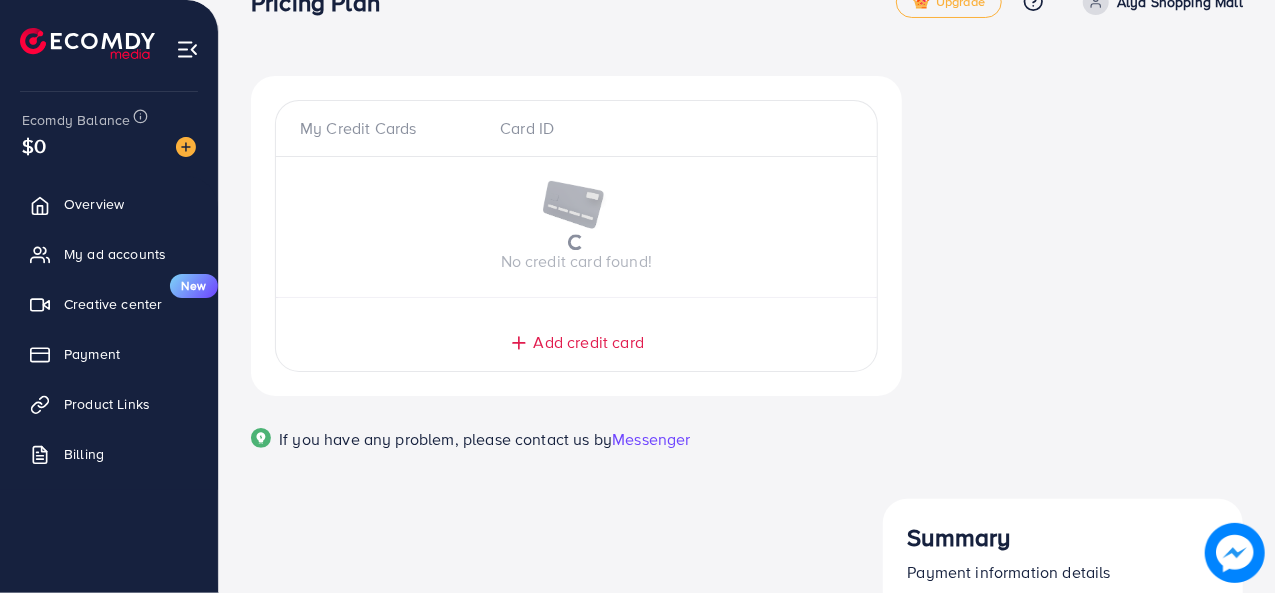 scroll, scrollTop: 16, scrollLeft: 0, axis: vertical 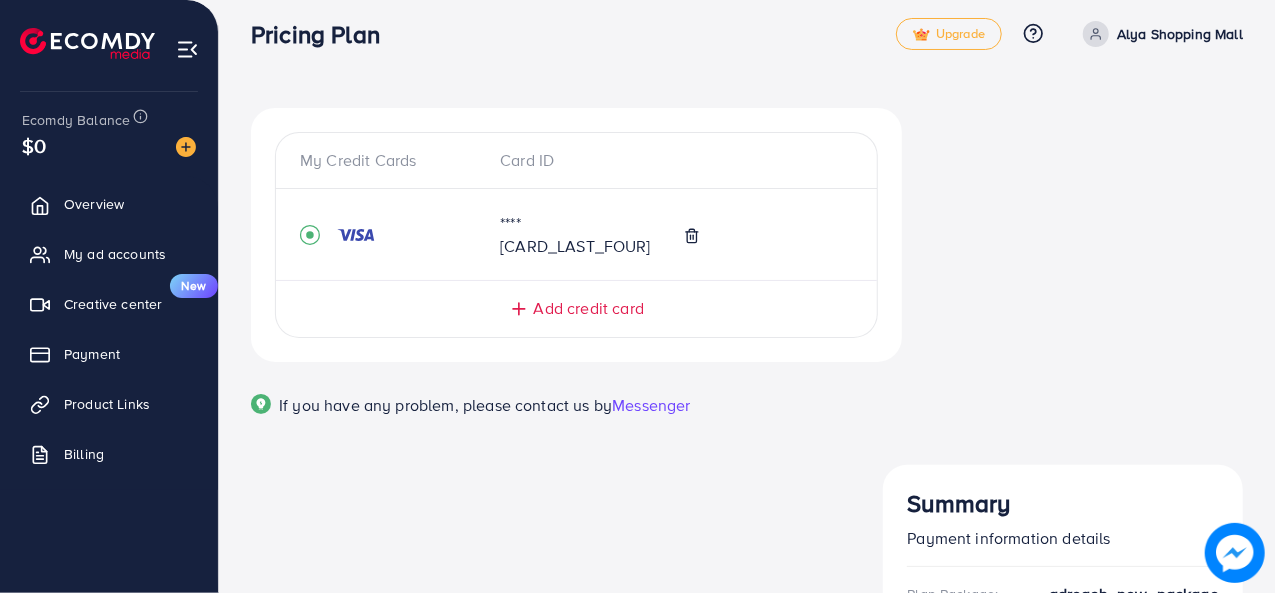 click on "Continue Purchase" at bounding box center [1063, 788] 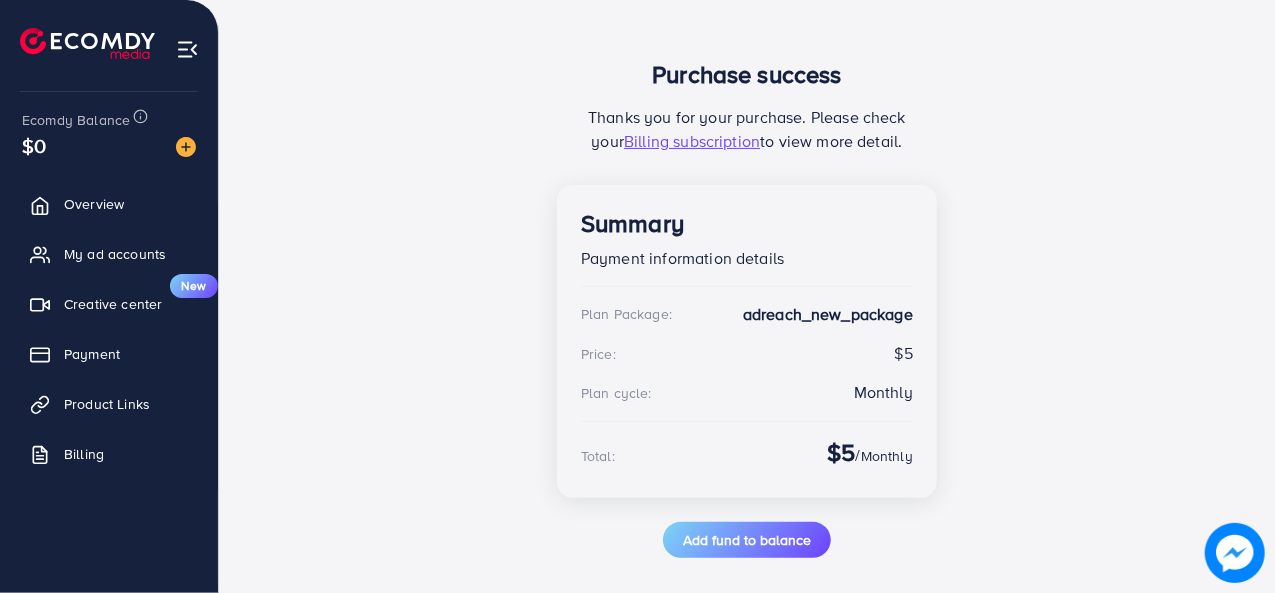 scroll, scrollTop: 200, scrollLeft: 0, axis: vertical 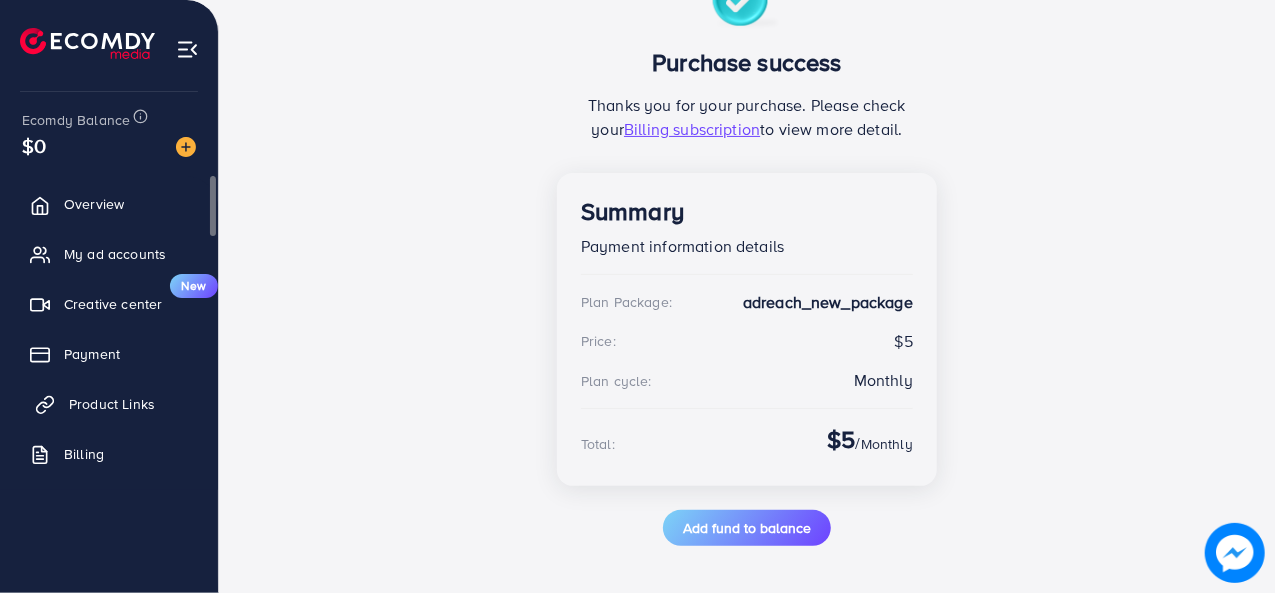 click on "Product Links" at bounding box center (112, 404) 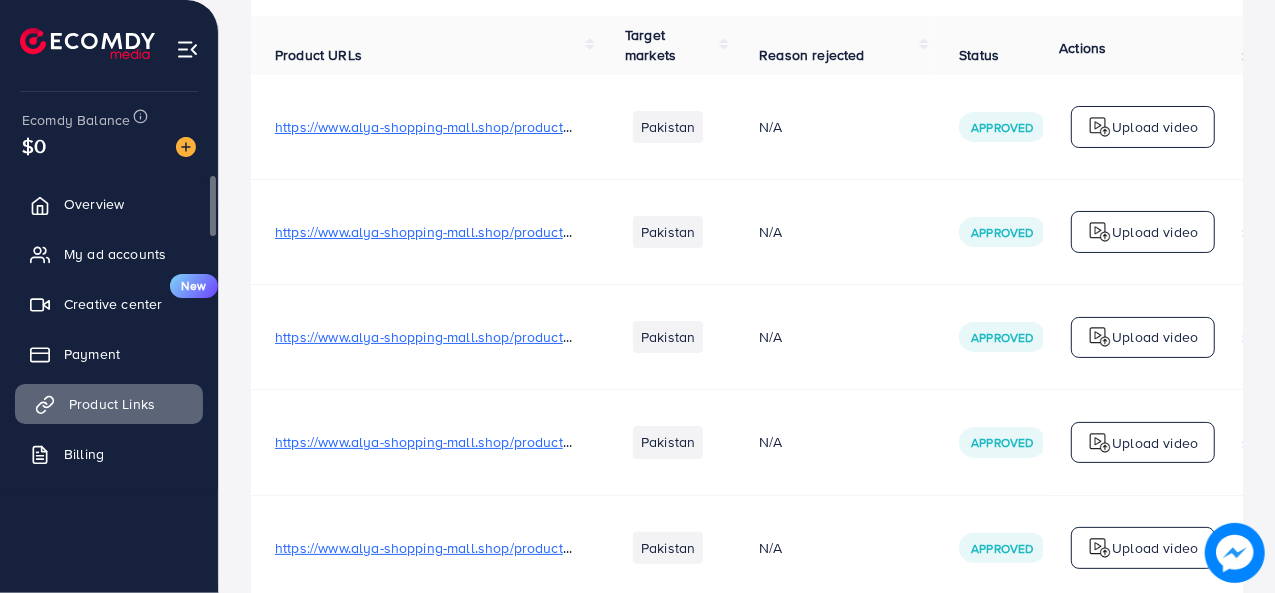 scroll, scrollTop: 0, scrollLeft: 0, axis: both 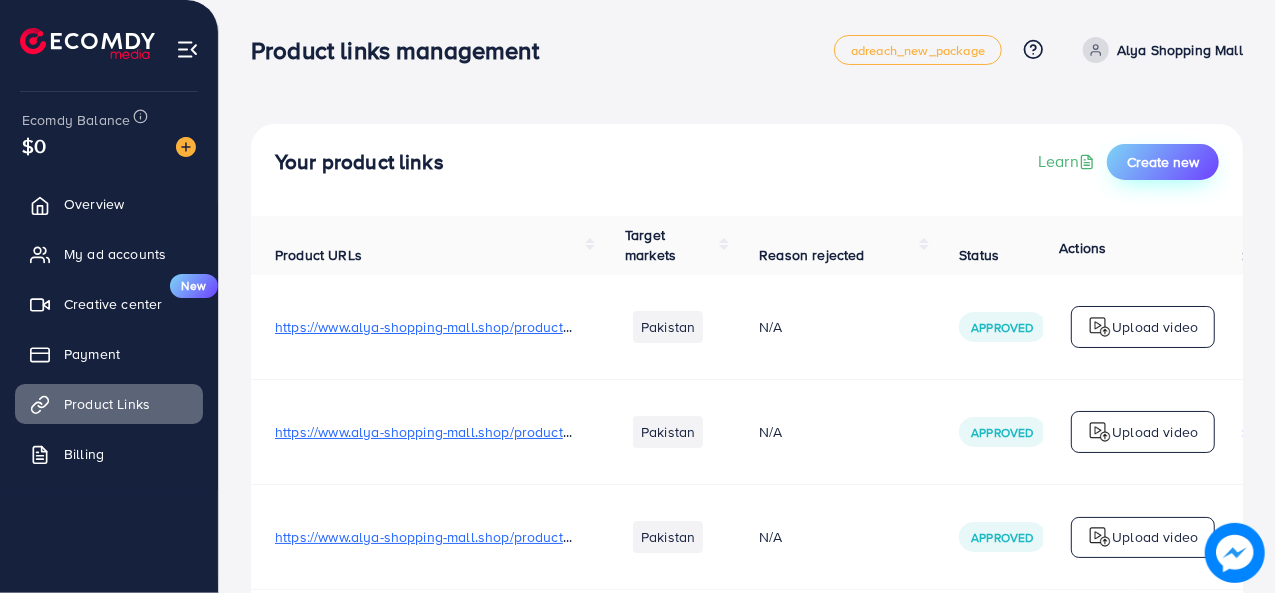 click on "Create new" at bounding box center [1163, 162] 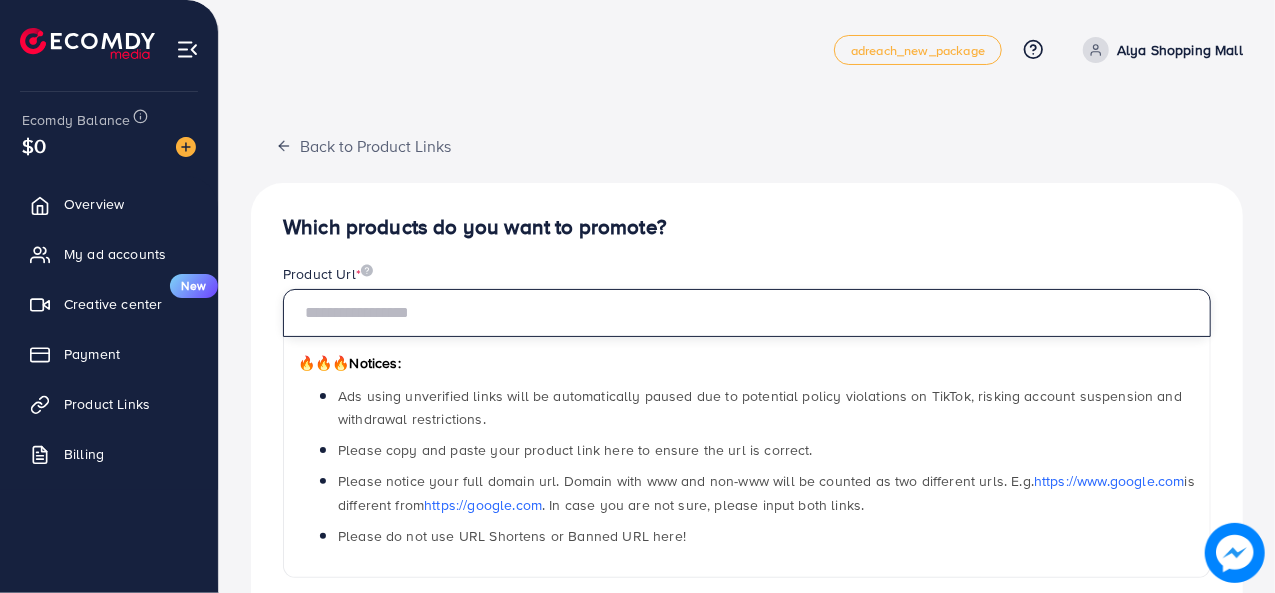 click at bounding box center (747, 313) 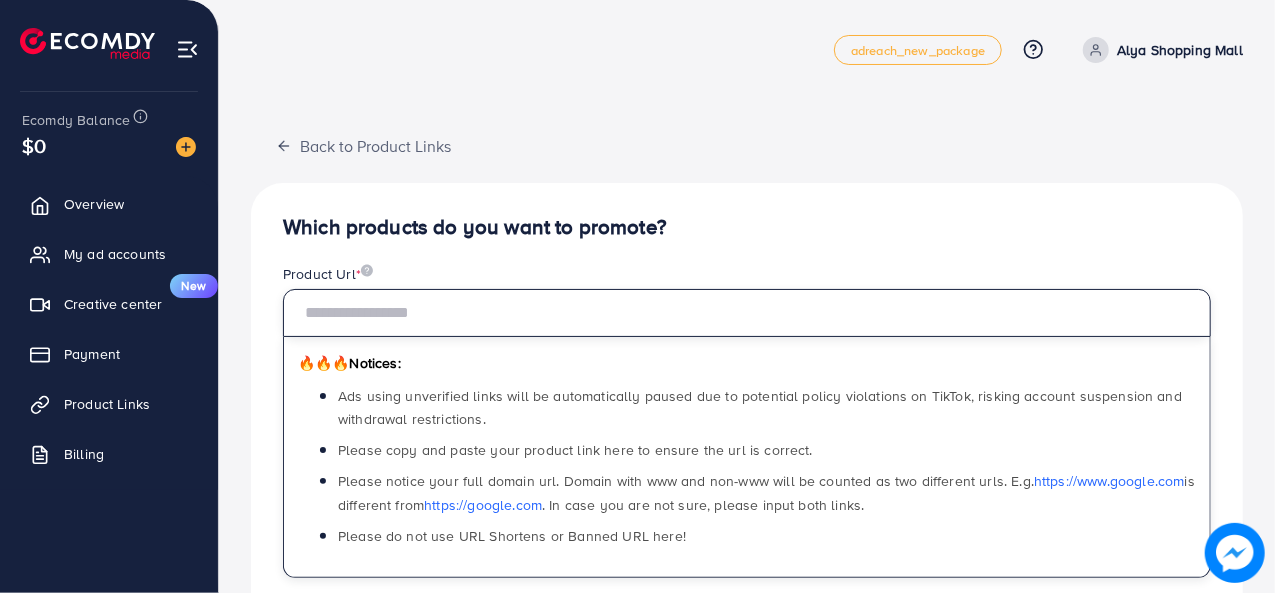 paste on "**********" 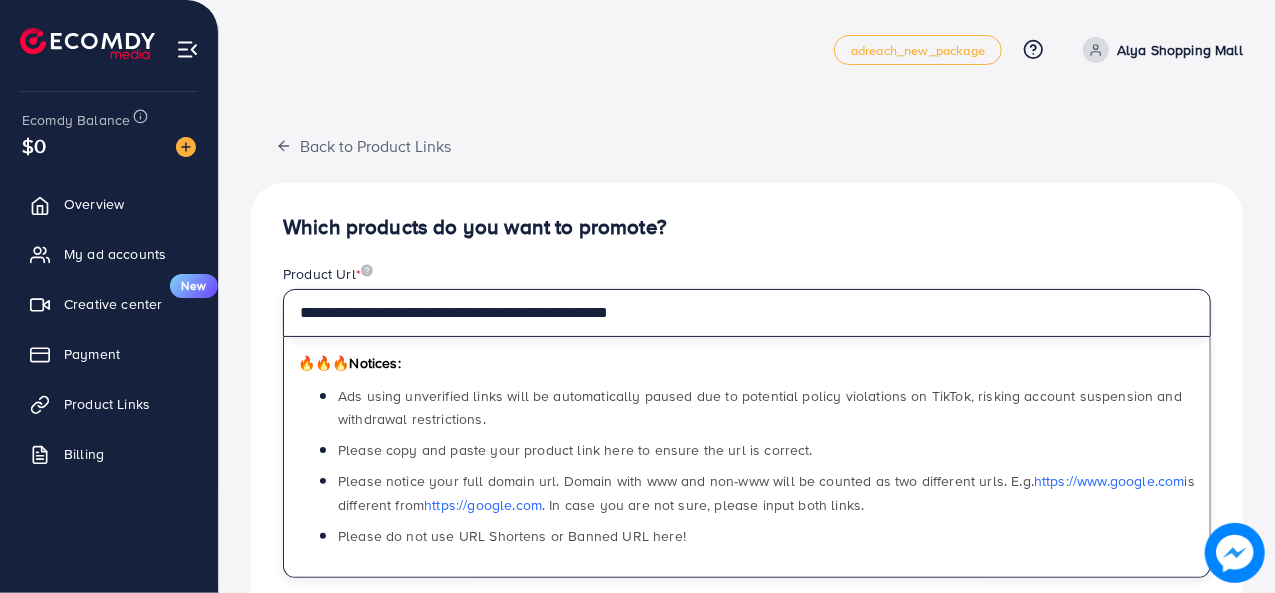 type on "**********" 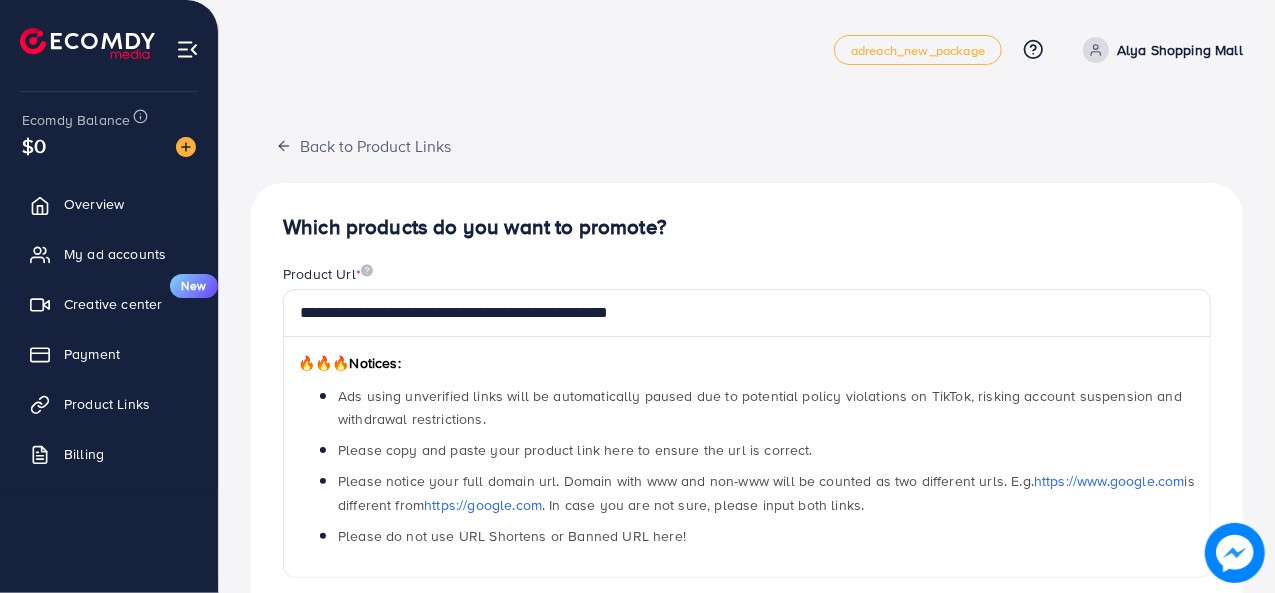 click on "**********" at bounding box center (747, 637) 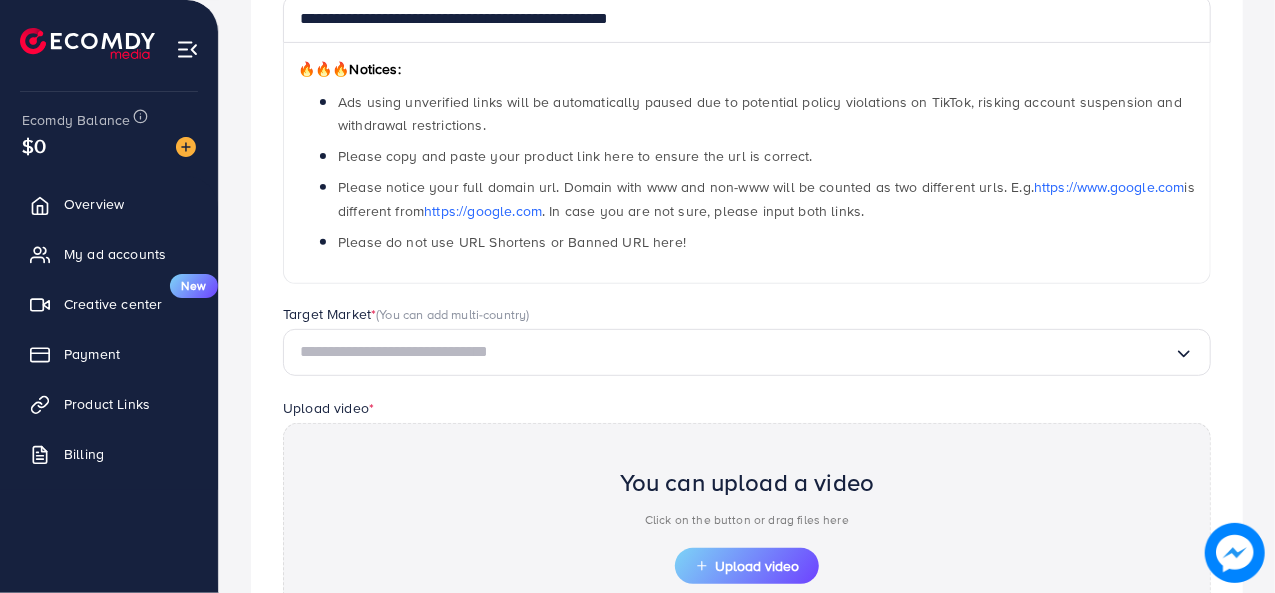 scroll, scrollTop: 400, scrollLeft: 0, axis: vertical 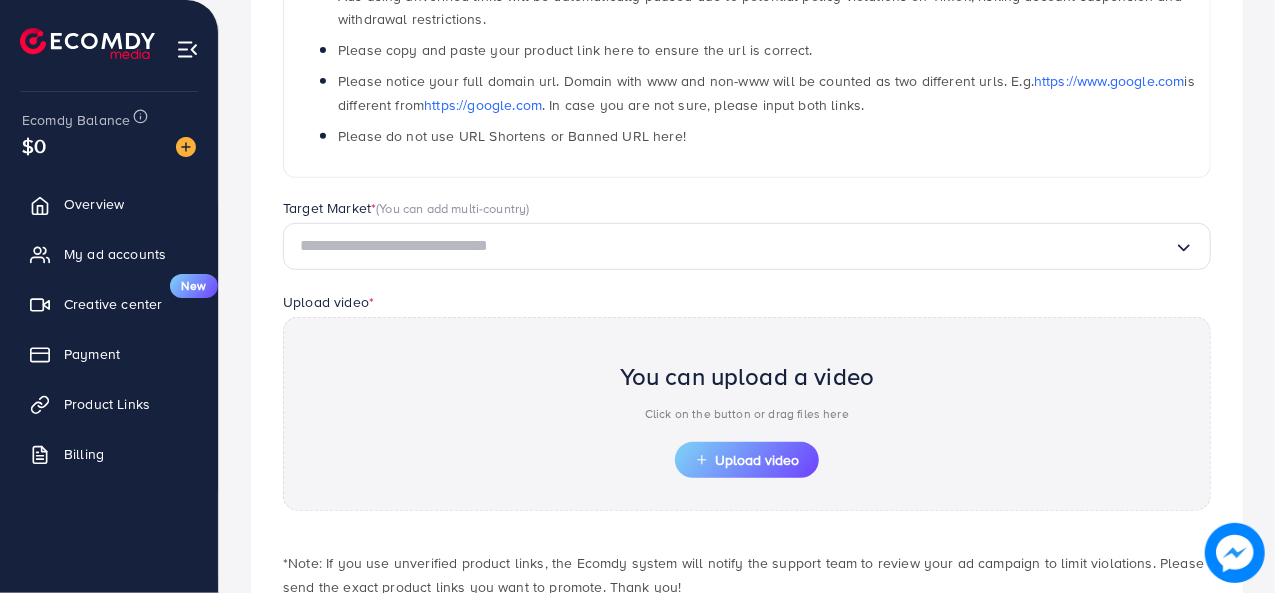 click at bounding box center [737, 246] 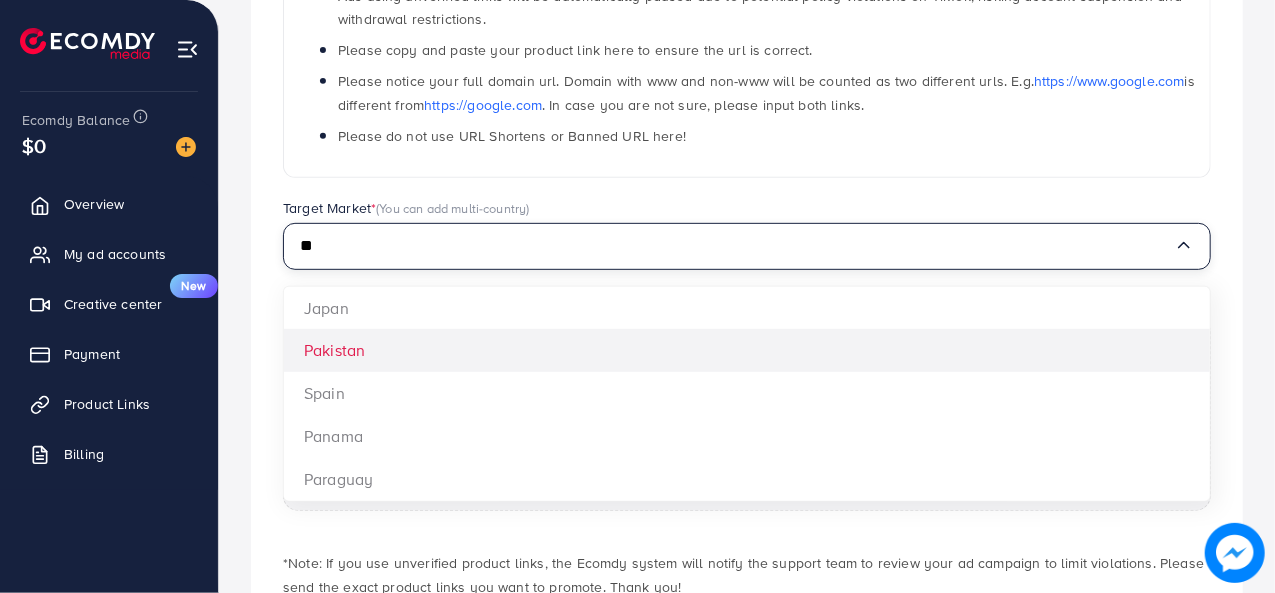 type on "**" 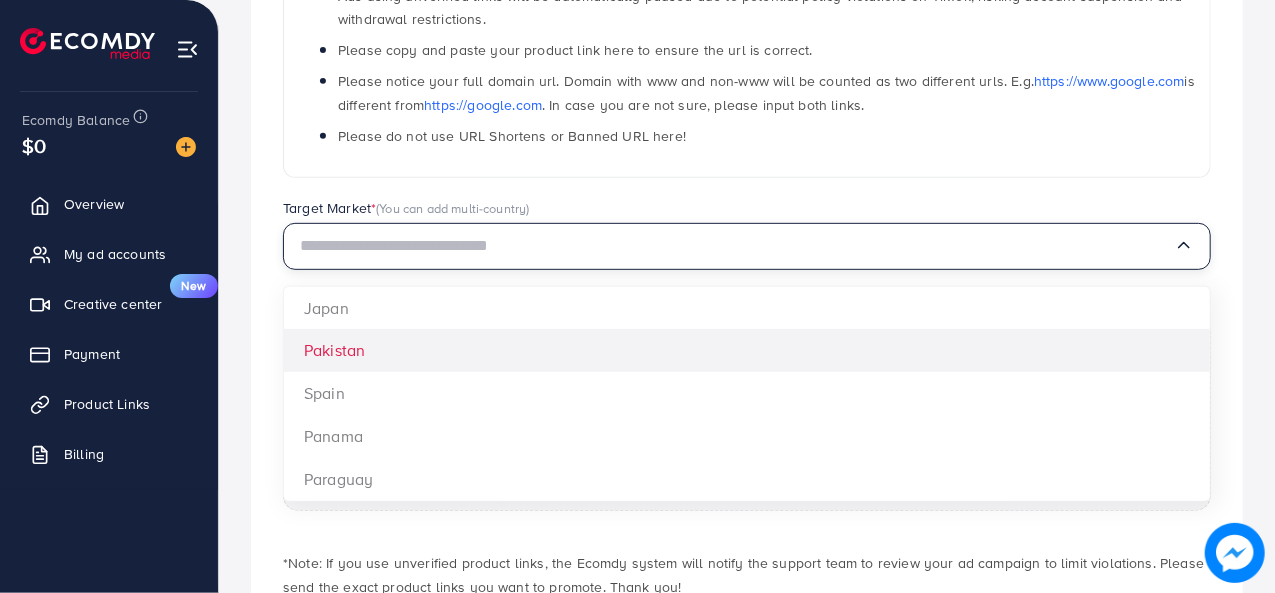 click on "**********" at bounding box center [747, 237] 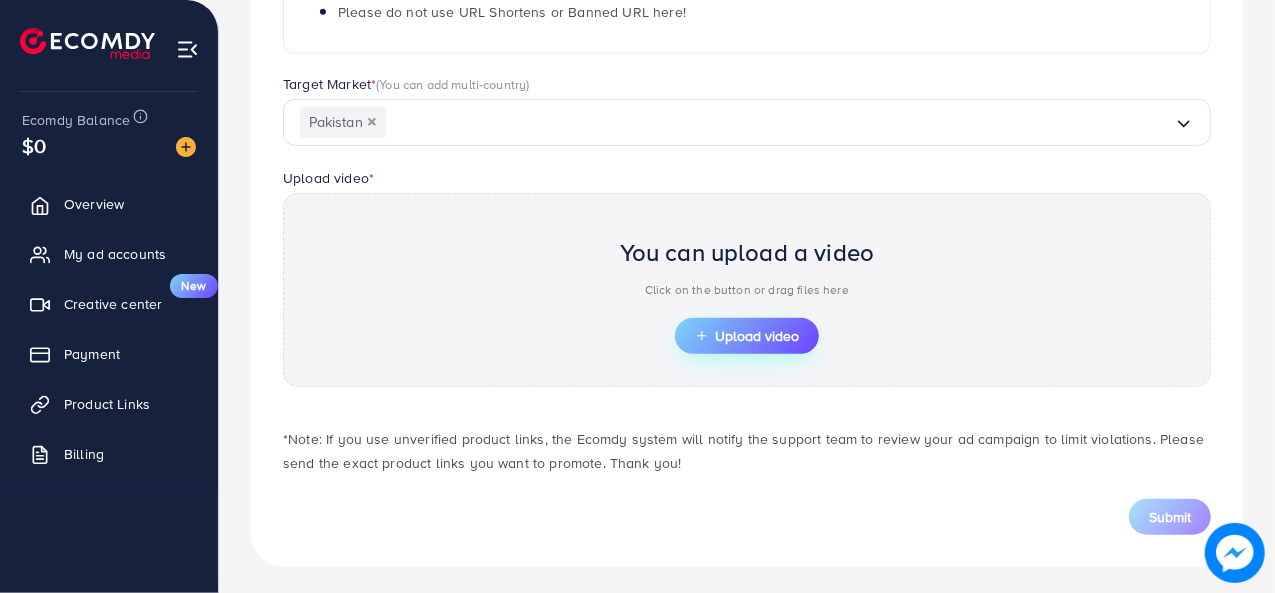 scroll, scrollTop: 527, scrollLeft: 0, axis: vertical 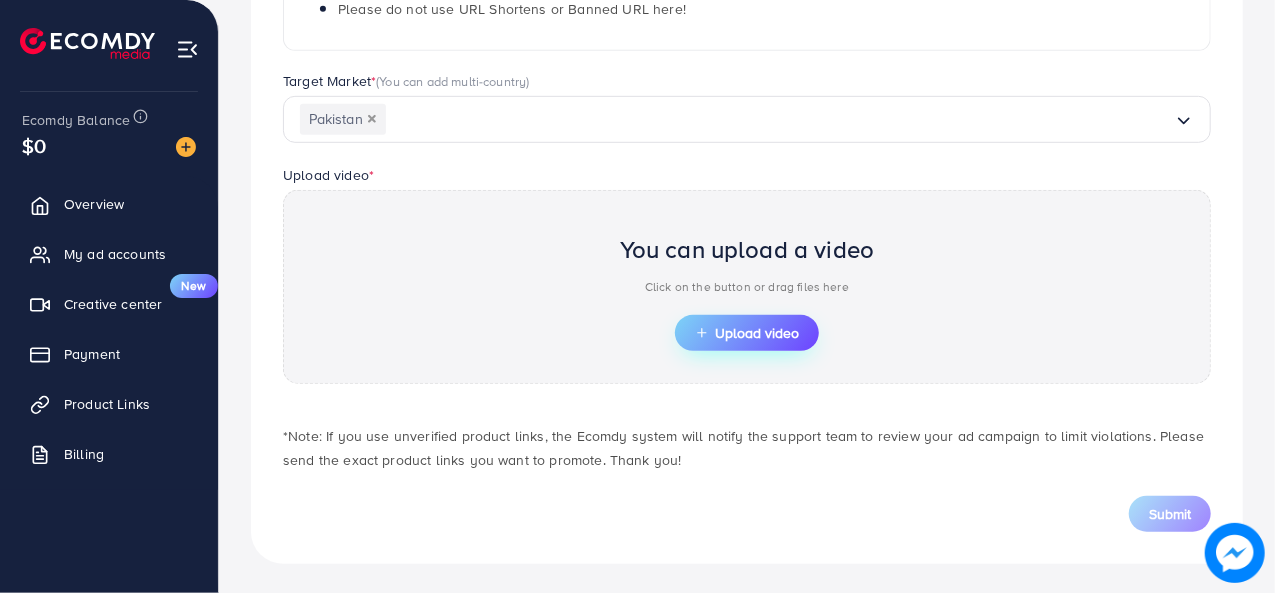 click on "Upload video" at bounding box center (747, 333) 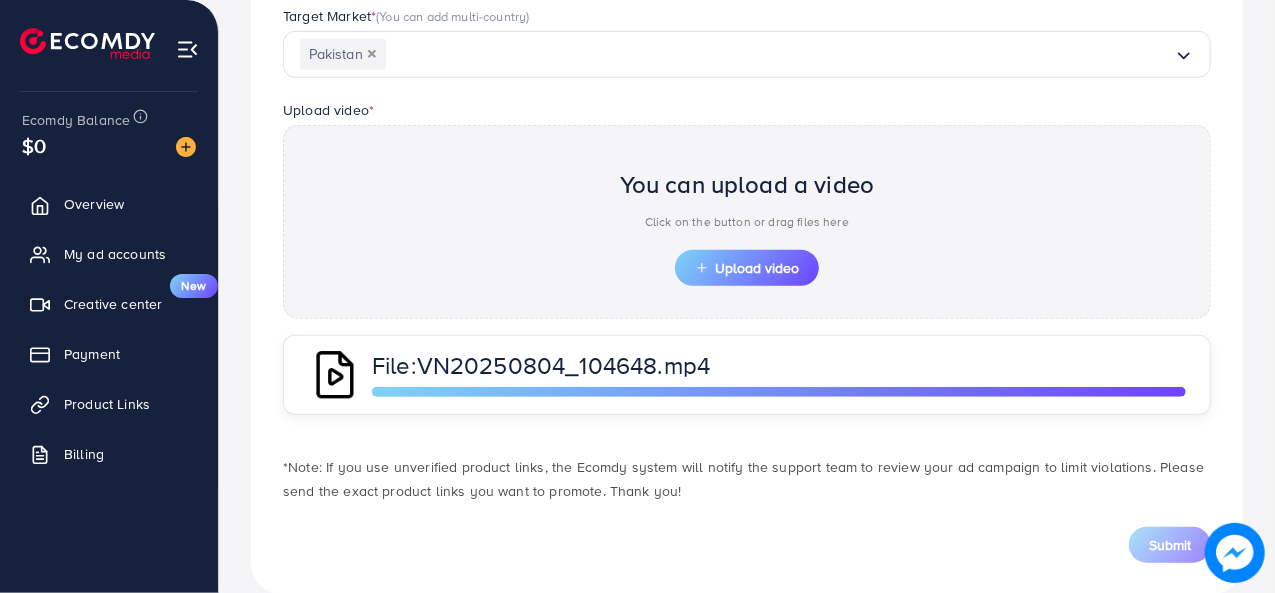 scroll, scrollTop: 622, scrollLeft: 0, axis: vertical 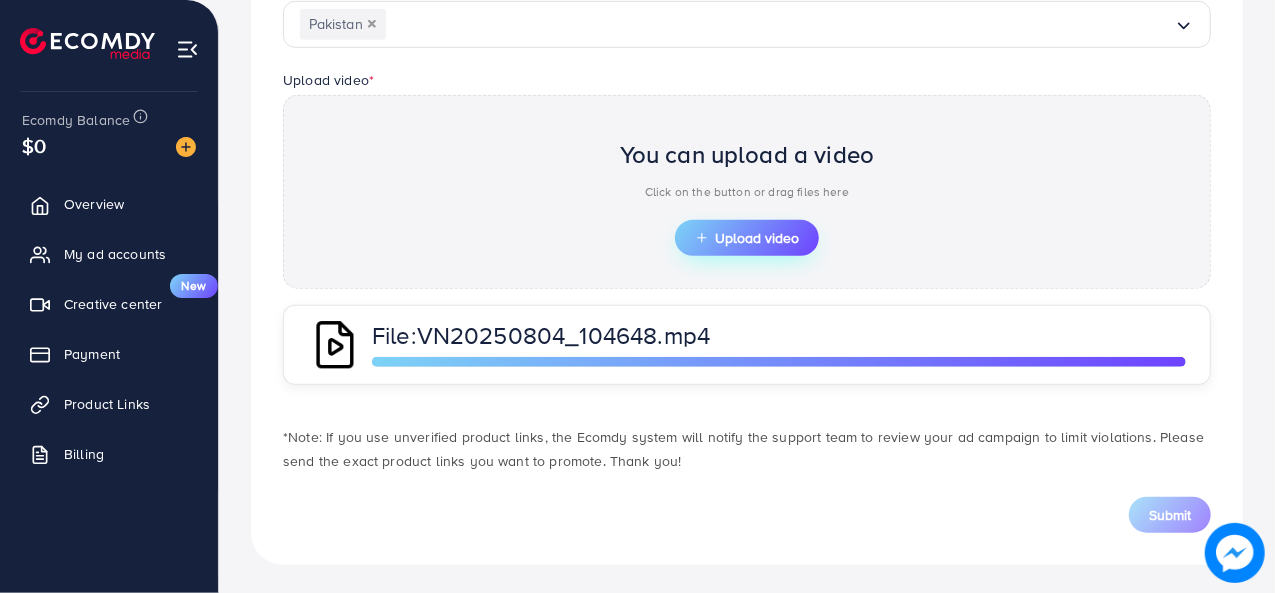 click on "Upload video" at bounding box center [747, 238] 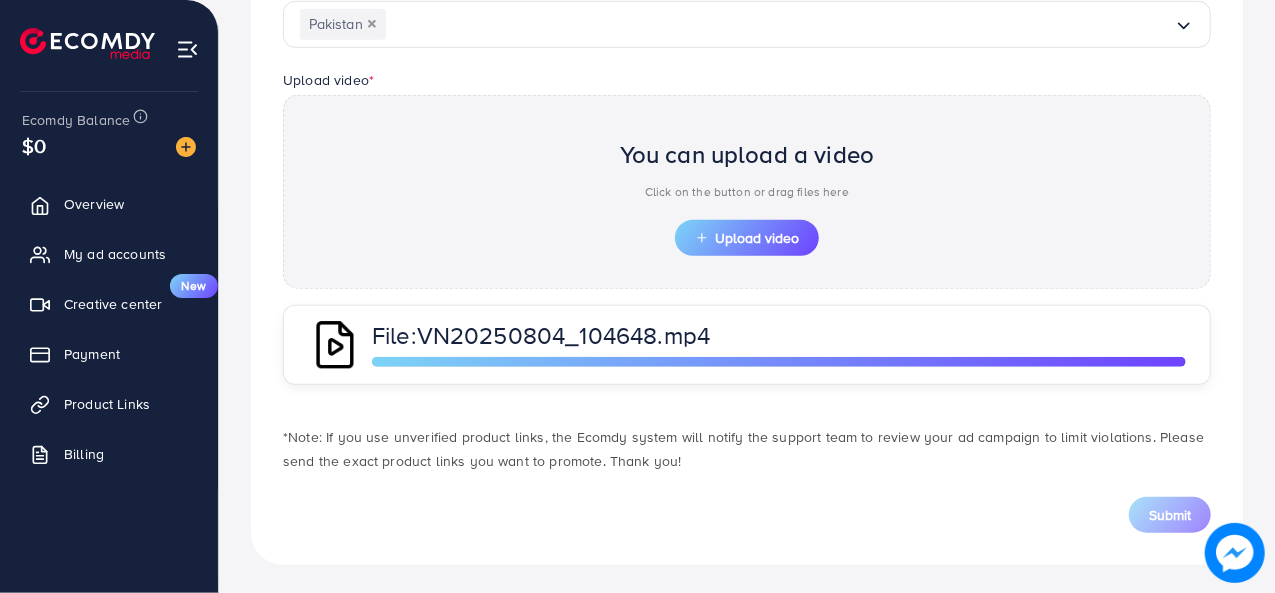 click on "File:  VN20250804_104648.mp4" at bounding box center (747, 345) 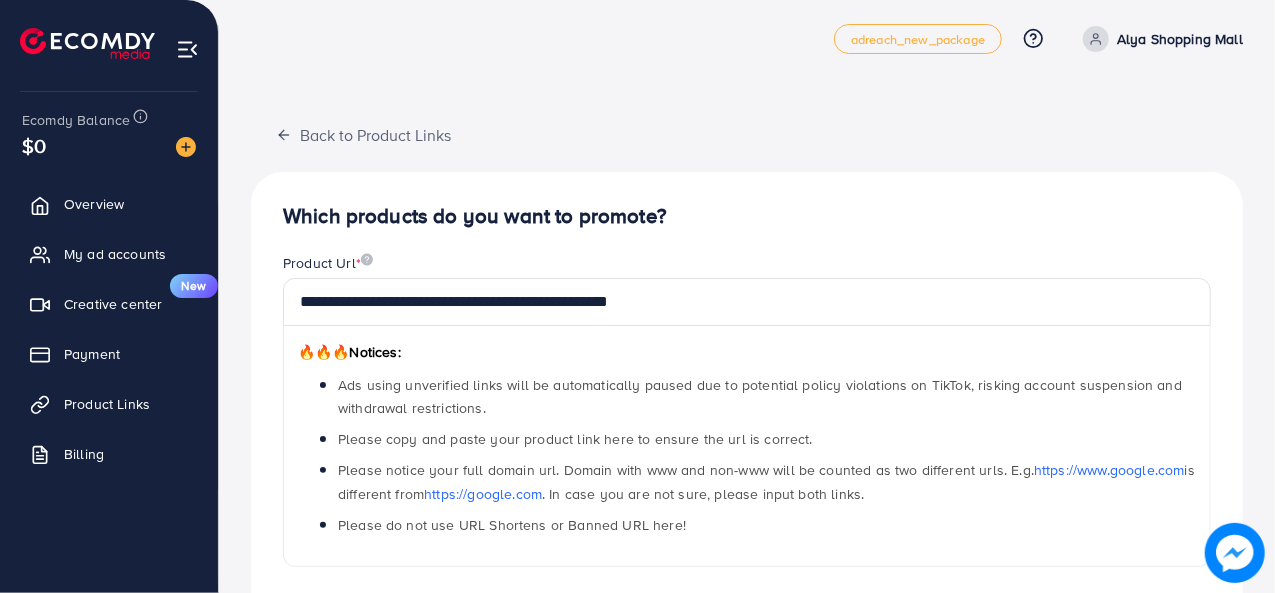 scroll, scrollTop: 0, scrollLeft: 0, axis: both 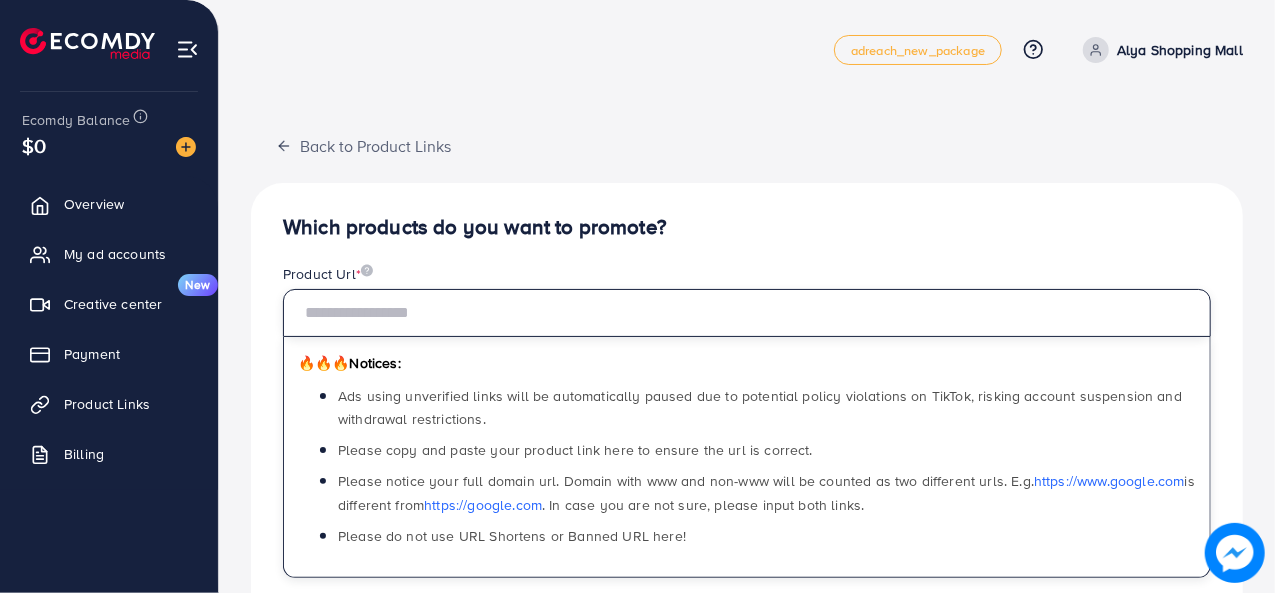 click at bounding box center (747, 313) 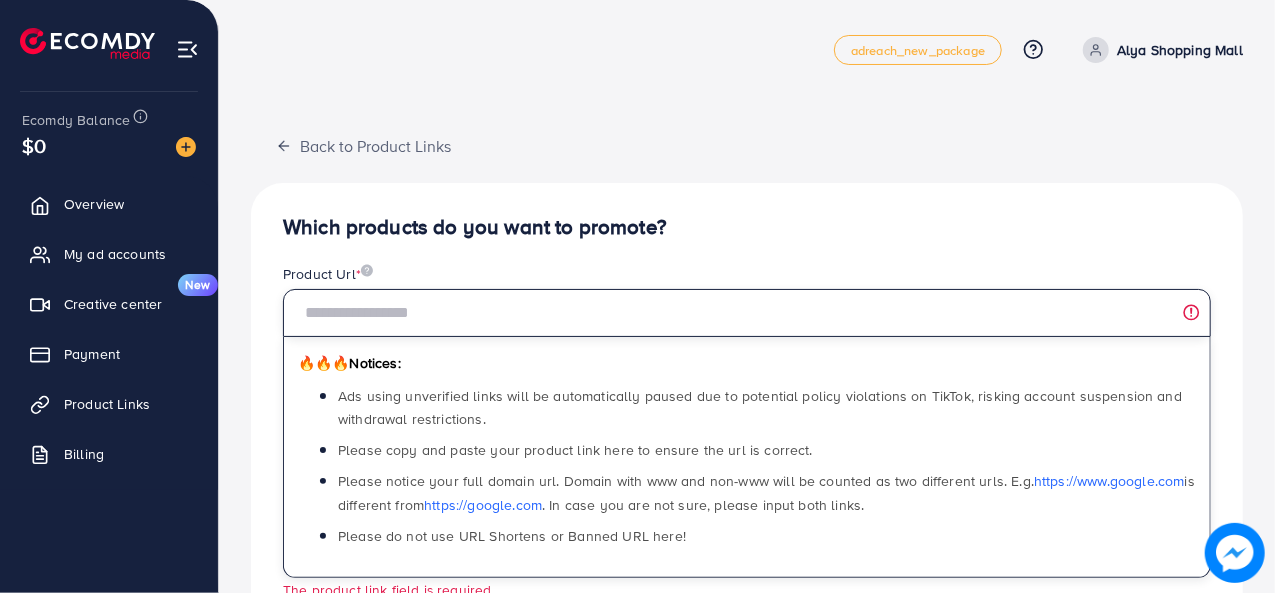 click at bounding box center [747, 313] 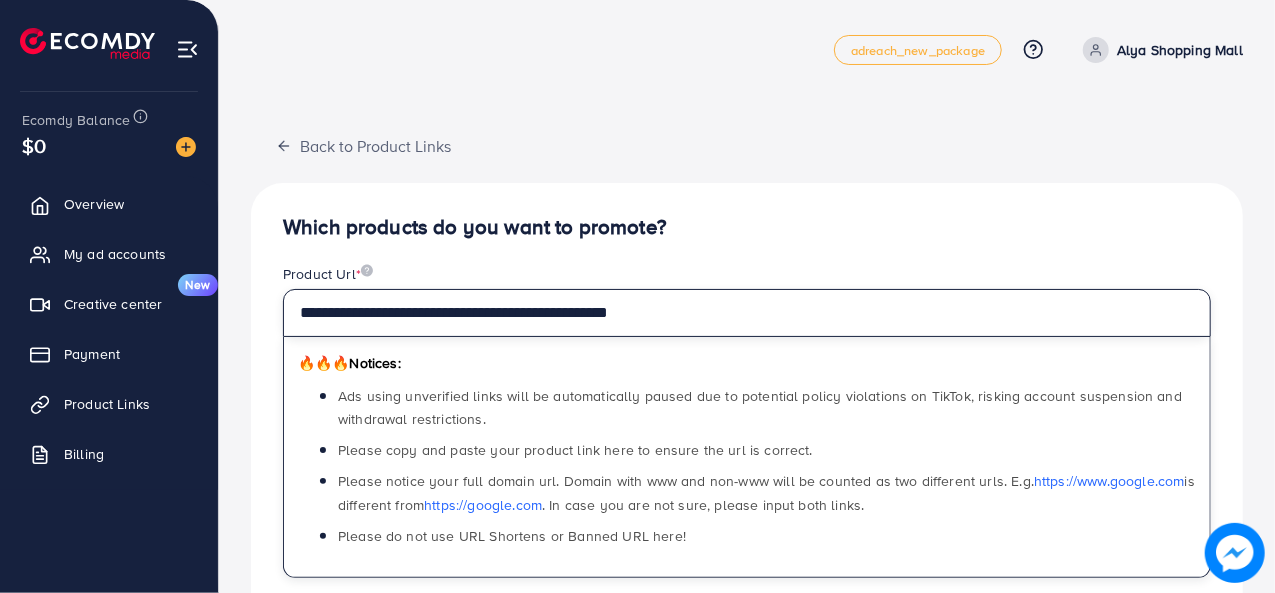 type on "**********" 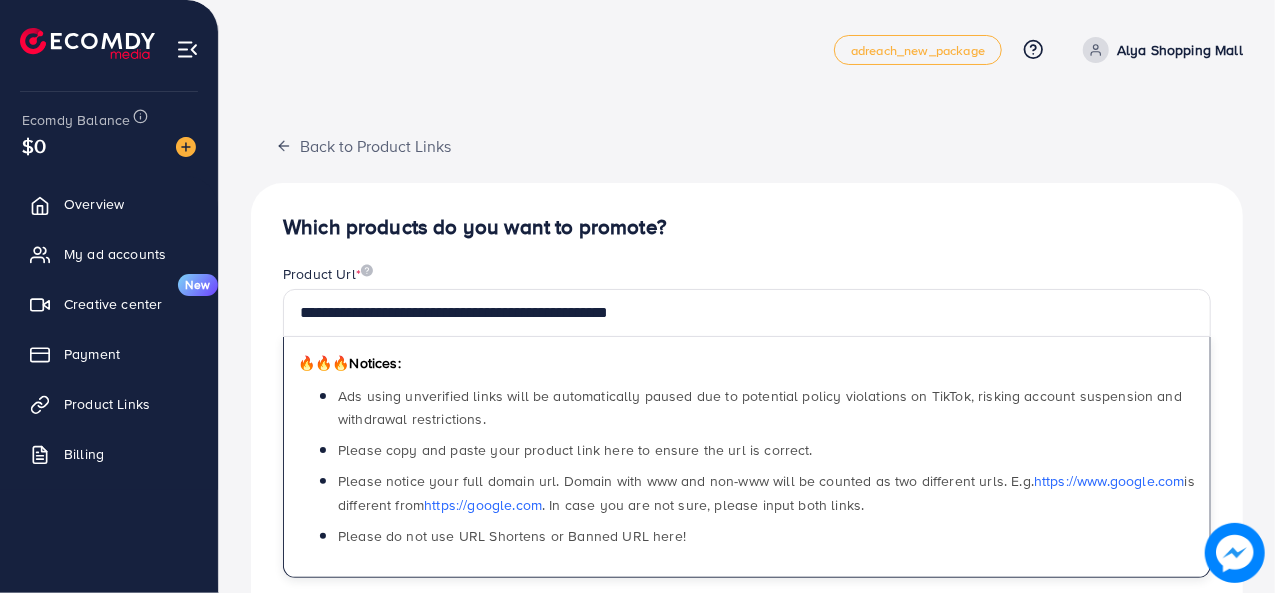 click on "**********" at bounding box center [747, 638] 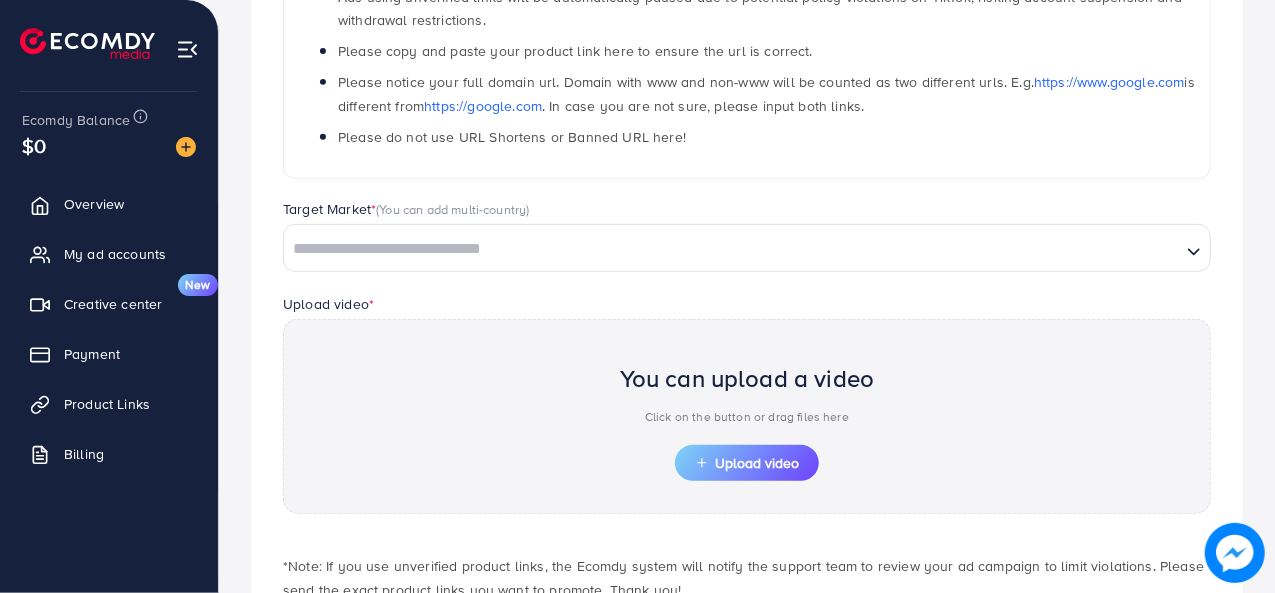 scroll, scrollTop: 400, scrollLeft: 0, axis: vertical 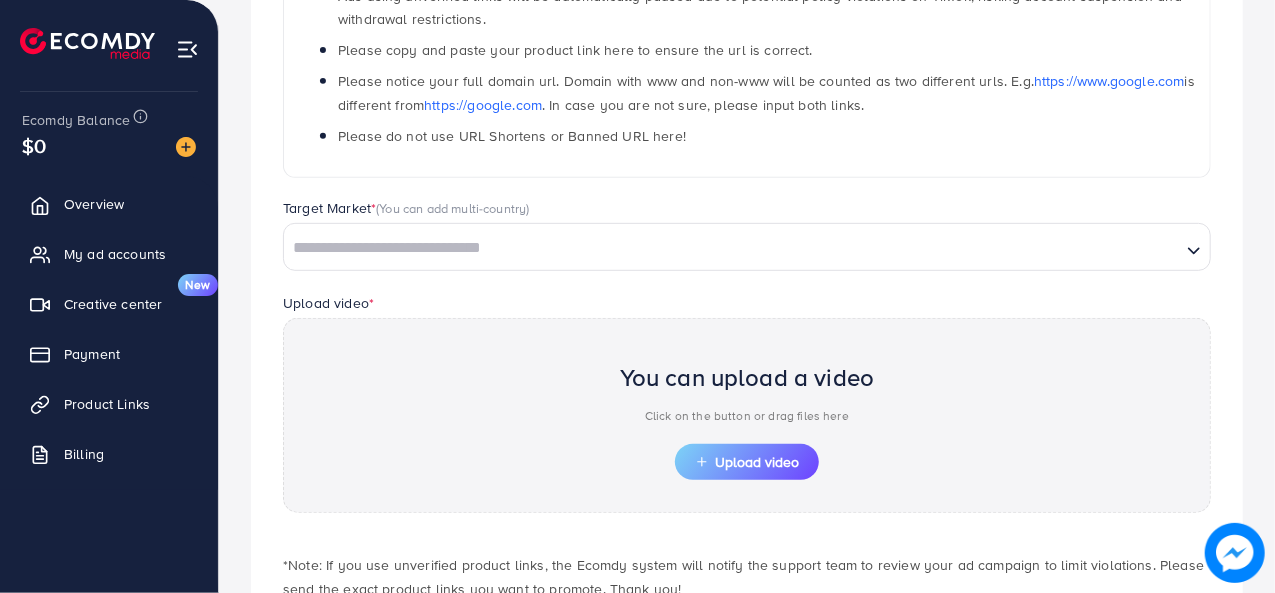 click at bounding box center [732, 248] 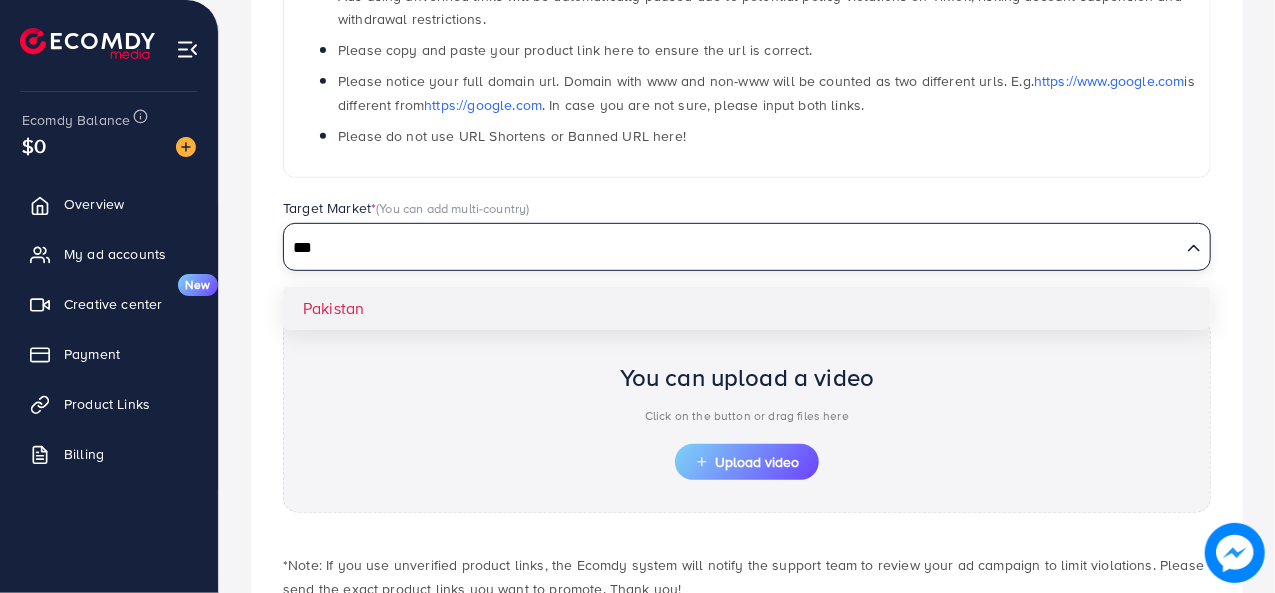 type on "***" 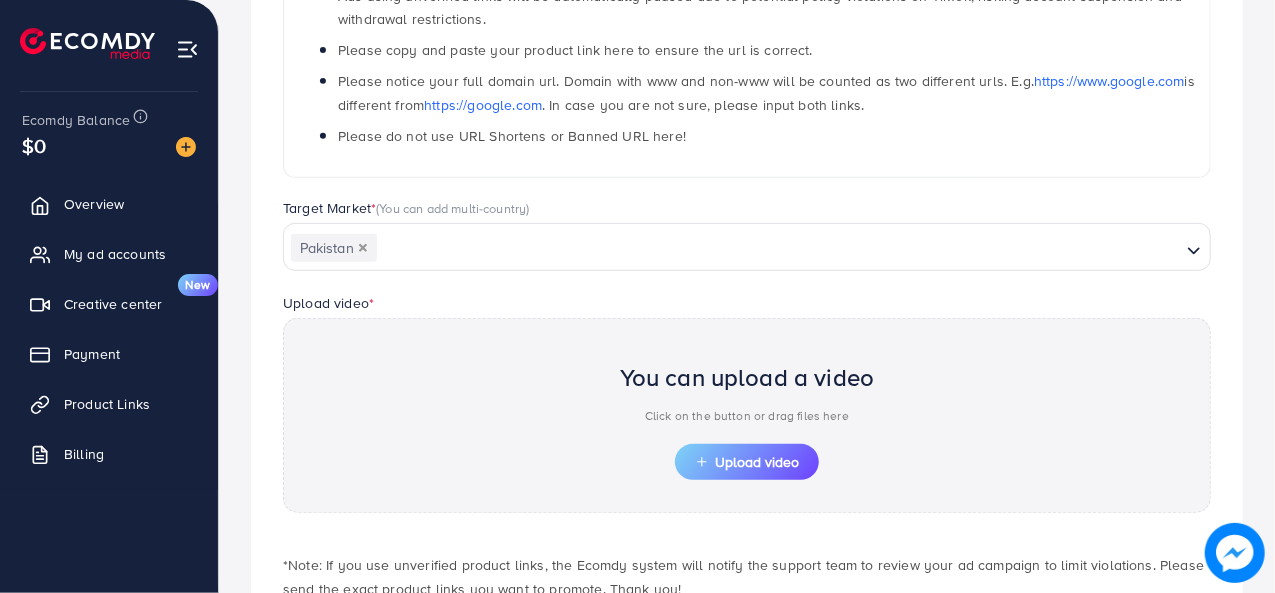 click on "**********" at bounding box center (747, 238) 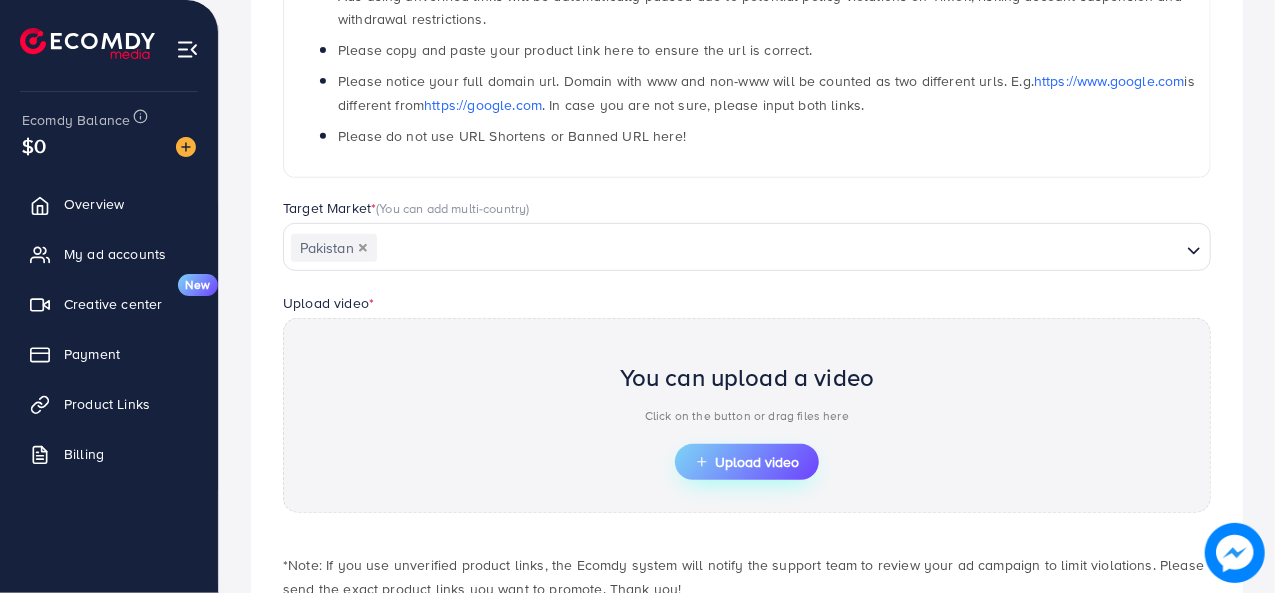 click on "Upload video" at bounding box center (747, 462) 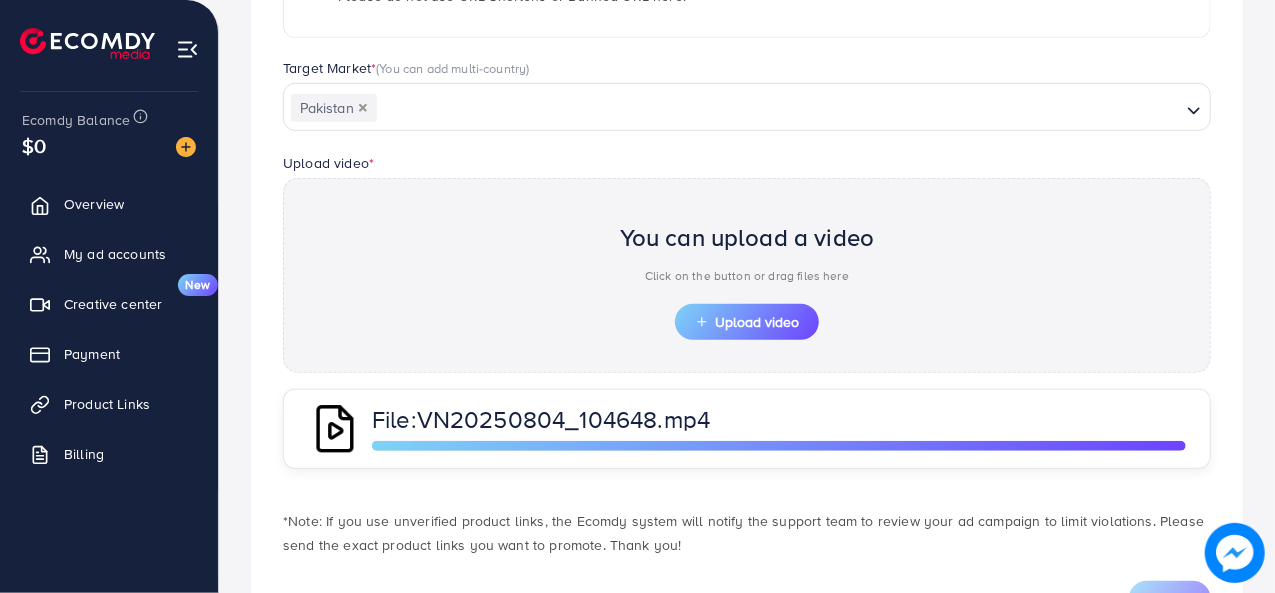 scroll, scrollTop: 624, scrollLeft: 0, axis: vertical 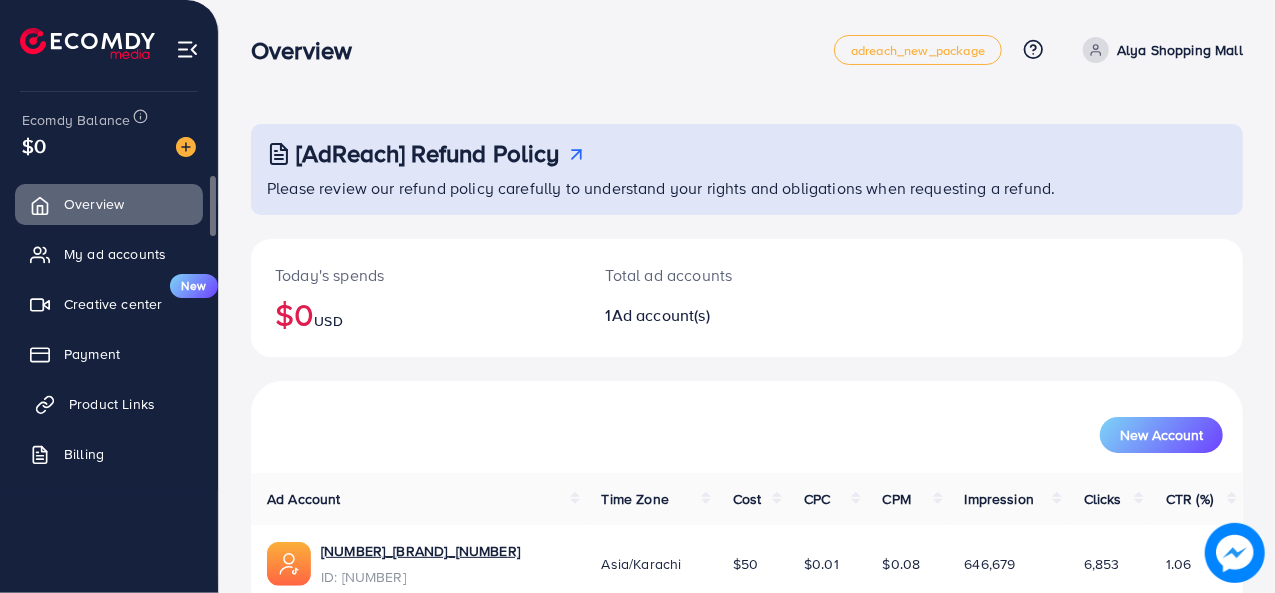 click on "Product Links" at bounding box center (112, 404) 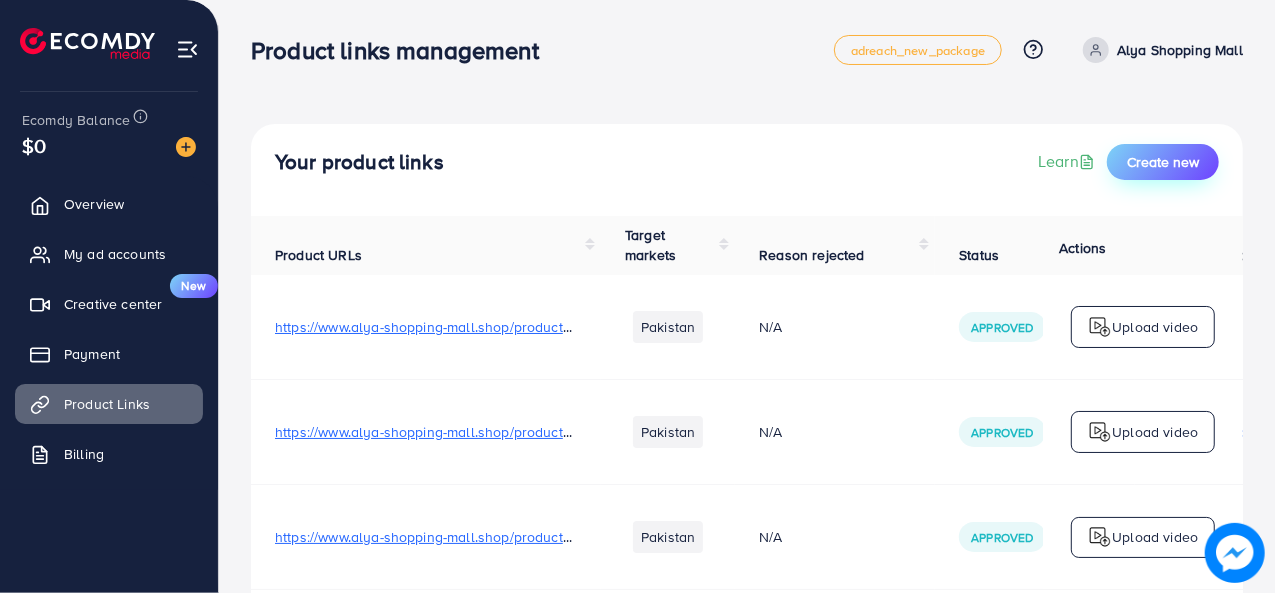 click on "Create new" at bounding box center [1163, 162] 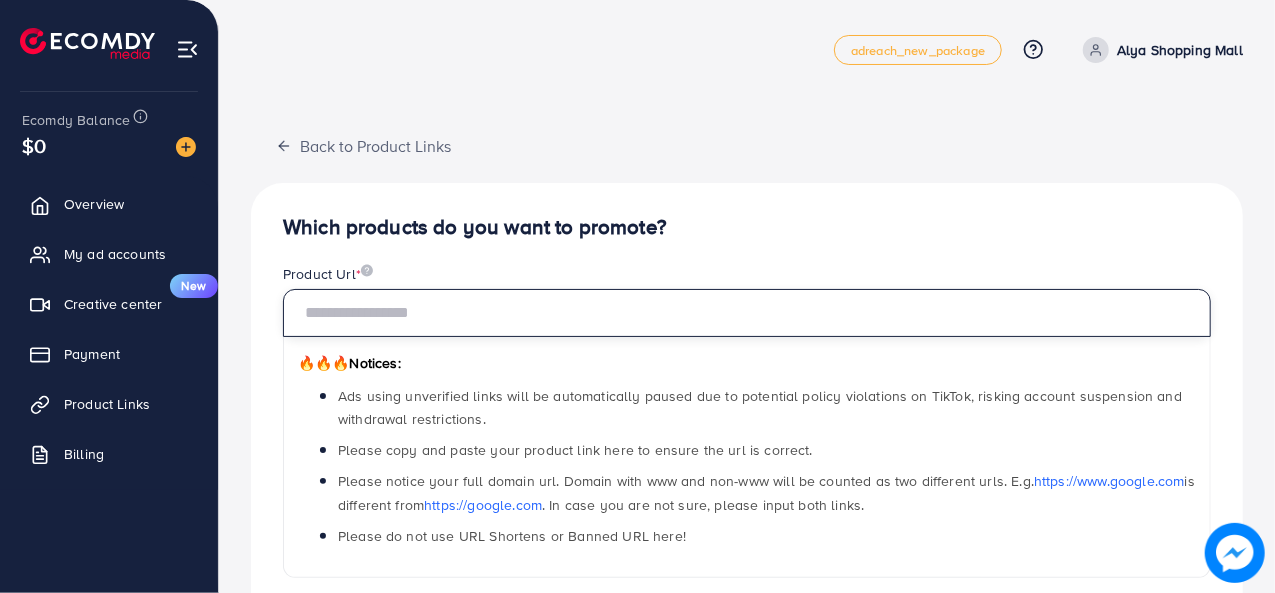 click at bounding box center [747, 313] 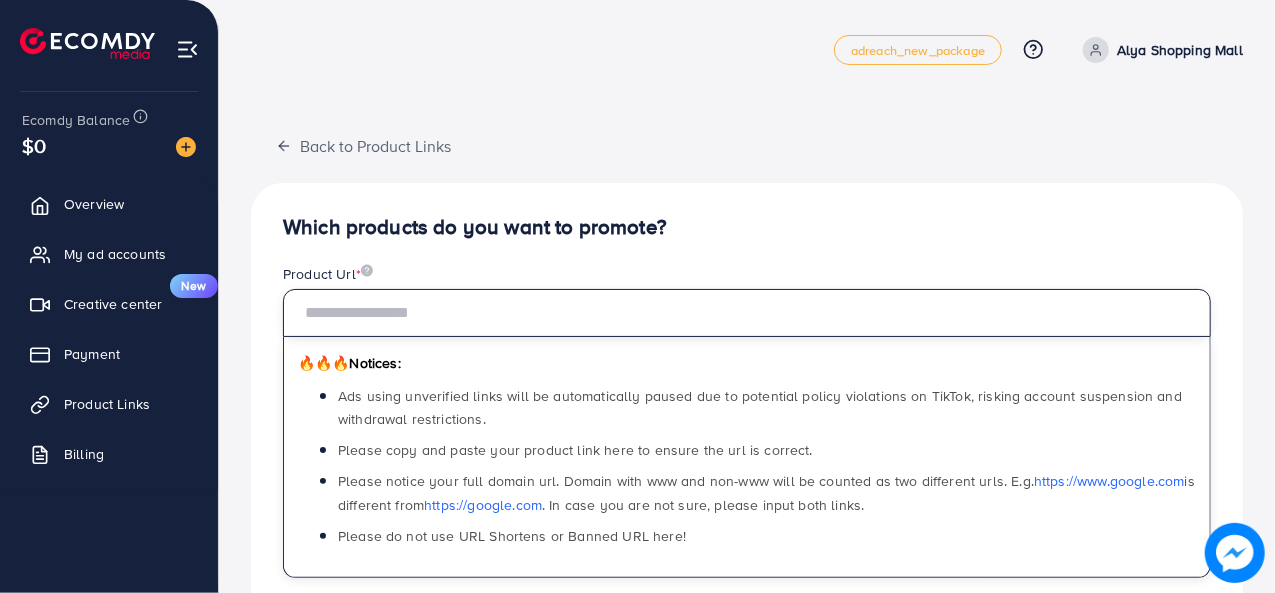paste on "**********" 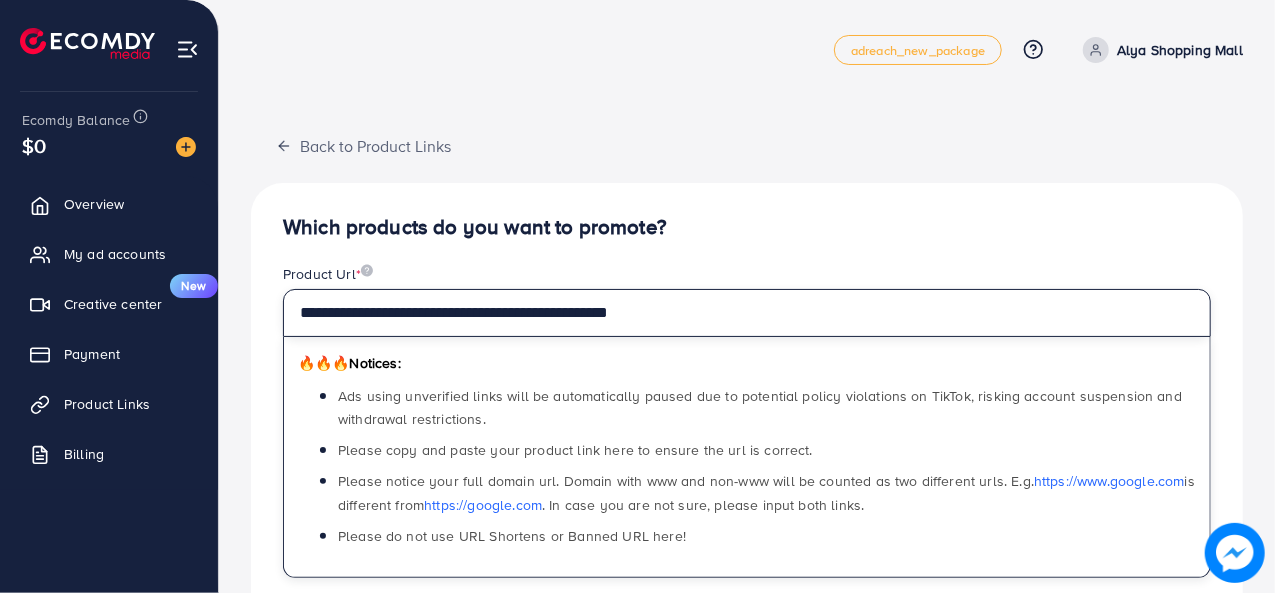 type on "**********" 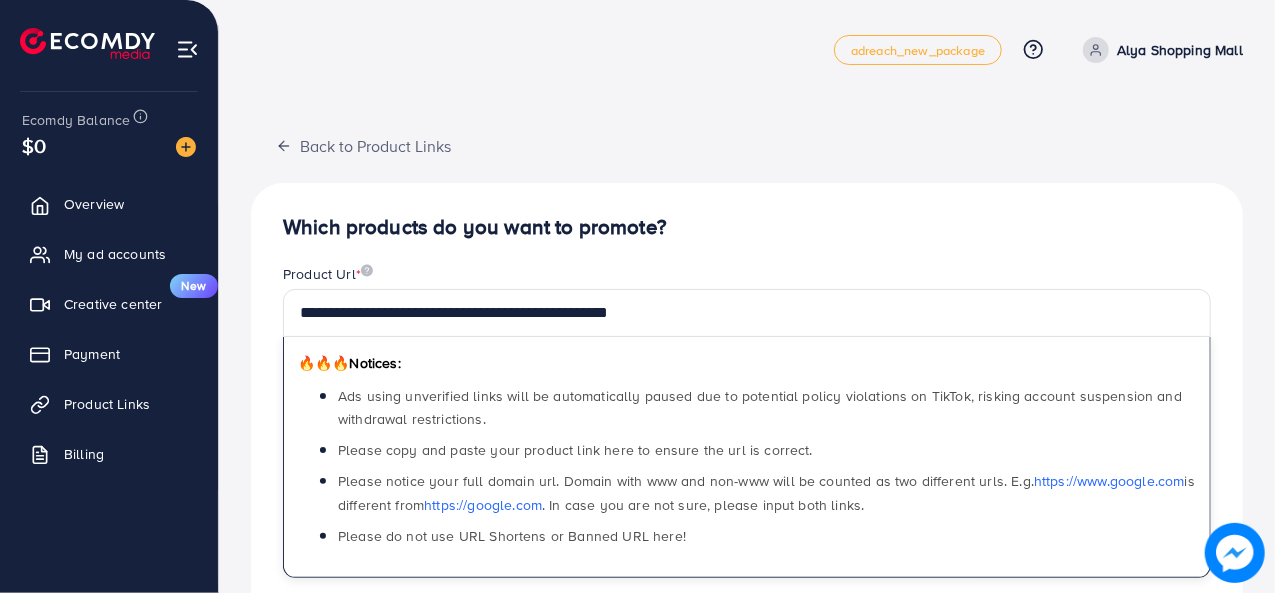 click on "**********" at bounding box center (747, 562) 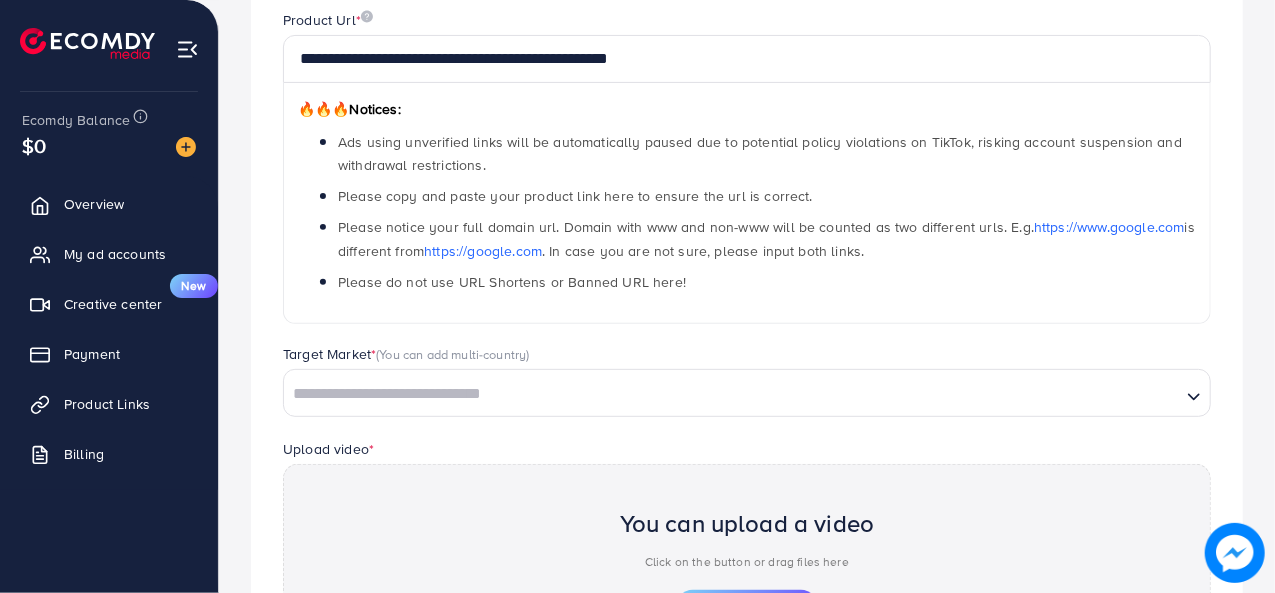 scroll, scrollTop: 528, scrollLeft: 0, axis: vertical 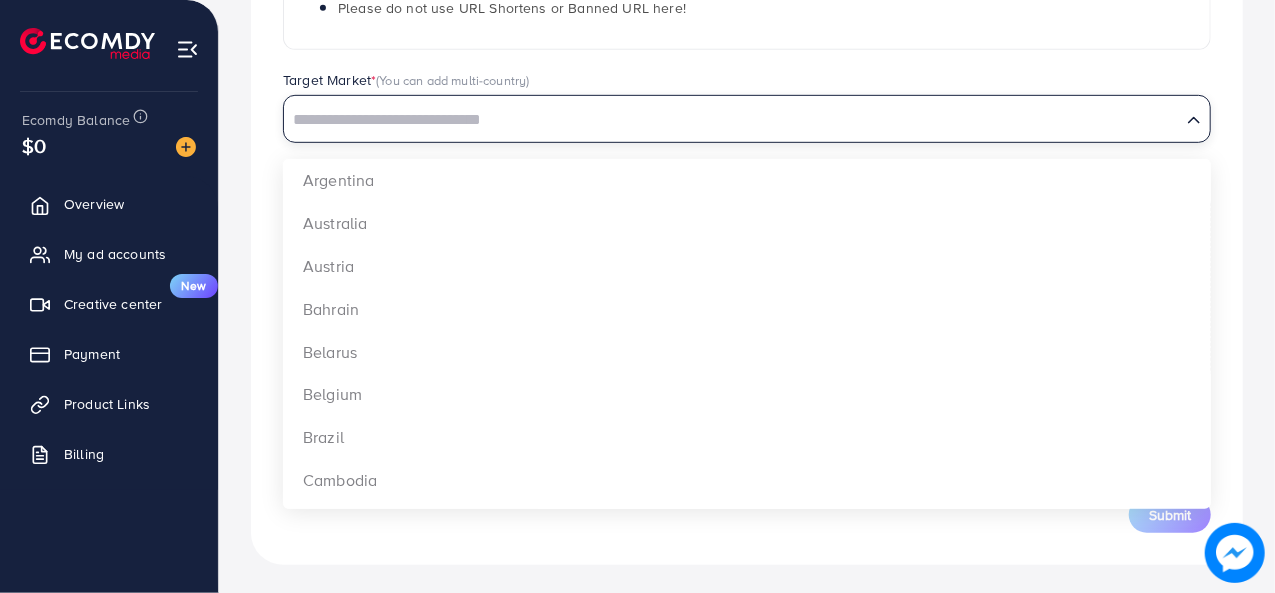 click at bounding box center (732, 120) 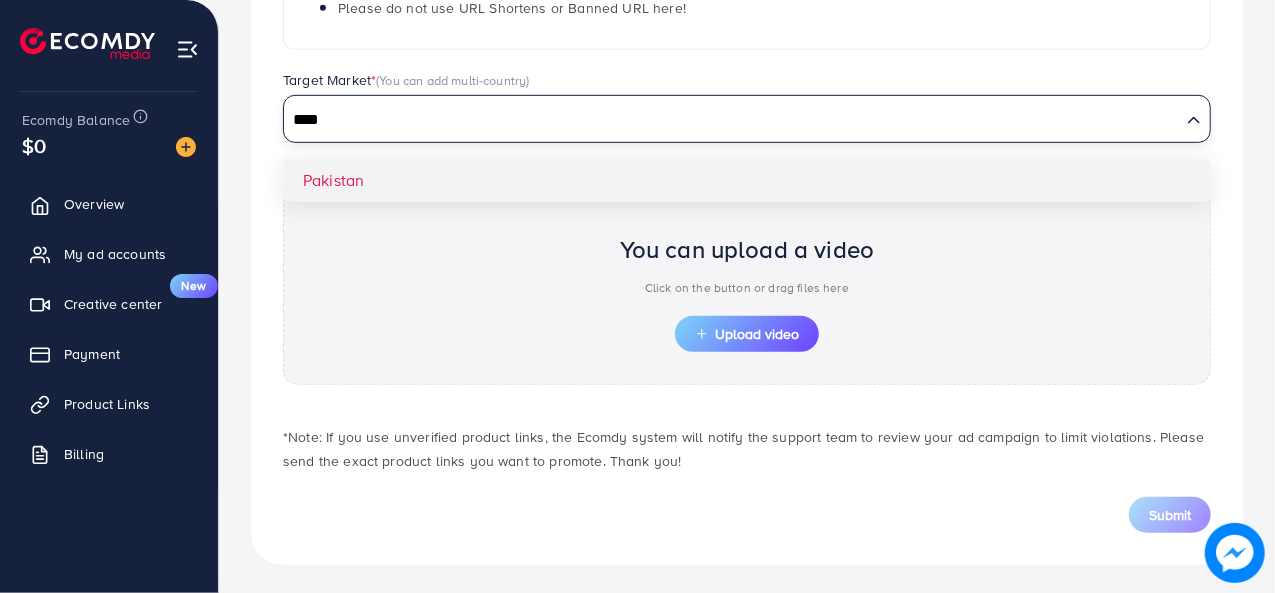type on "****" 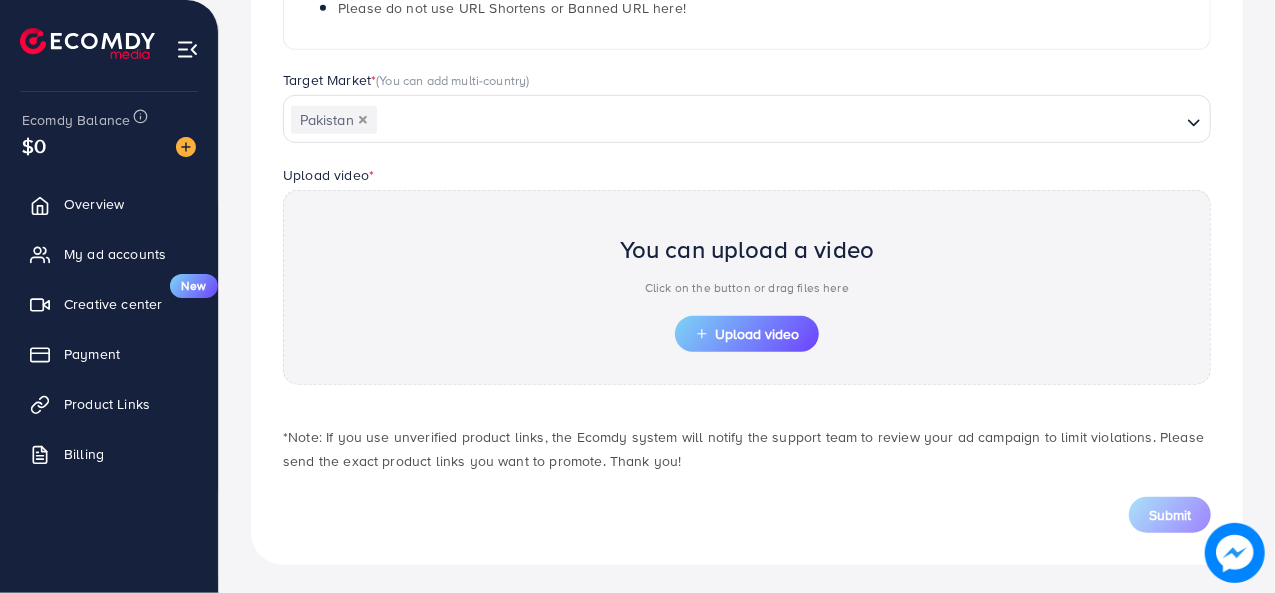 click on "**********" at bounding box center (747, 110) 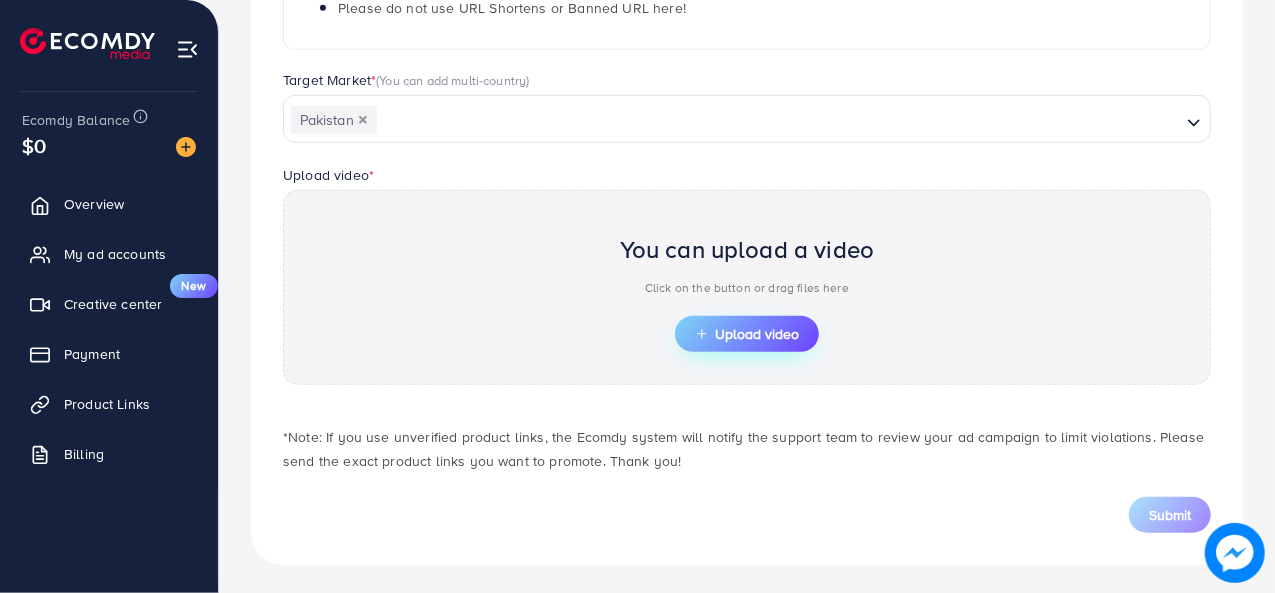 click on "Upload video" at bounding box center (747, 334) 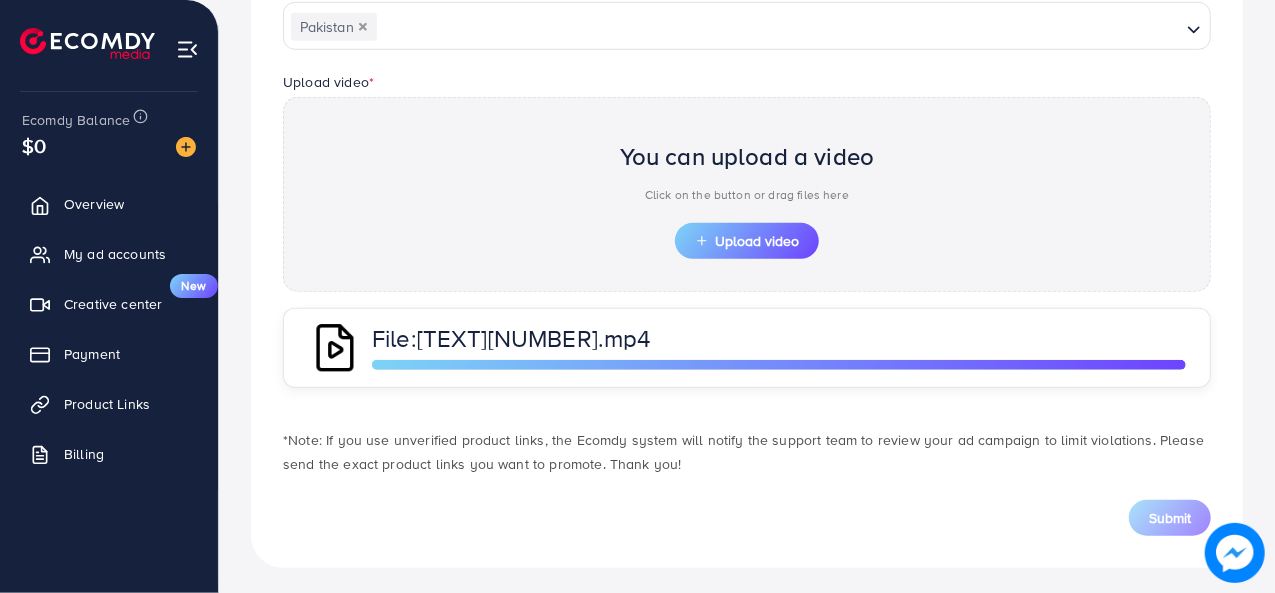 scroll, scrollTop: 624, scrollLeft: 0, axis: vertical 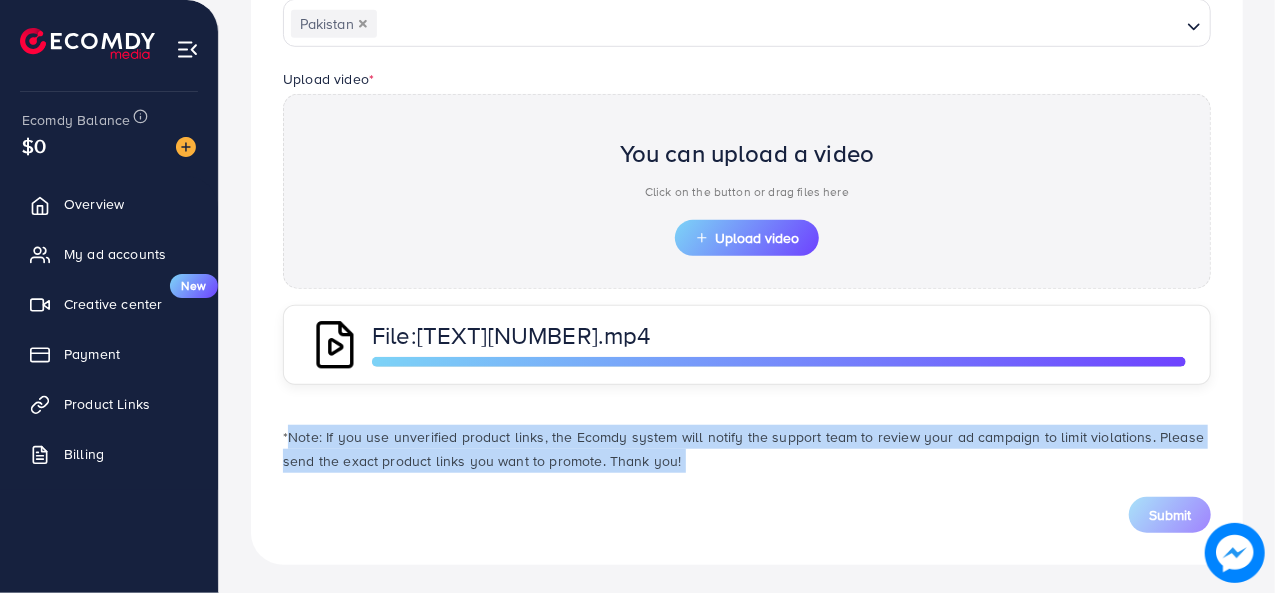 drag, startPoint x: 283, startPoint y: 427, endPoint x: 494, endPoint y: 491, distance: 220.49263 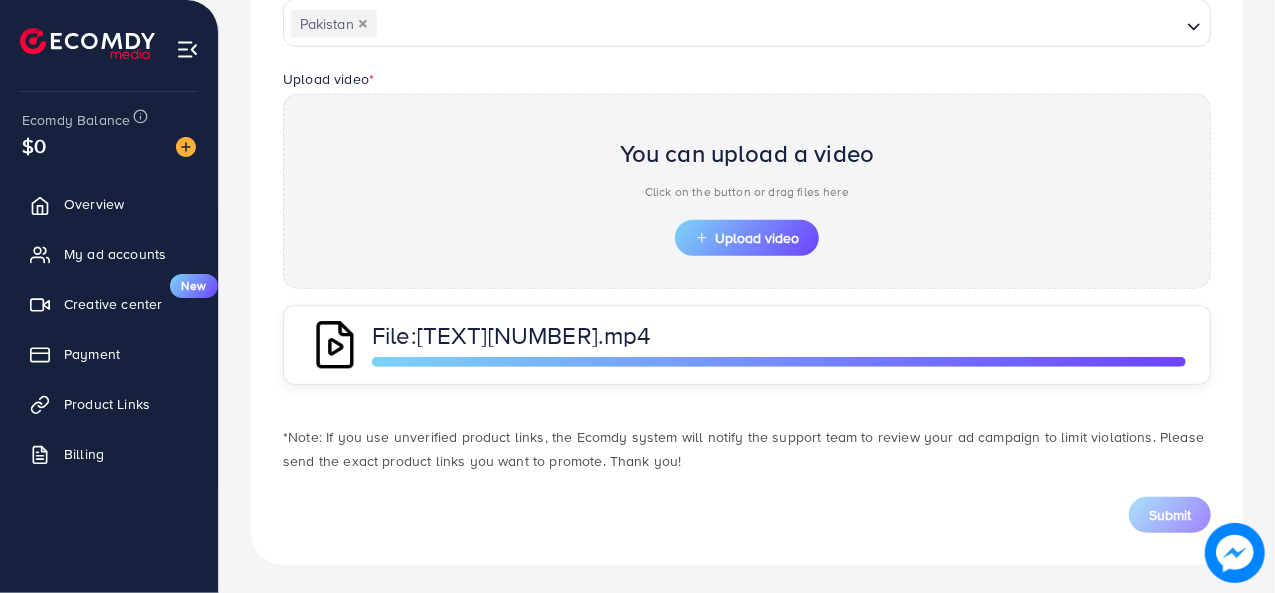 click on "Submit" at bounding box center [747, 503] 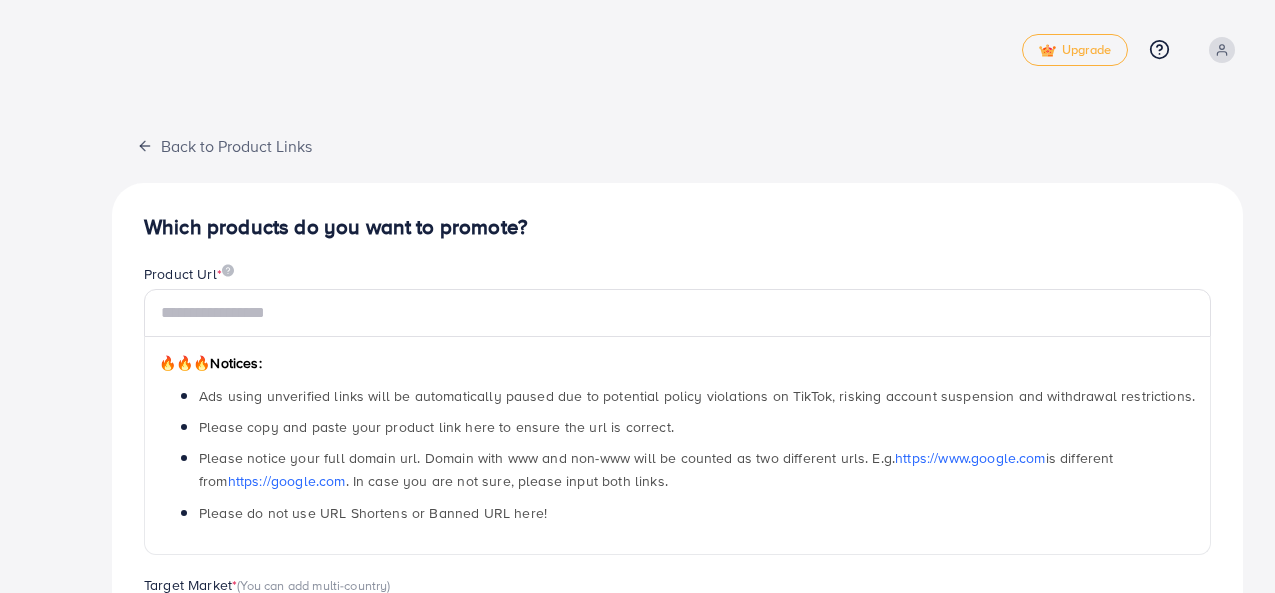 scroll, scrollTop: 0, scrollLeft: 0, axis: both 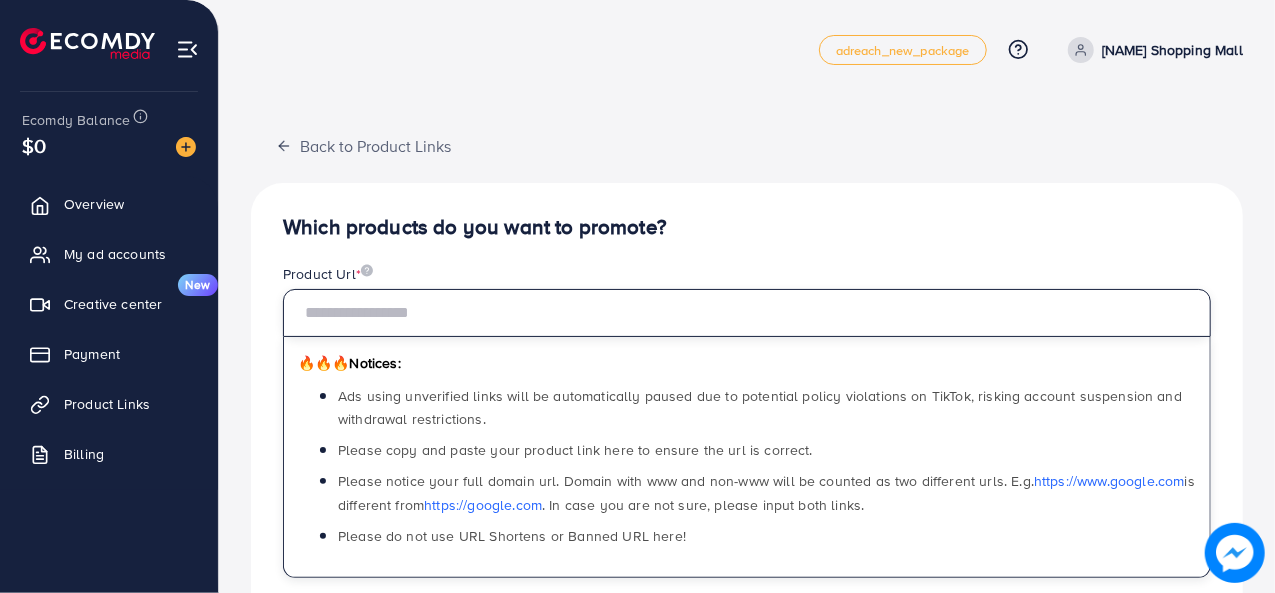 click at bounding box center [747, 313] 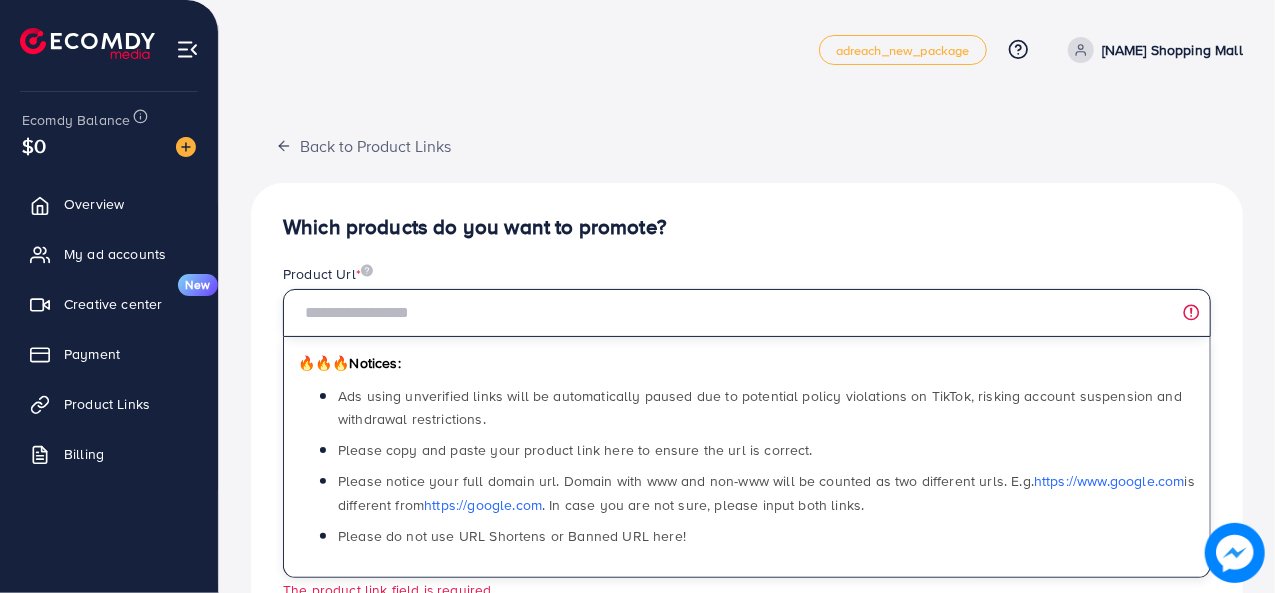 click at bounding box center (747, 313) 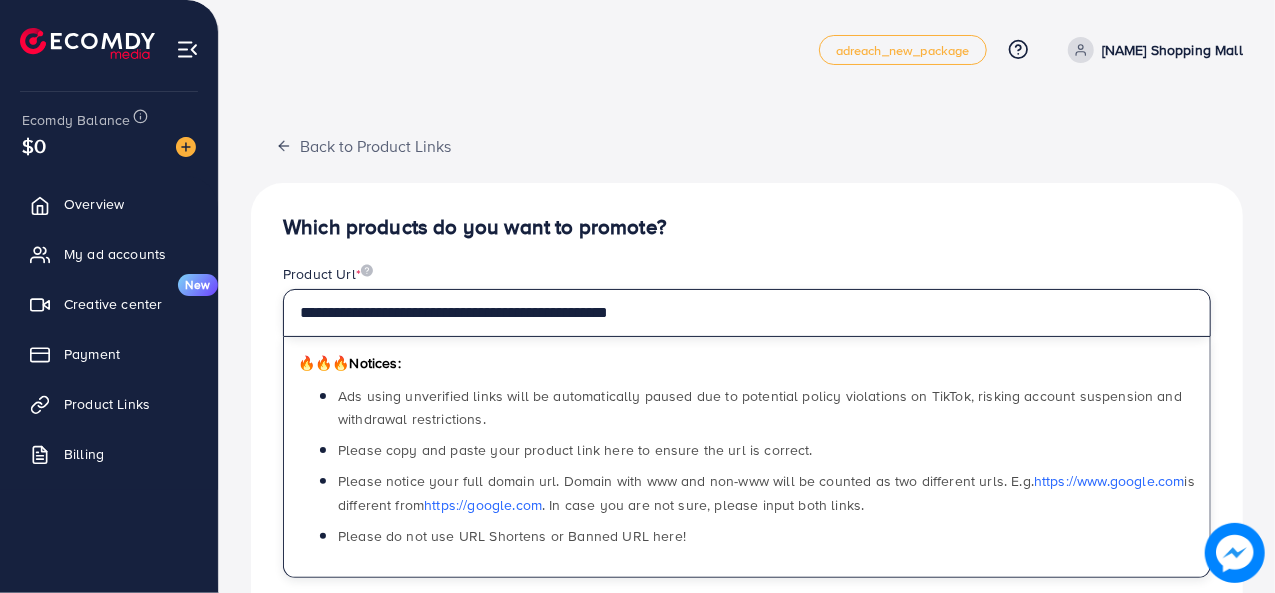 type on "**********" 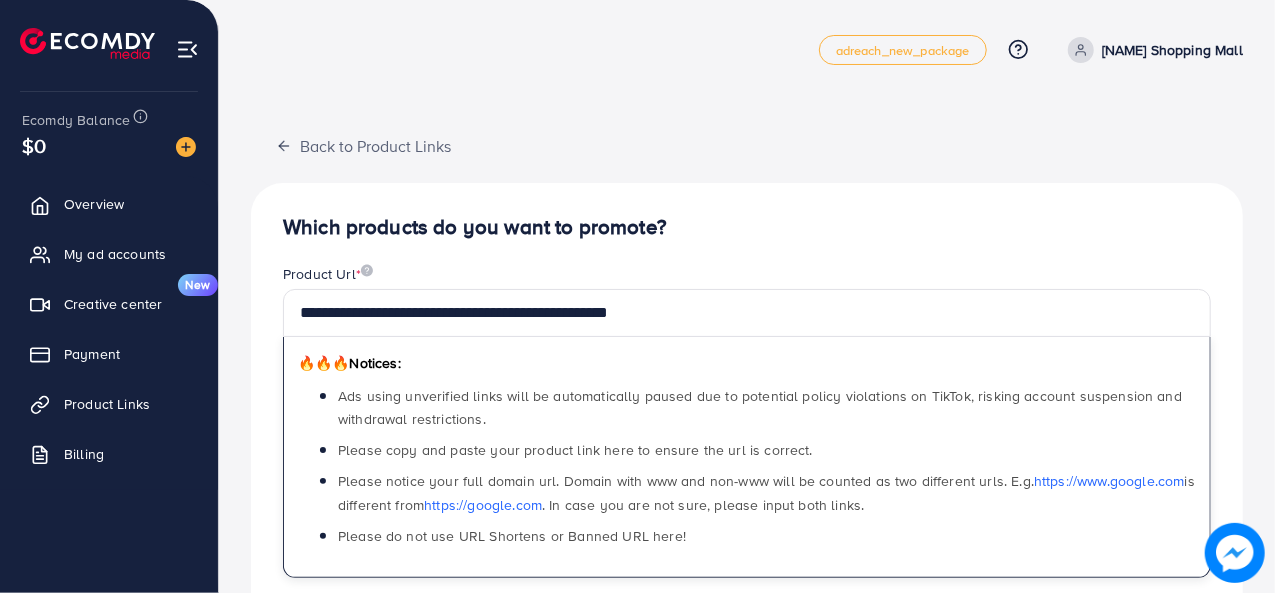 click on "**********" at bounding box center (747, 638) 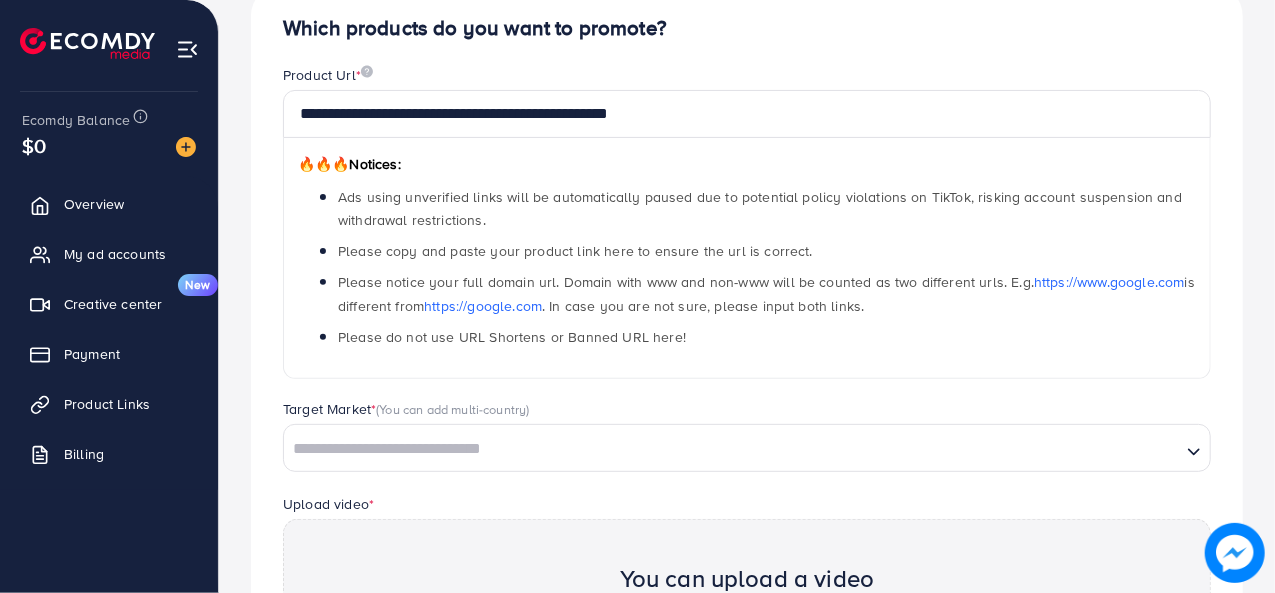 scroll, scrollTop: 200, scrollLeft: 0, axis: vertical 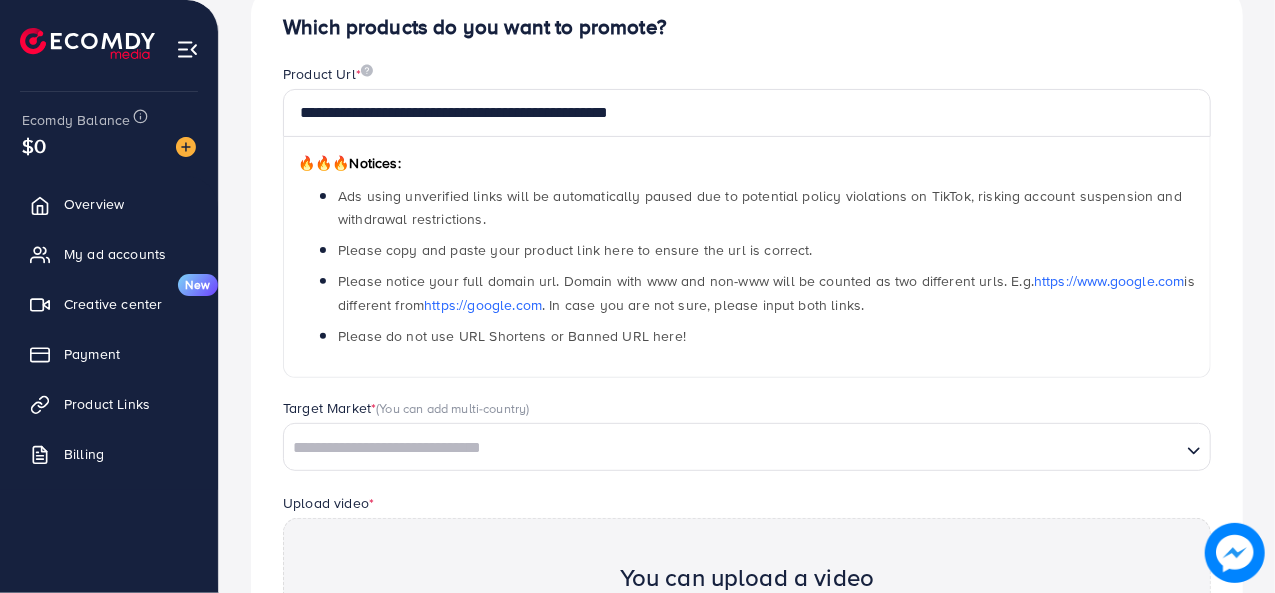click at bounding box center (732, 448) 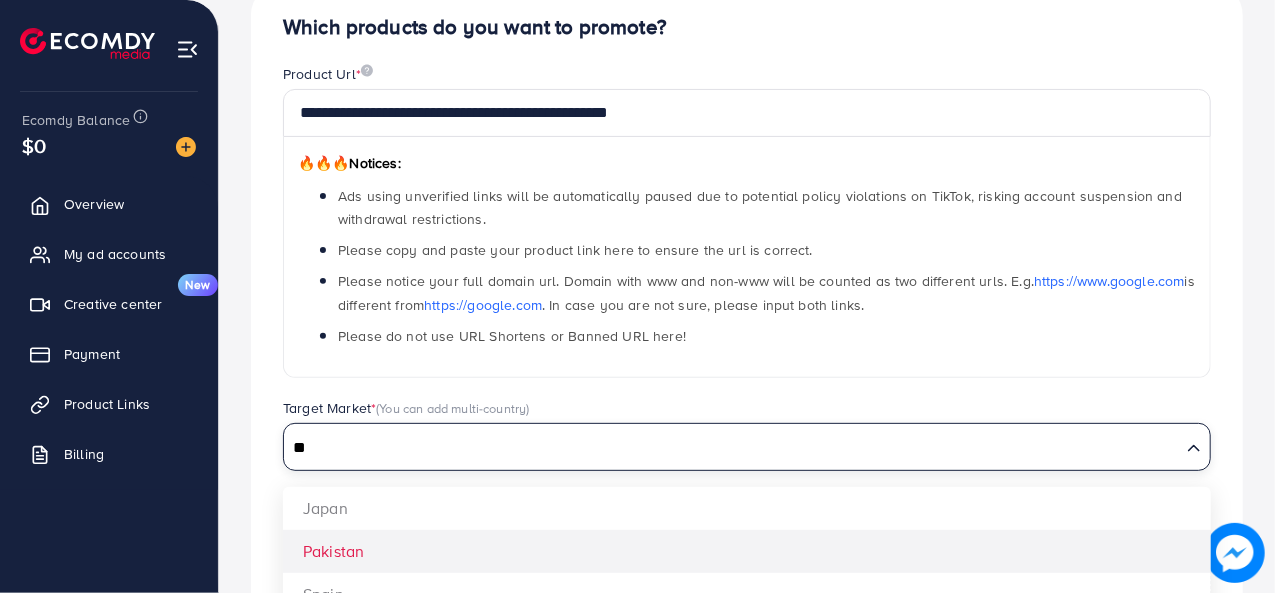 type on "**" 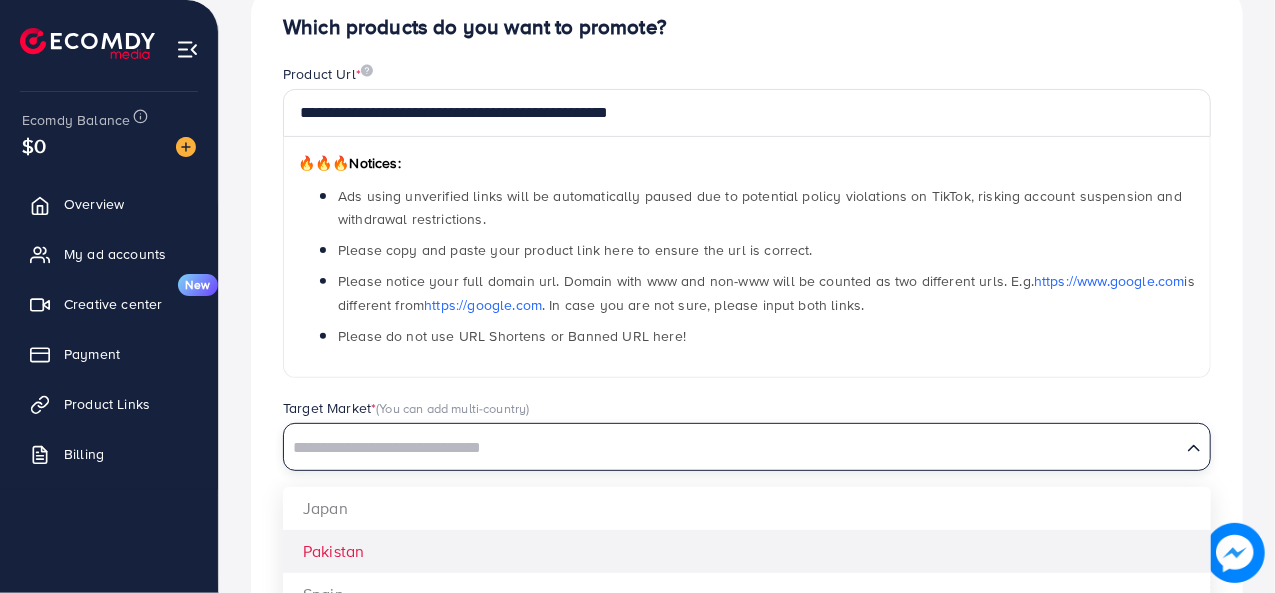 click on "**********" at bounding box center [747, 438] 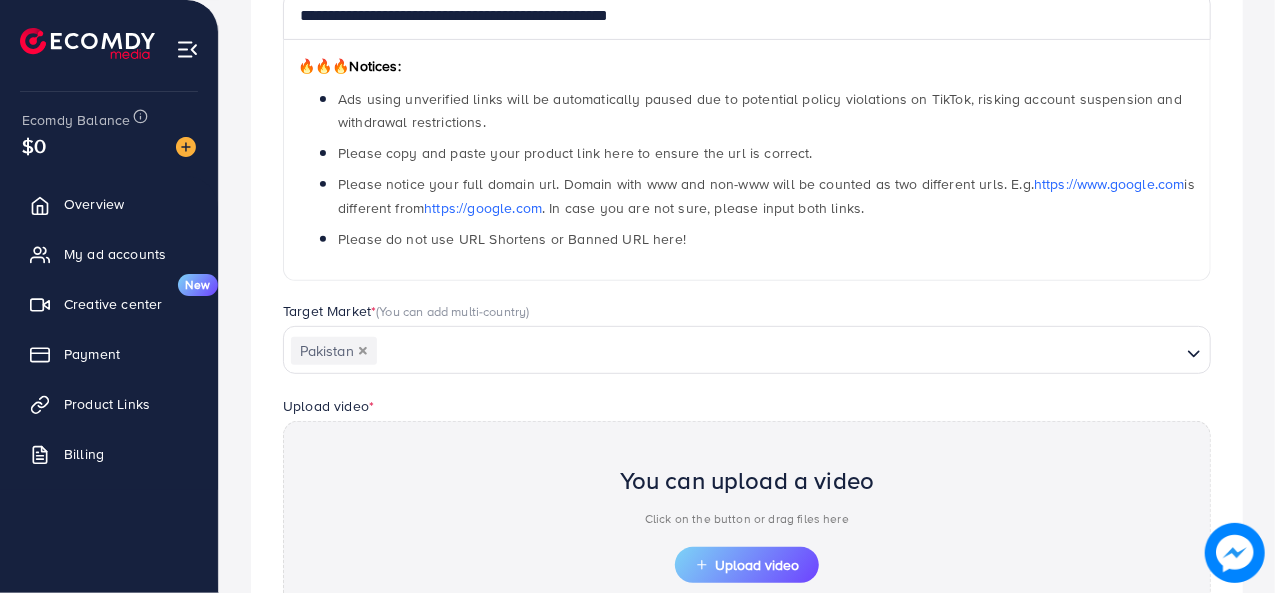 scroll, scrollTop: 300, scrollLeft: 0, axis: vertical 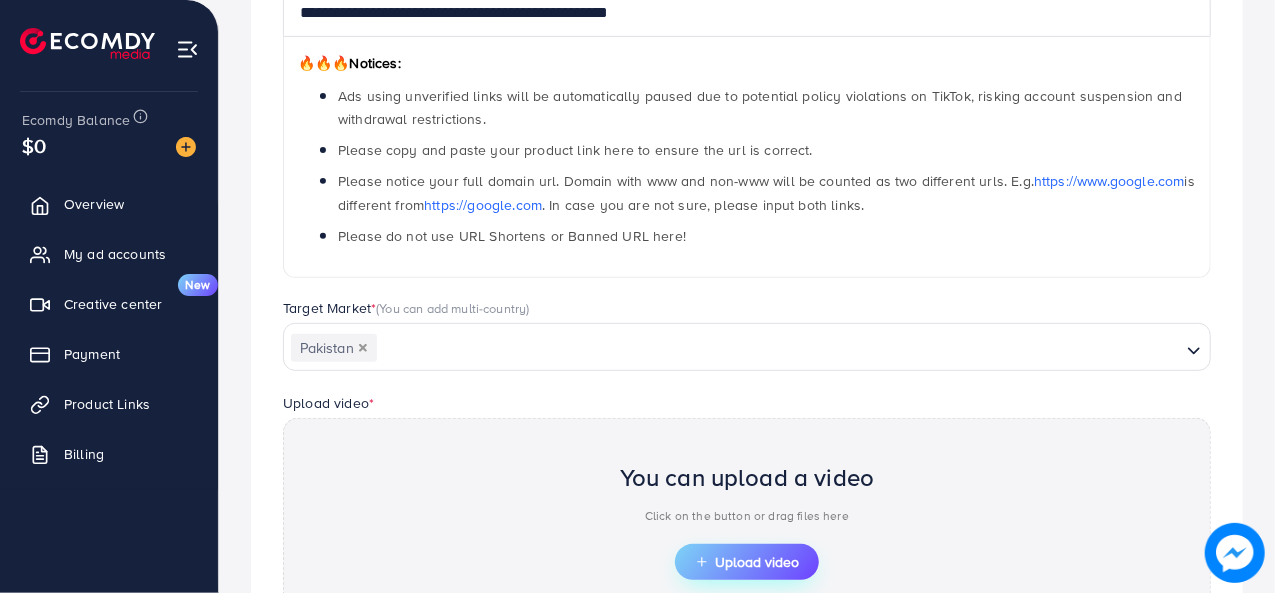 click on "Upload video" at bounding box center [747, 562] 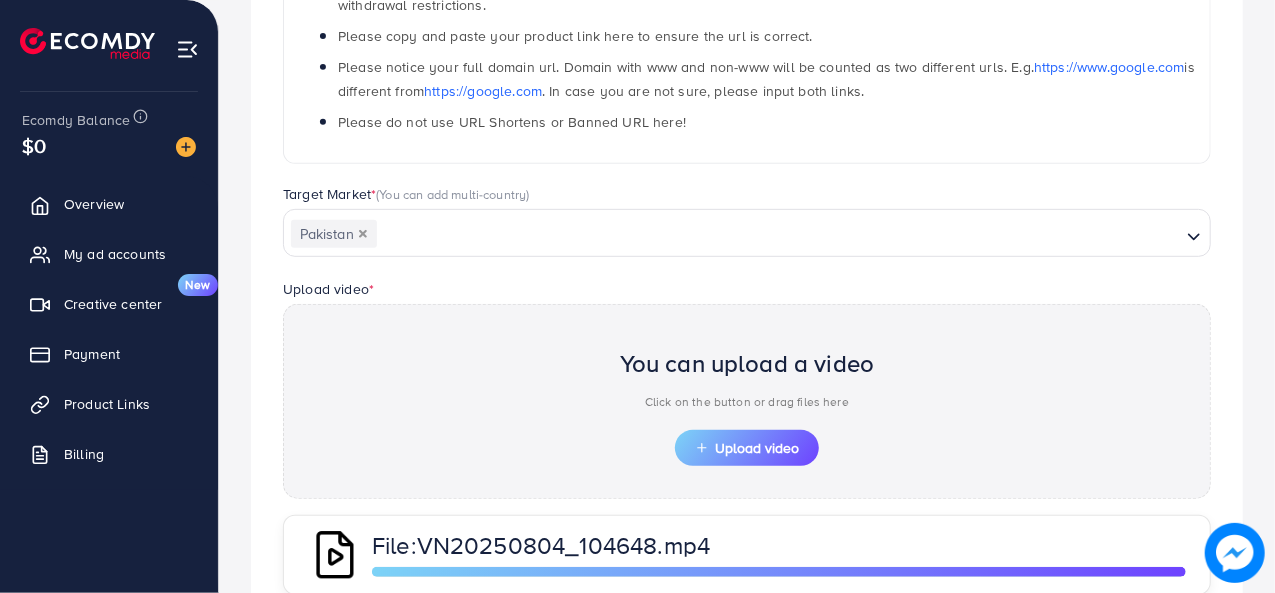 scroll, scrollTop: 600, scrollLeft: 0, axis: vertical 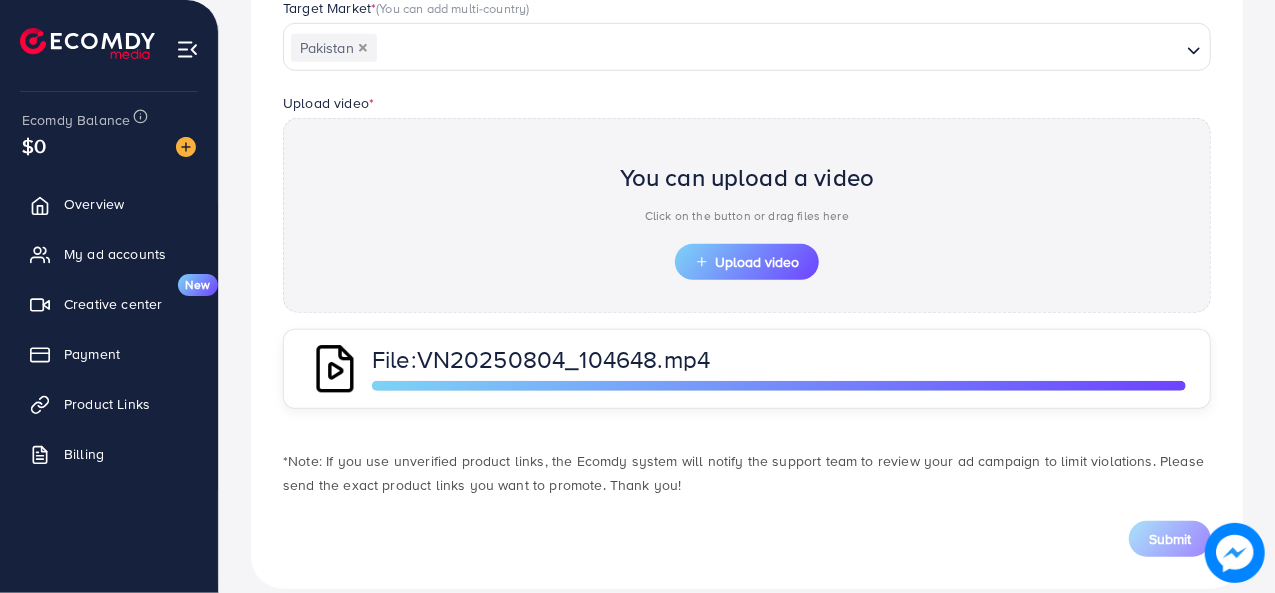 click on "File:  VN20250804_104648.mp4" at bounding box center (697, 359) 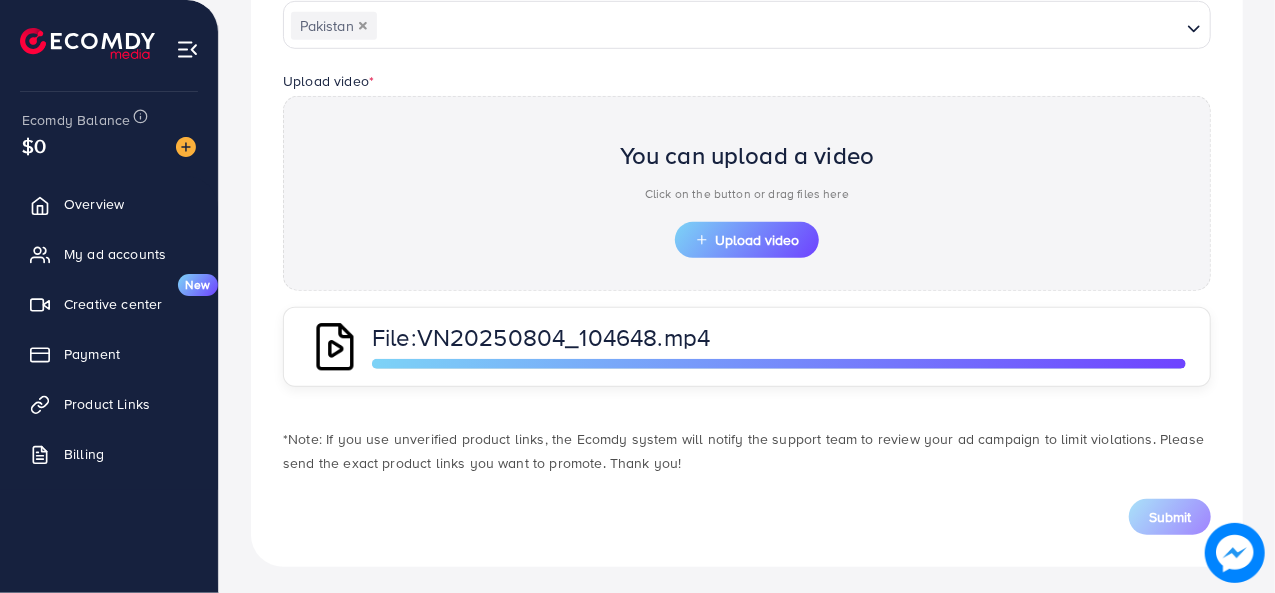 scroll, scrollTop: 624, scrollLeft: 0, axis: vertical 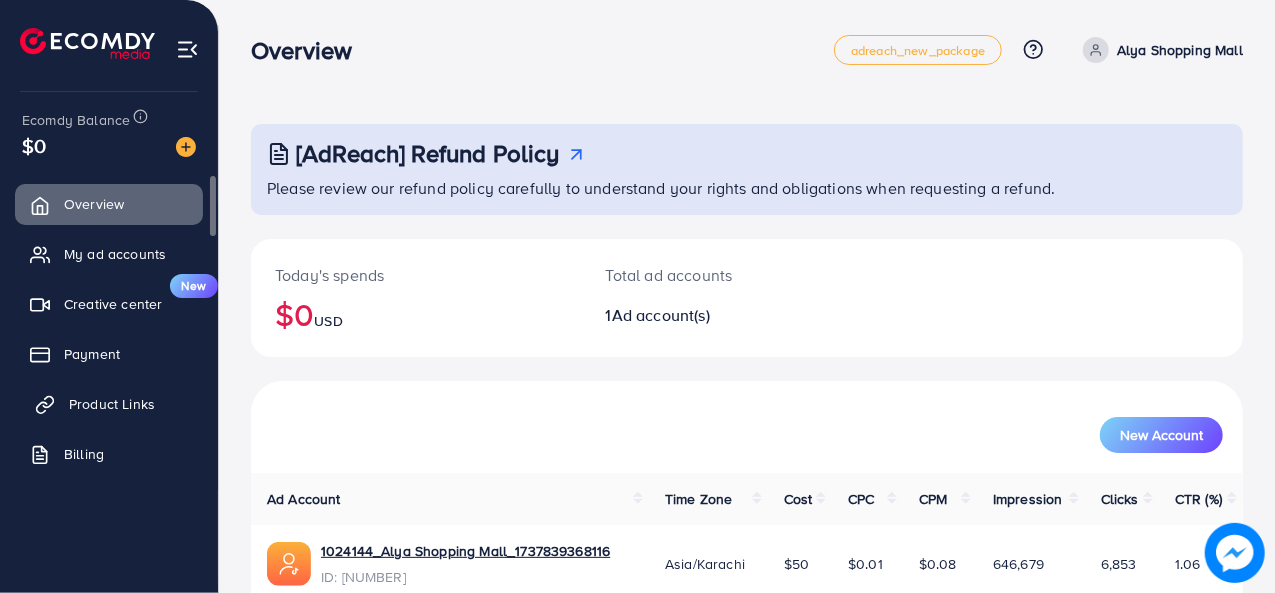 click on "Product Links" at bounding box center (112, 404) 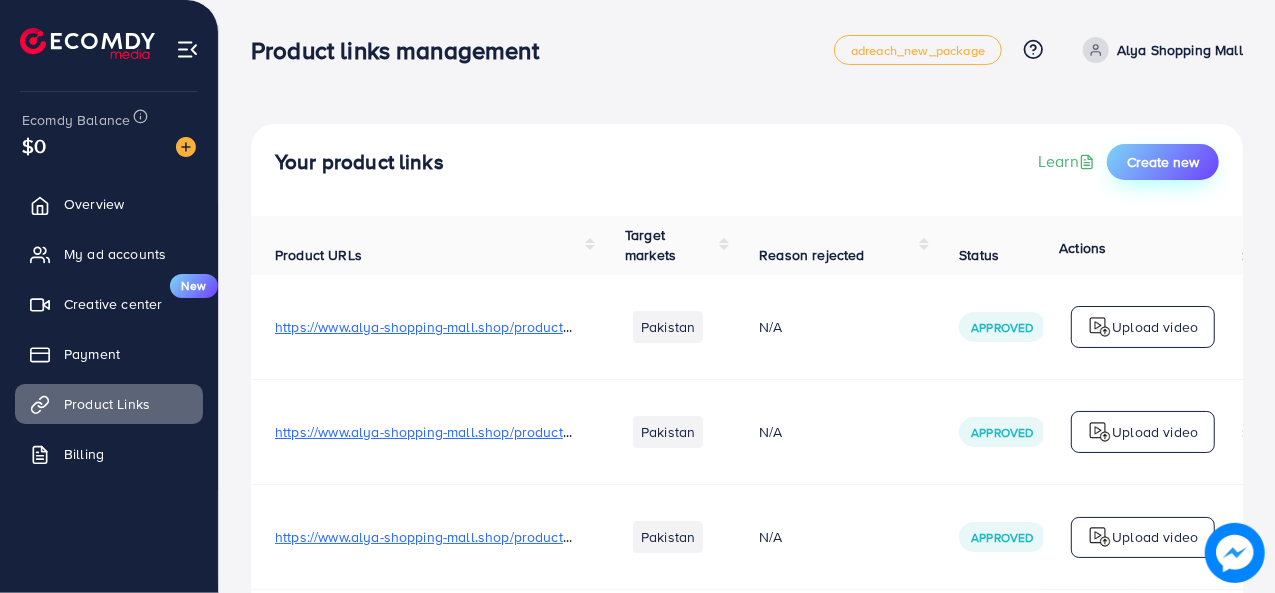 click on "Create new" at bounding box center [1163, 162] 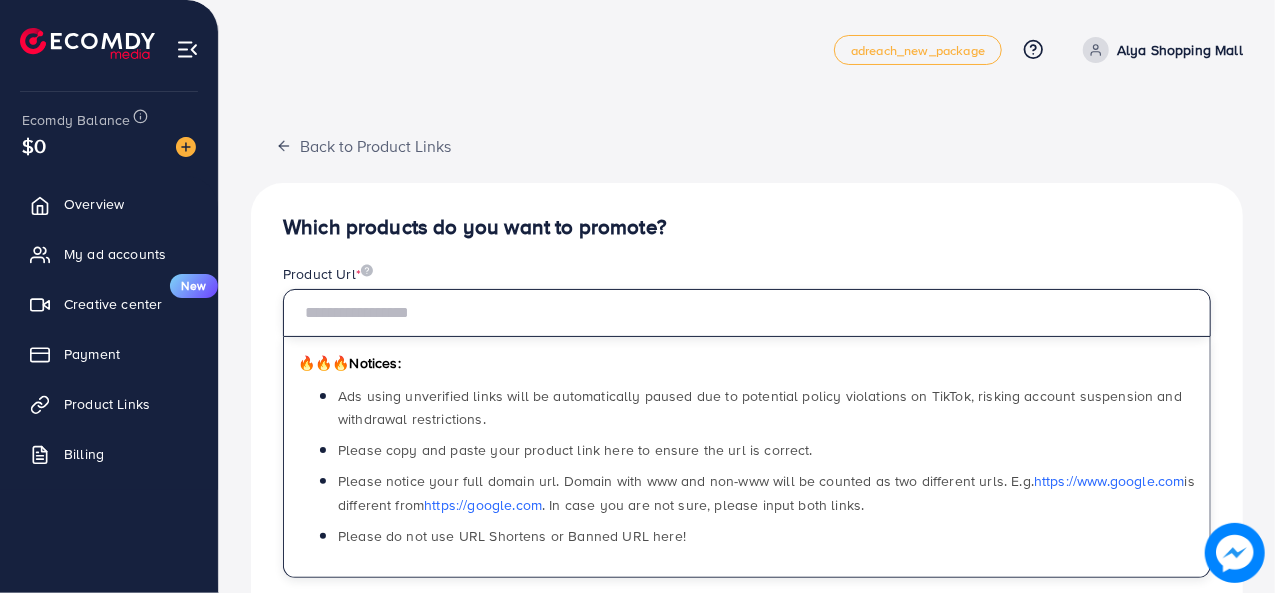 click at bounding box center (747, 313) 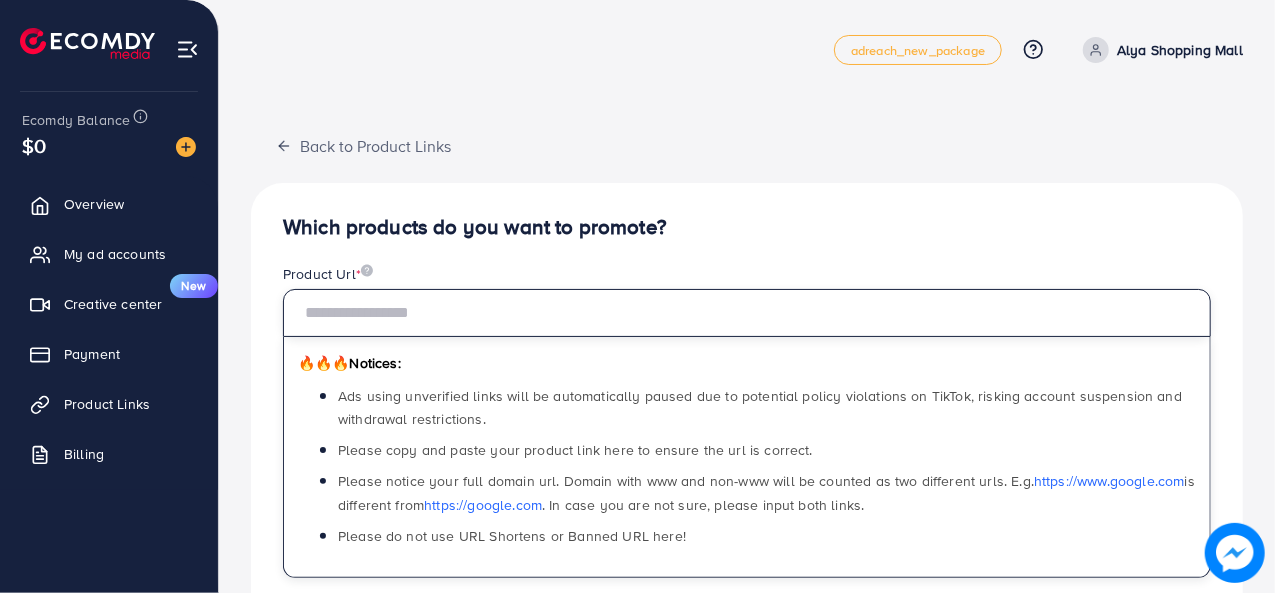 paste on "**********" 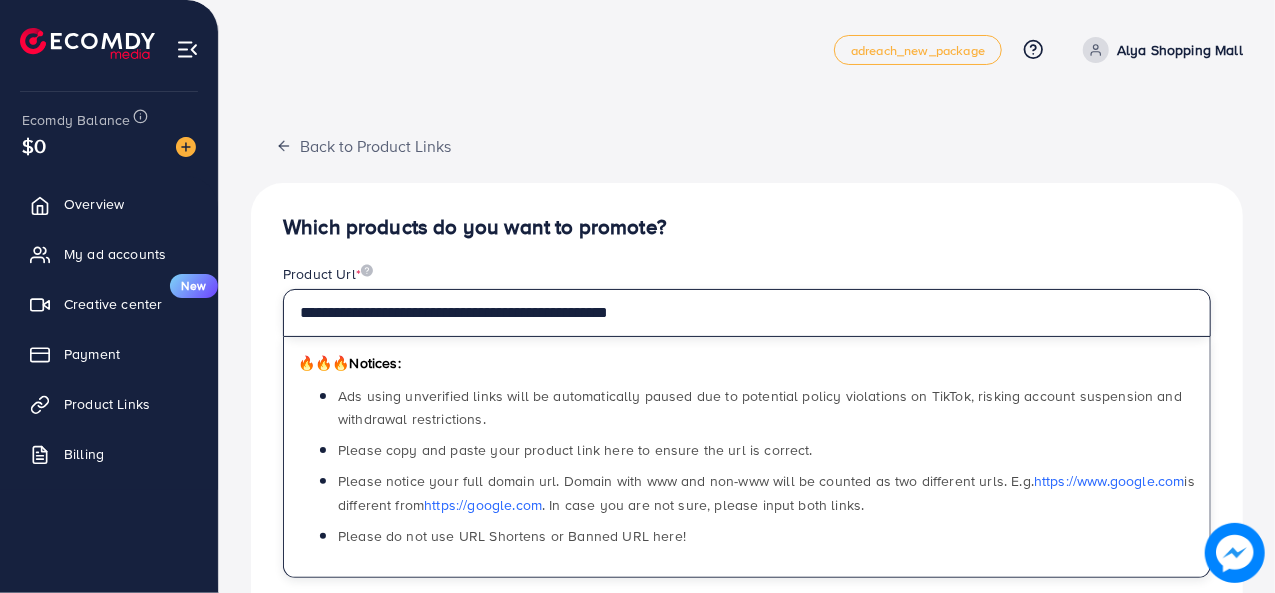 type on "**********" 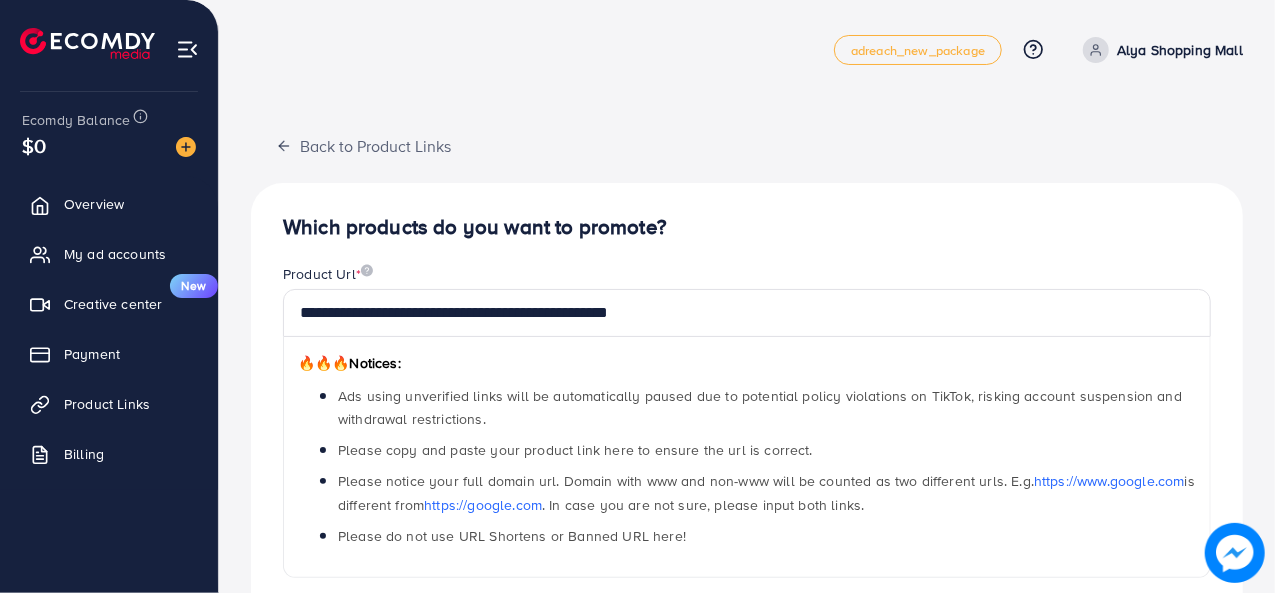 click on "**********" at bounding box center (747, 608) 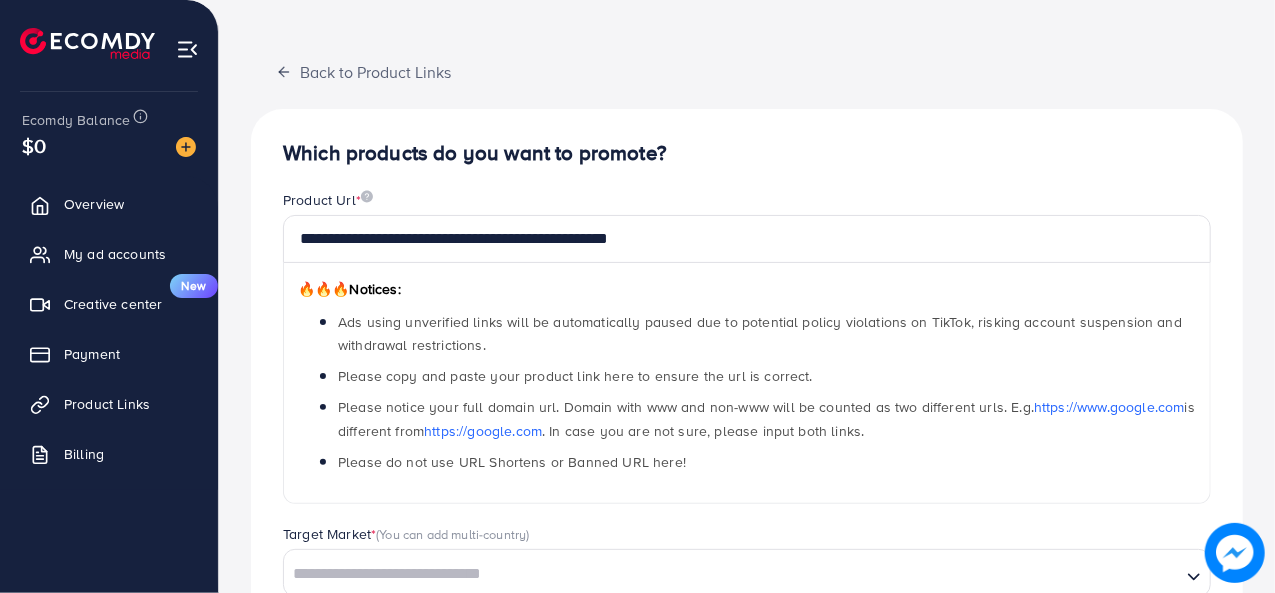 scroll, scrollTop: 300, scrollLeft: 0, axis: vertical 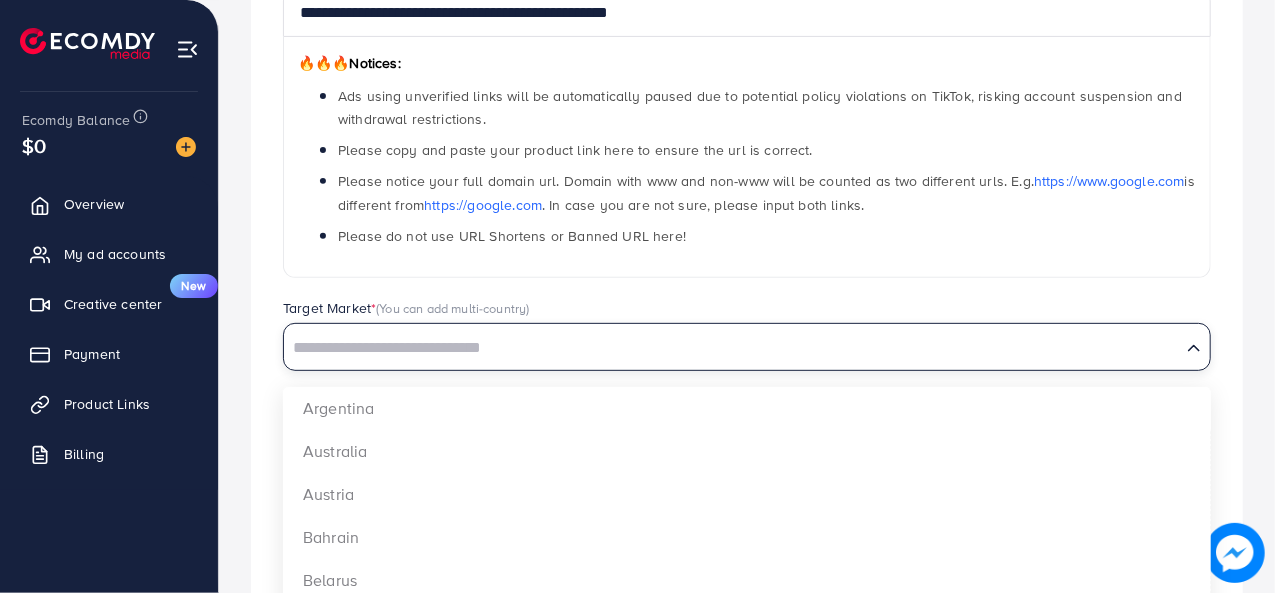click at bounding box center (732, 348) 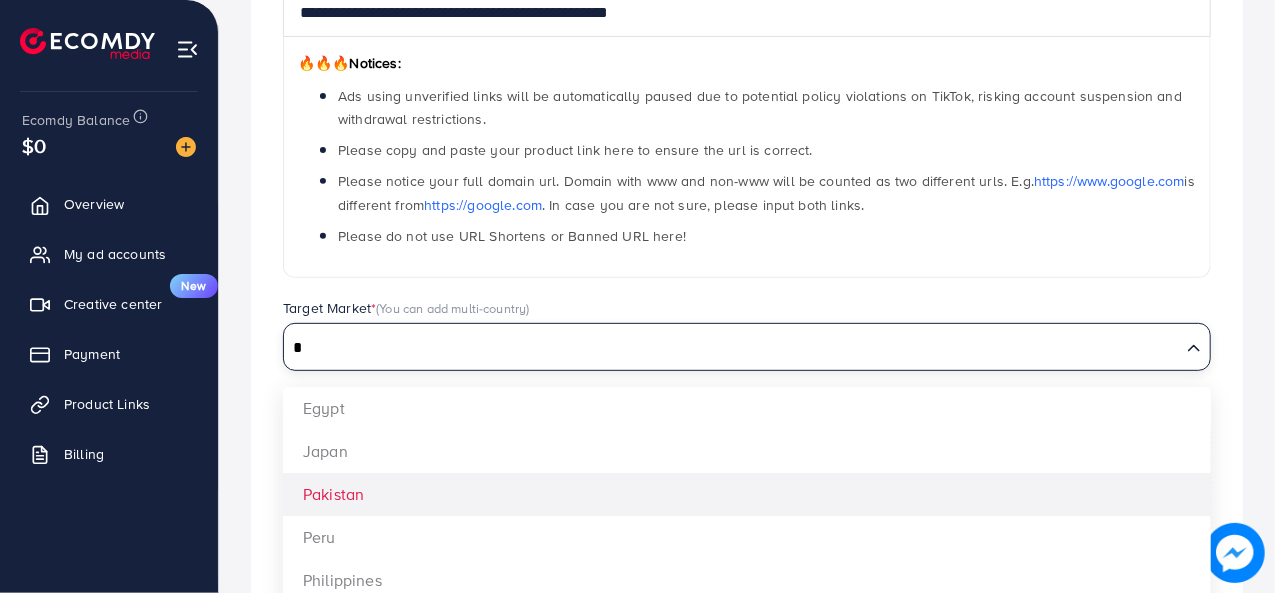 type on "*" 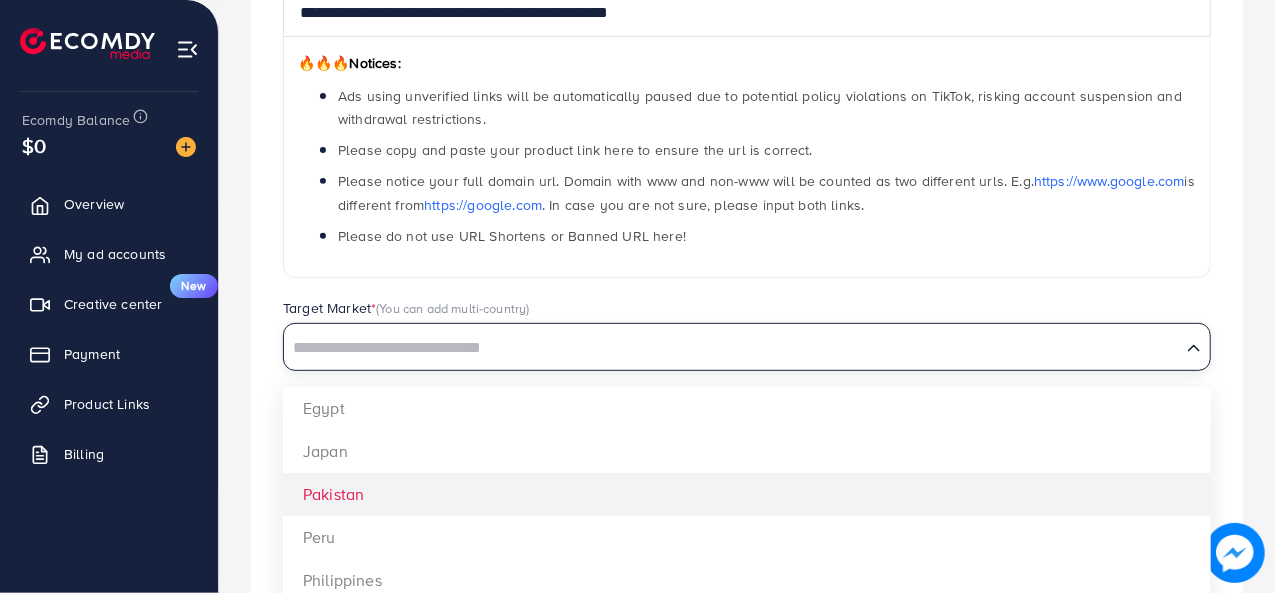 click on "You can upload a video   Click on the button or drag files here   Upload video" at bounding box center [747, 515] 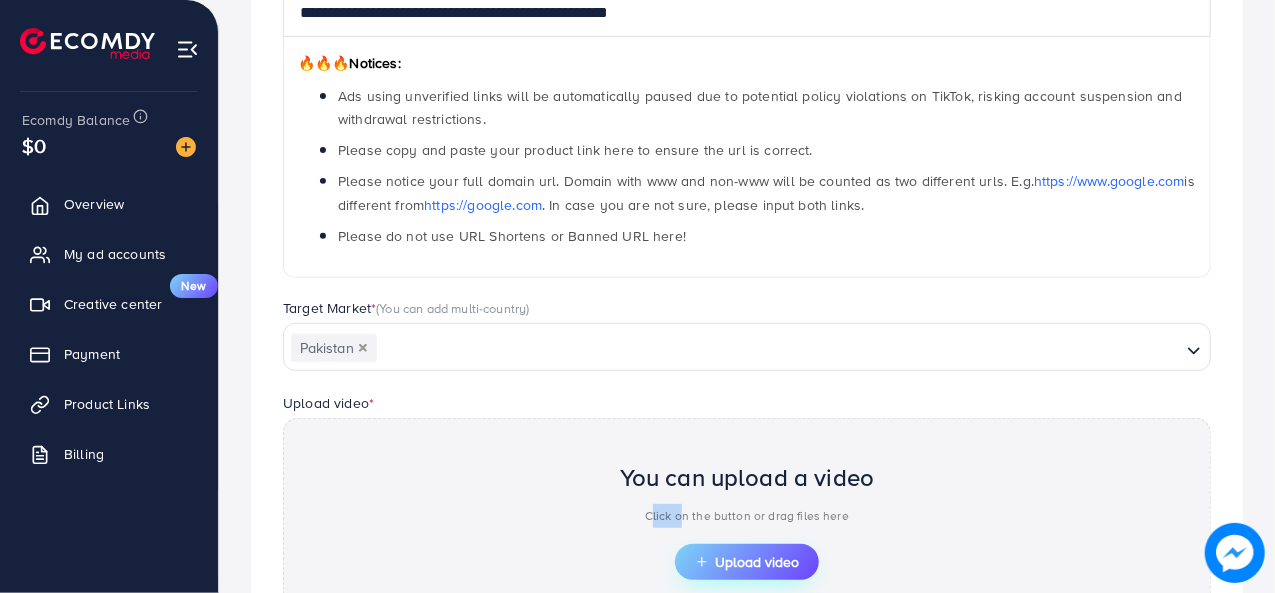 click on "Upload video" at bounding box center (747, 562) 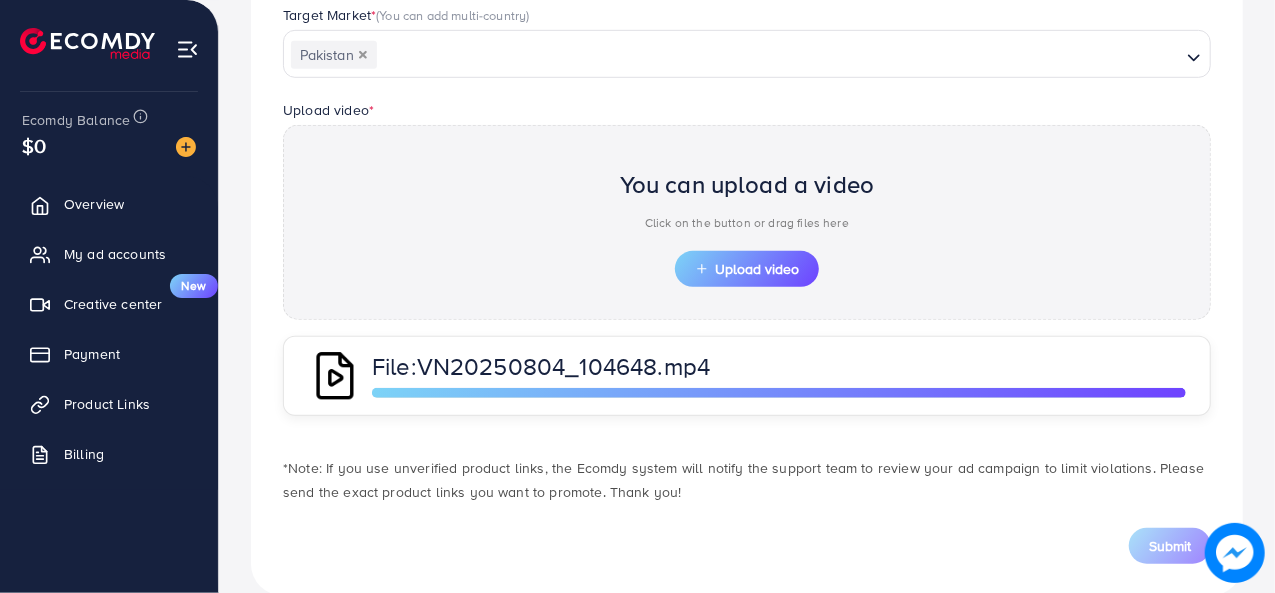scroll, scrollTop: 624, scrollLeft: 0, axis: vertical 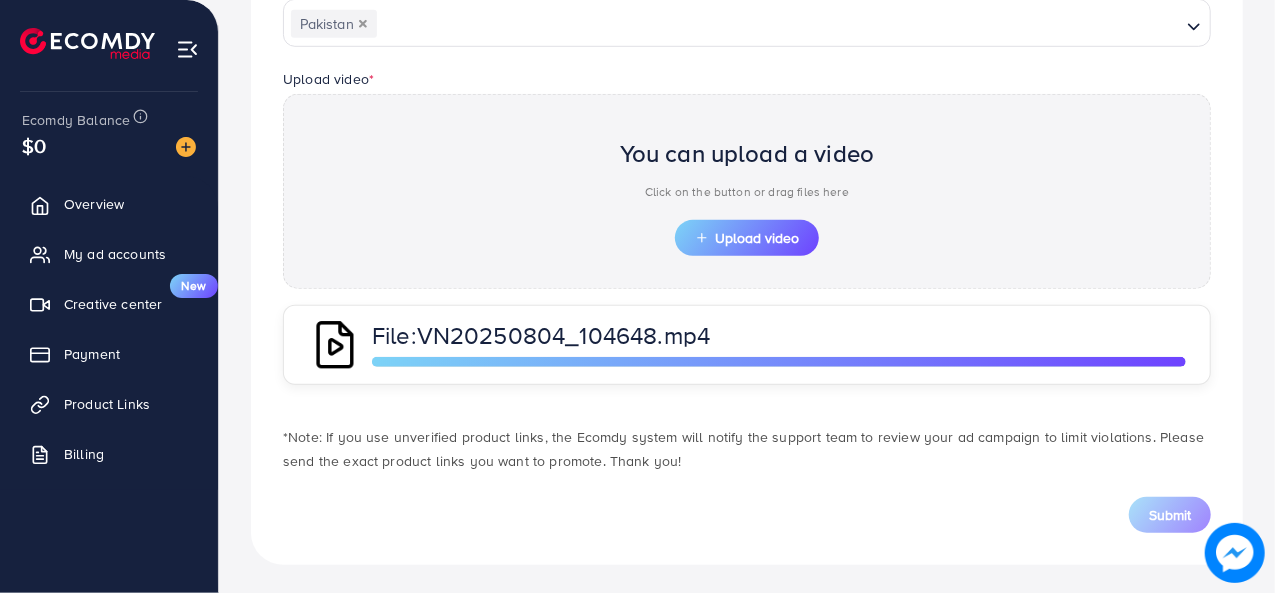 click on "Upload video  *  You can upload a video   Click on the button or drag files here   Upload video   File:  VN20250804_104648.mp4" at bounding box center [747, 226] 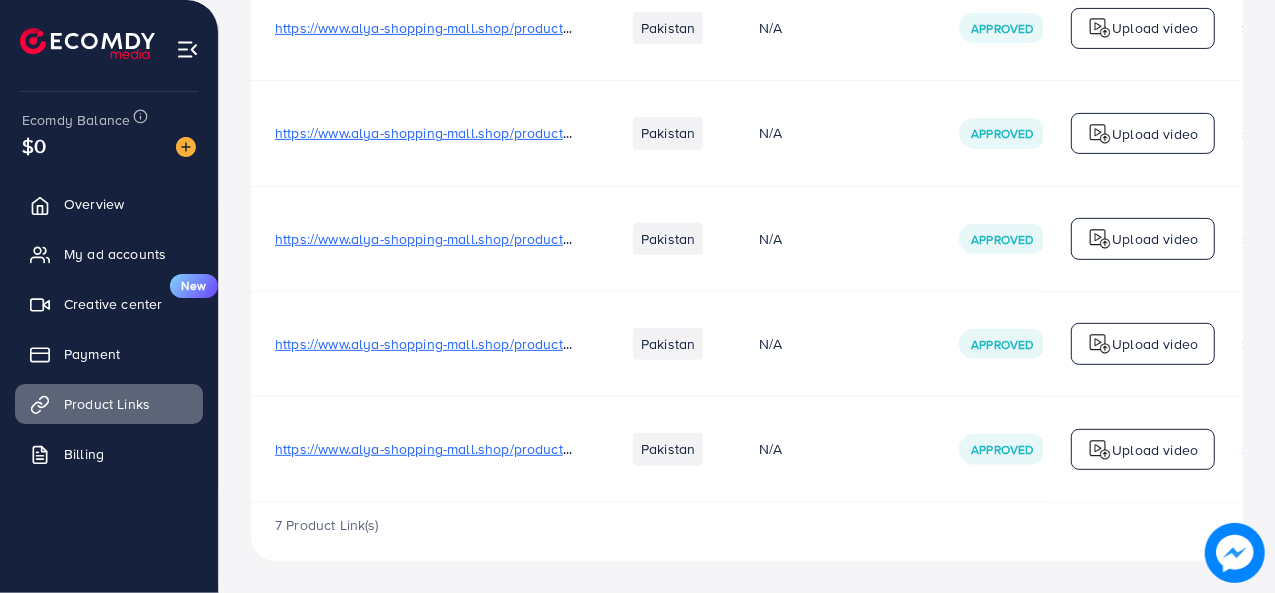 scroll, scrollTop: 0, scrollLeft: 0, axis: both 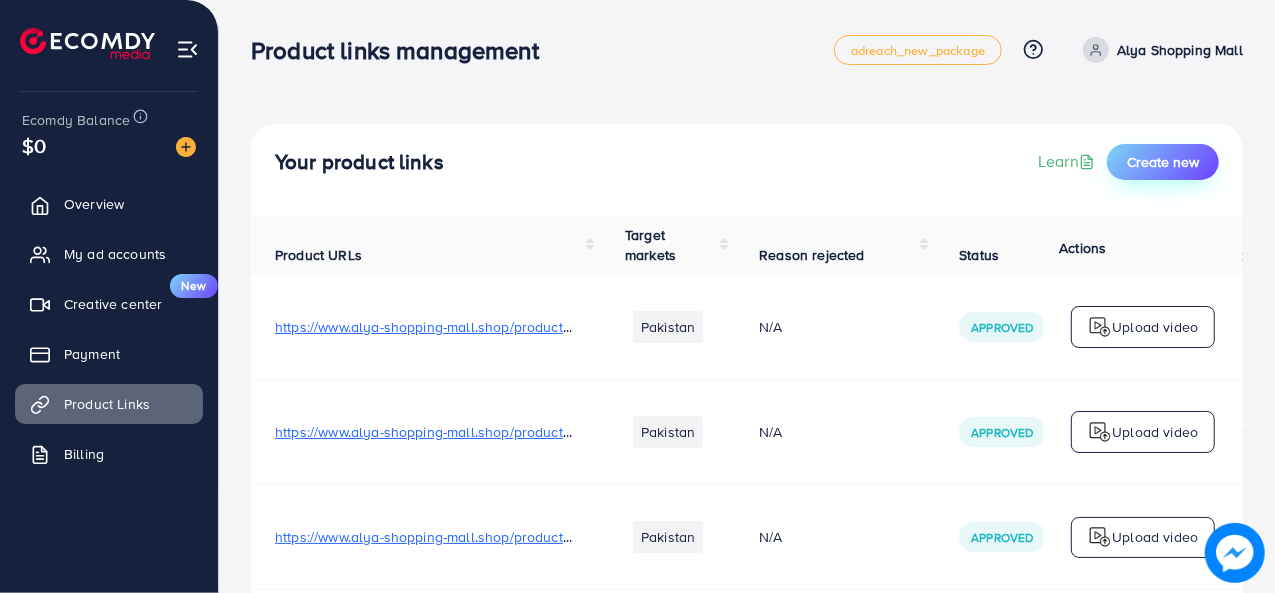 click on "Create new" at bounding box center [1163, 162] 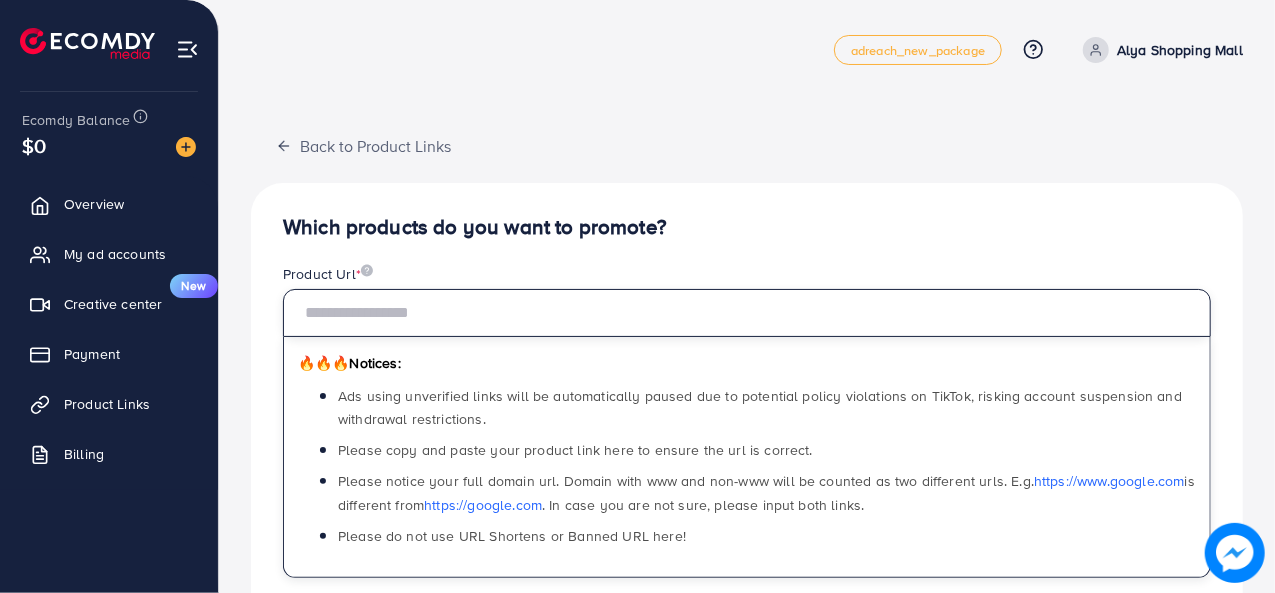 click at bounding box center [747, 313] 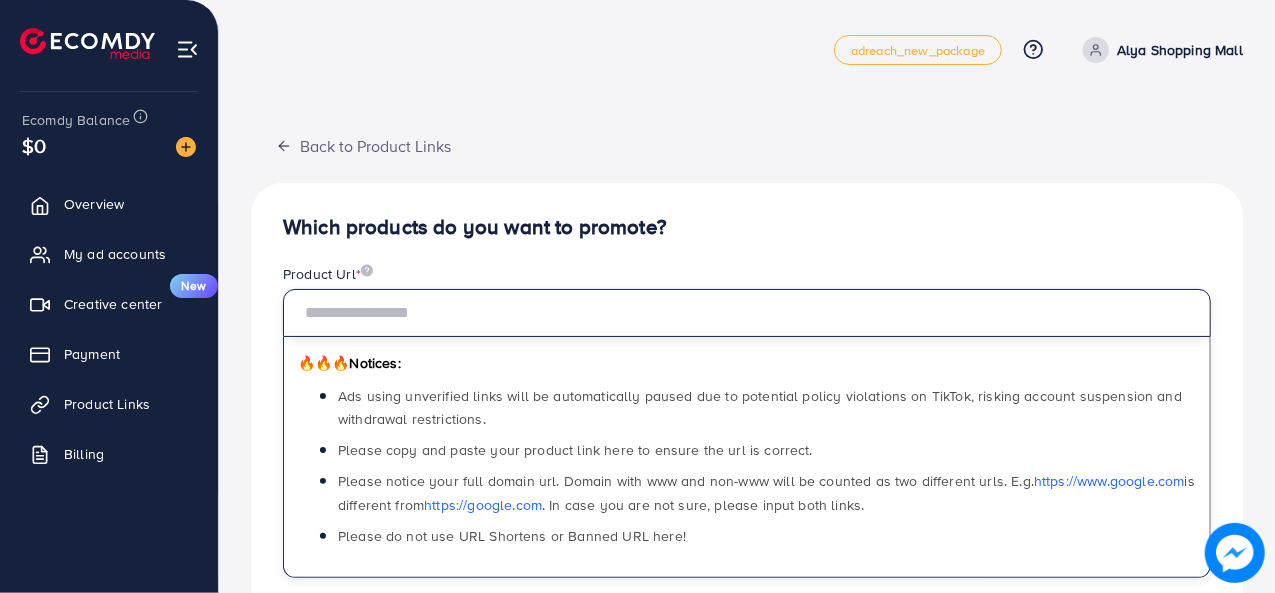 paste on "**********" 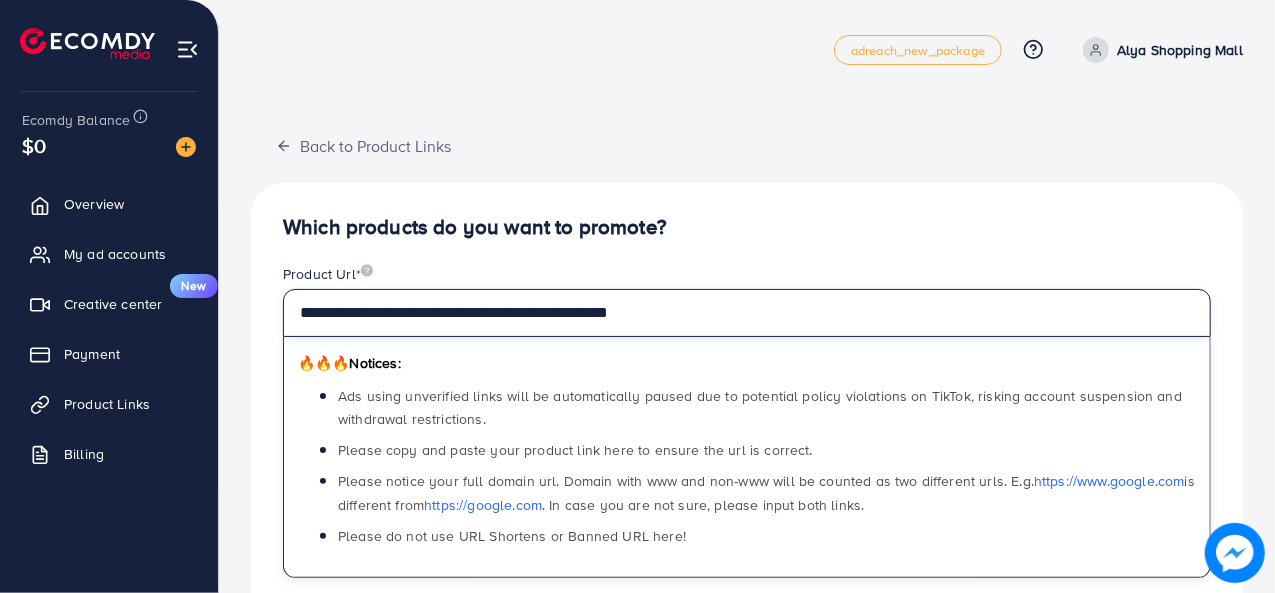 type on "**********" 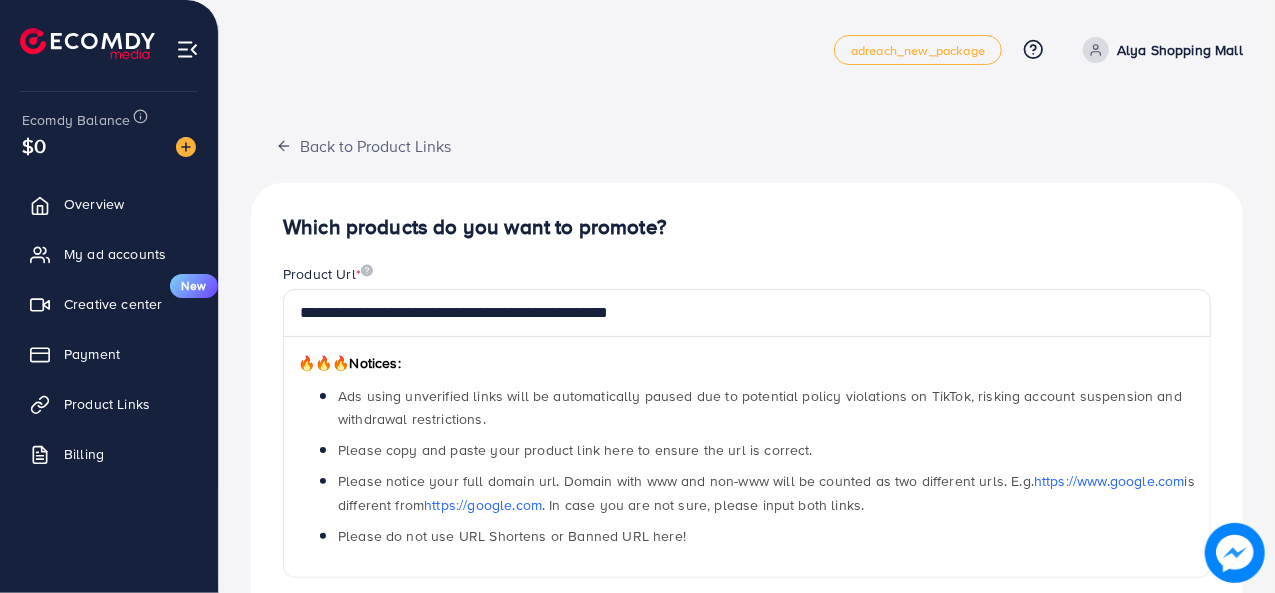click on "Which products do you want to promote?" at bounding box center (747, 227) 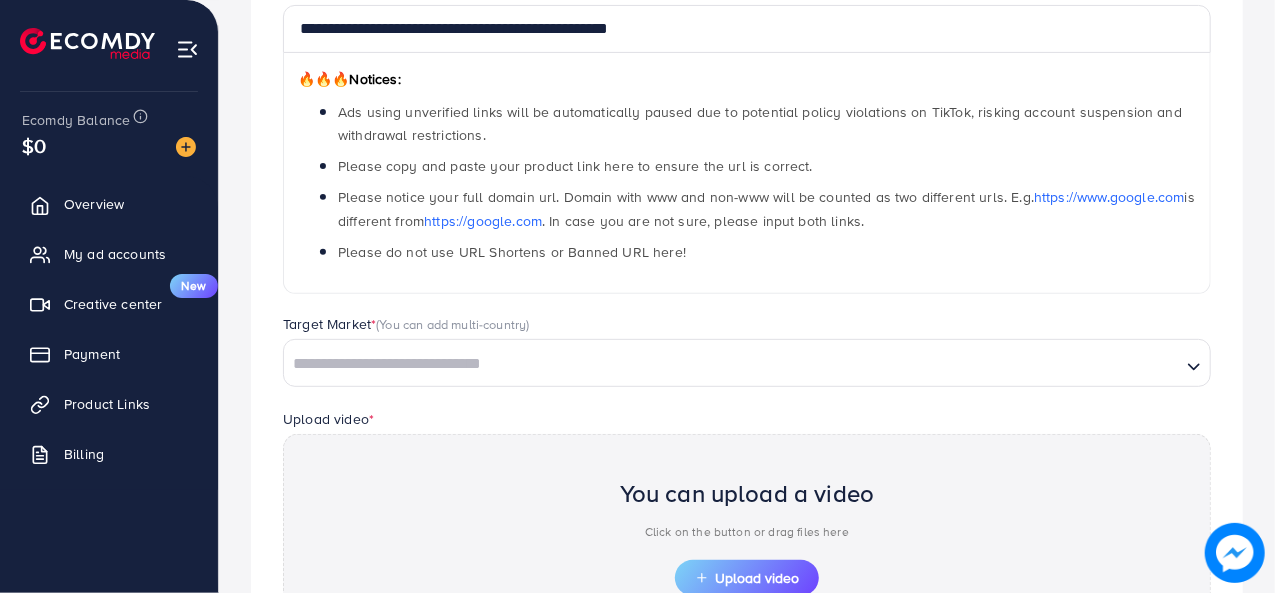 scroll, scrollTop: 287, scrollLeft: 0, axis: vertical 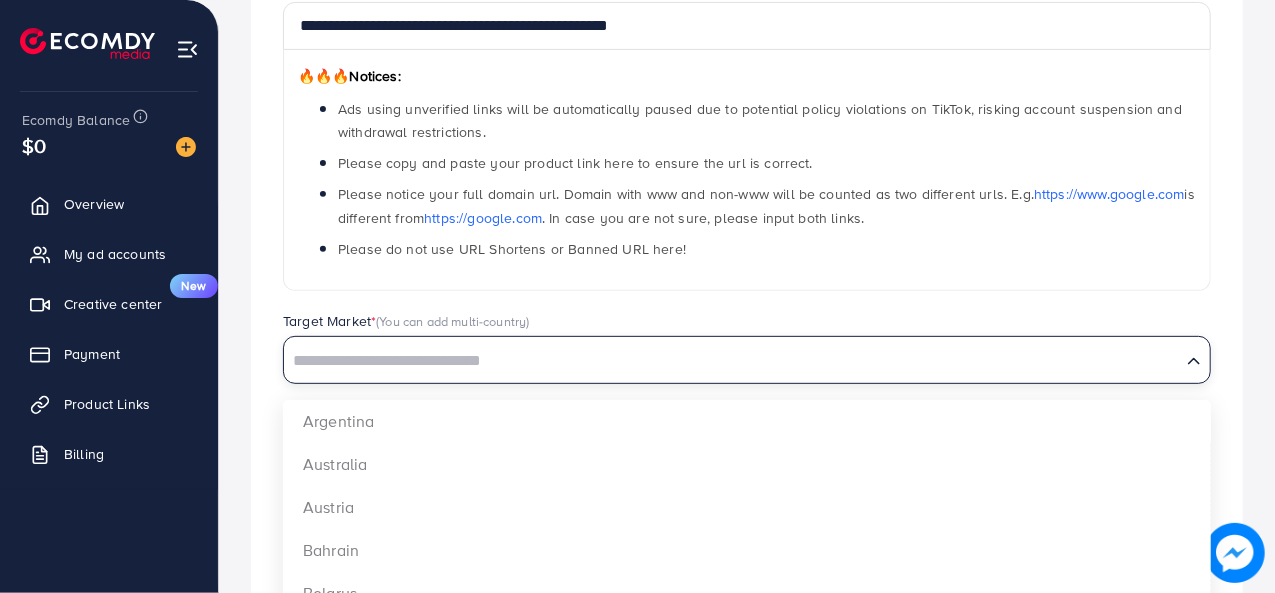 click at bounding box center [732, 361] 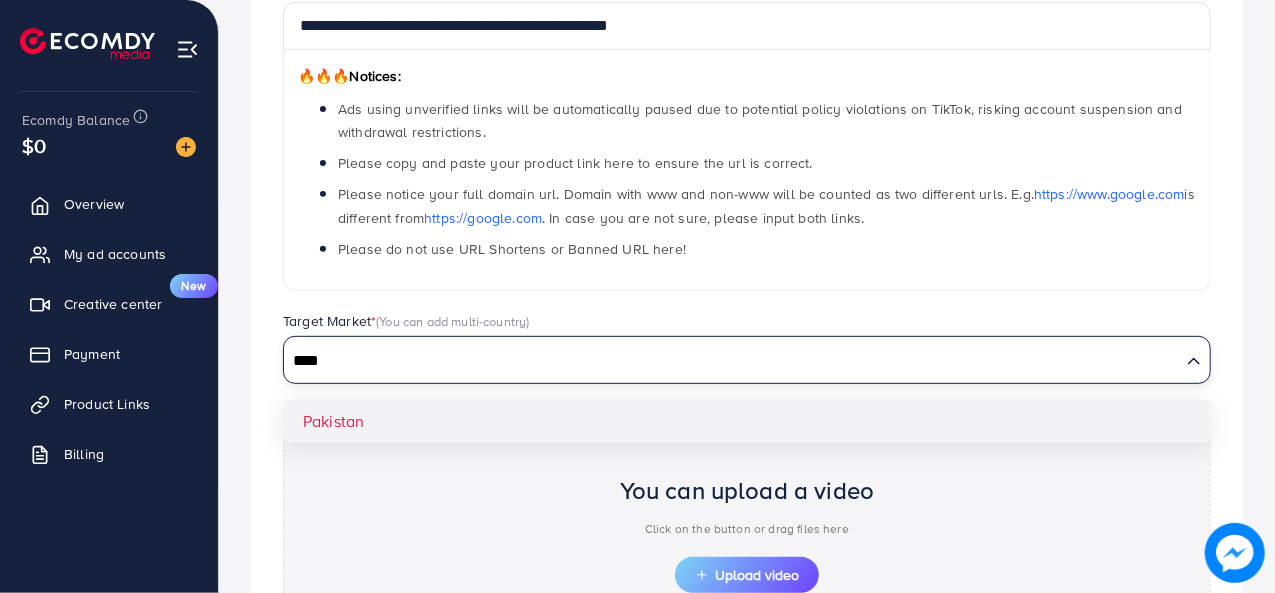 type on "****" 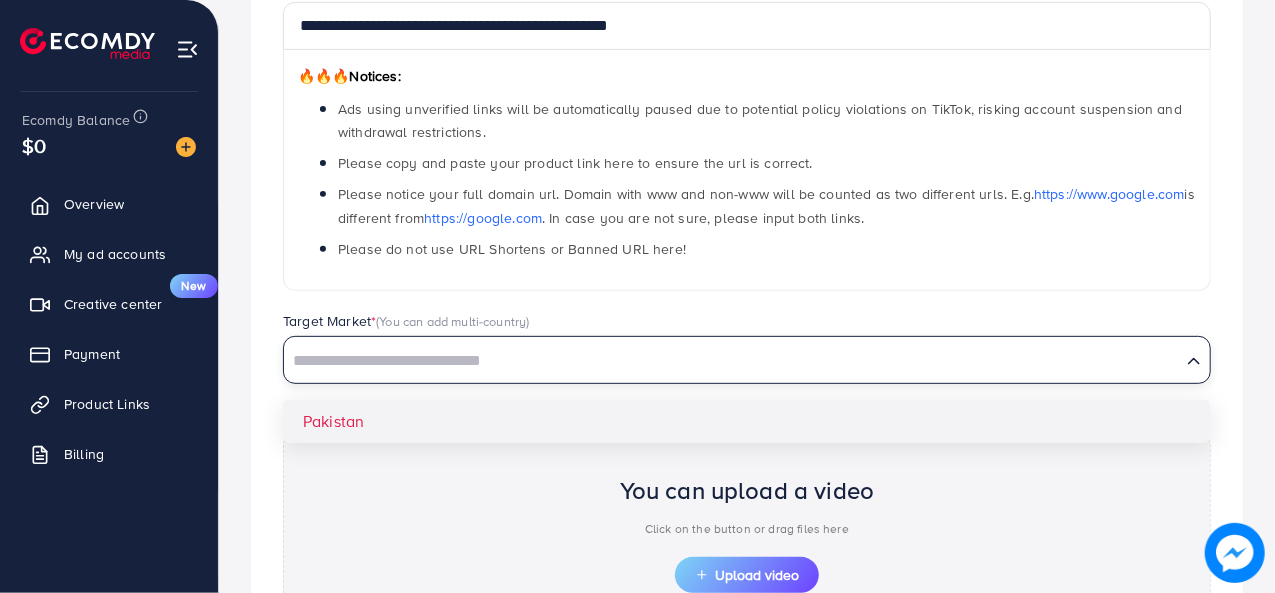 click on "**********" at bounding box center (747, 351) 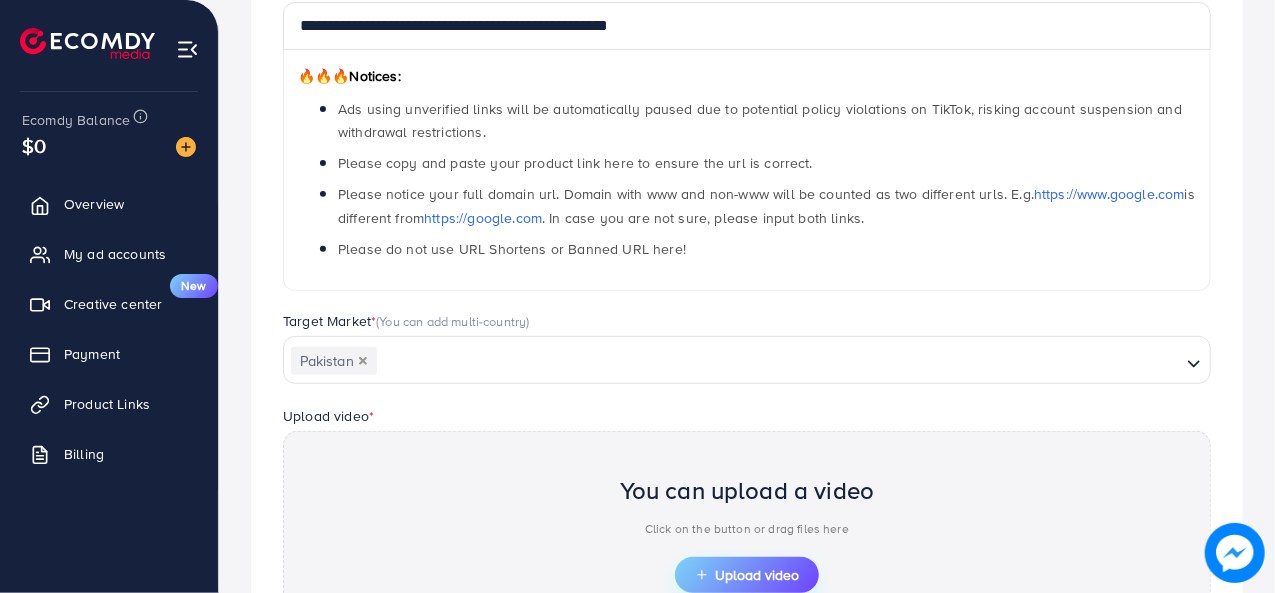 click on "Upload video" at bounding box center (747, 575) 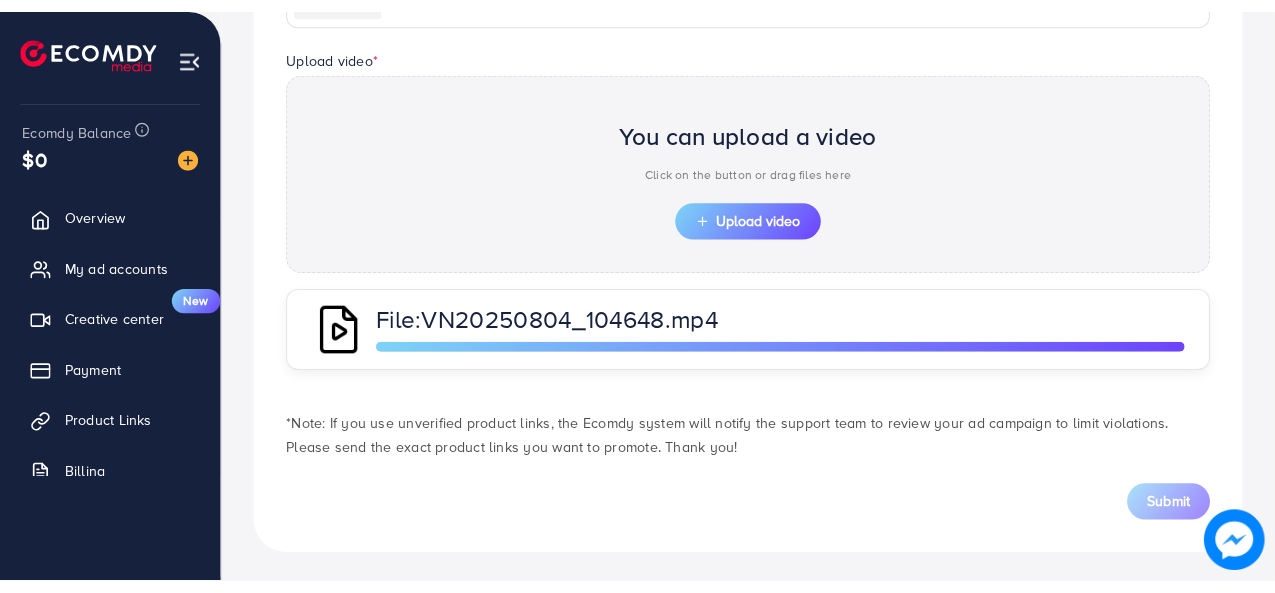 scroll, scrollTop: 624, scrollLeft: 0, axis: vertical 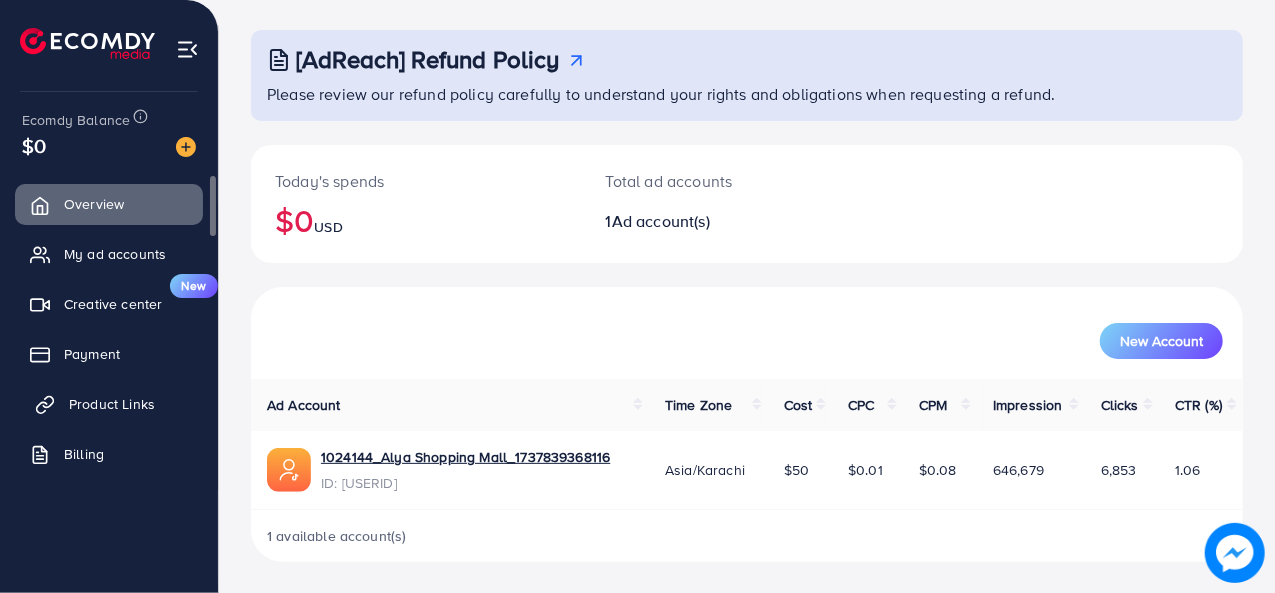 click on "Product Links" at bounding box center (112, 404) 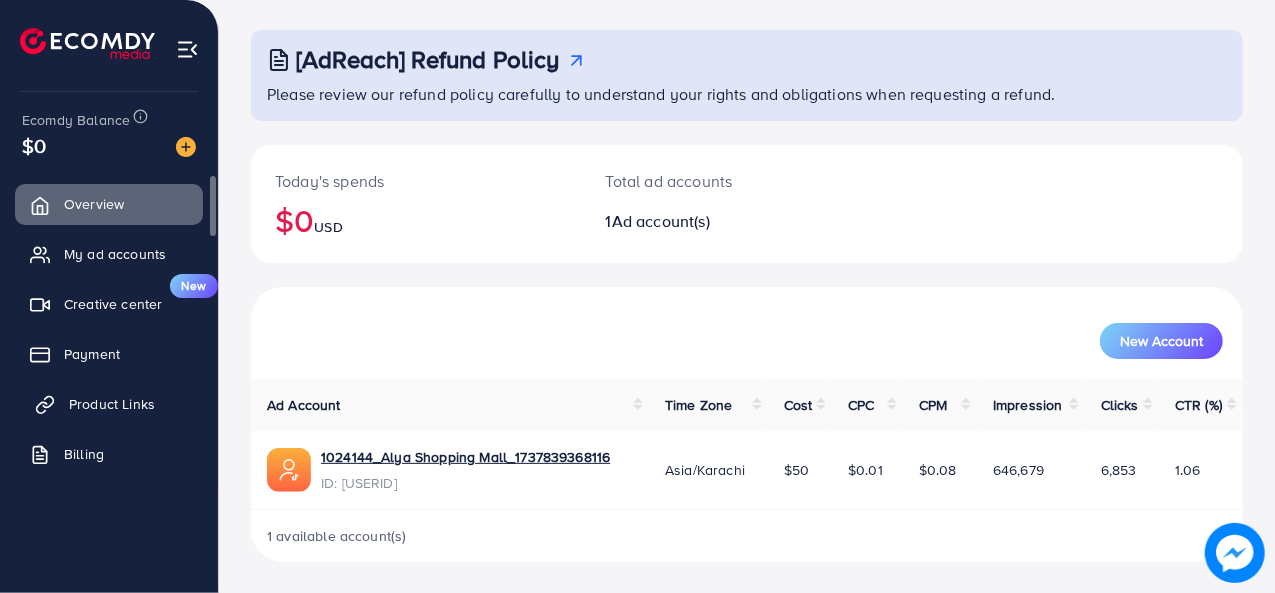 scroll, scrollTop: 0, scrollLeft: 0, axis: both 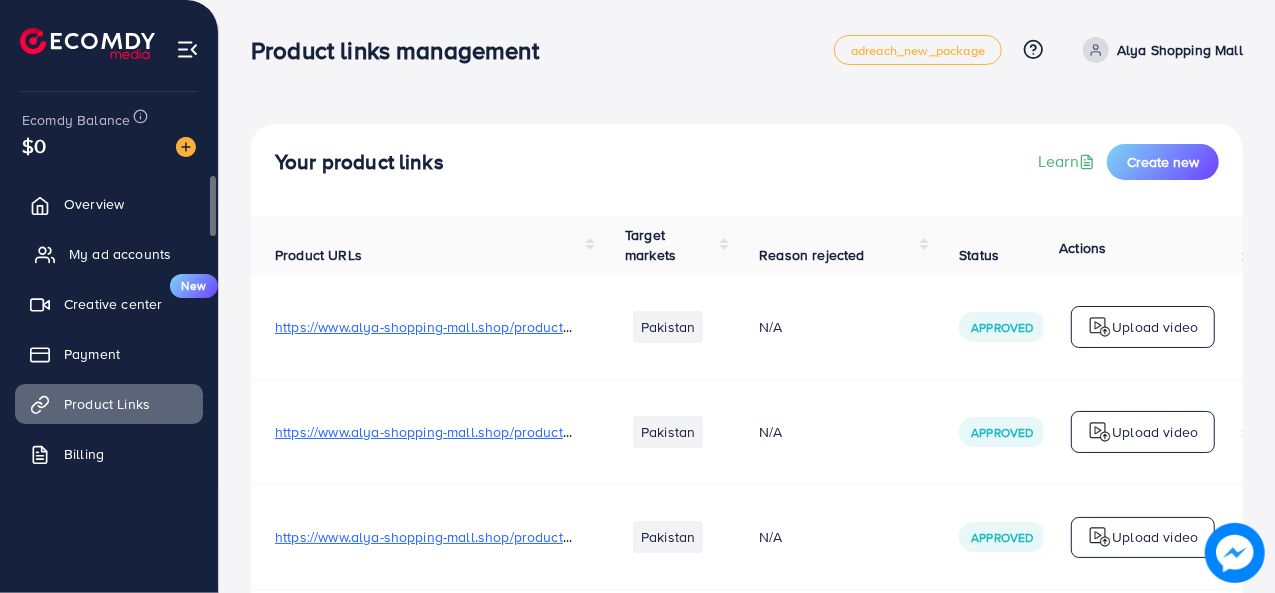 click on "My ad accounts" at bounding box center (120, 254) 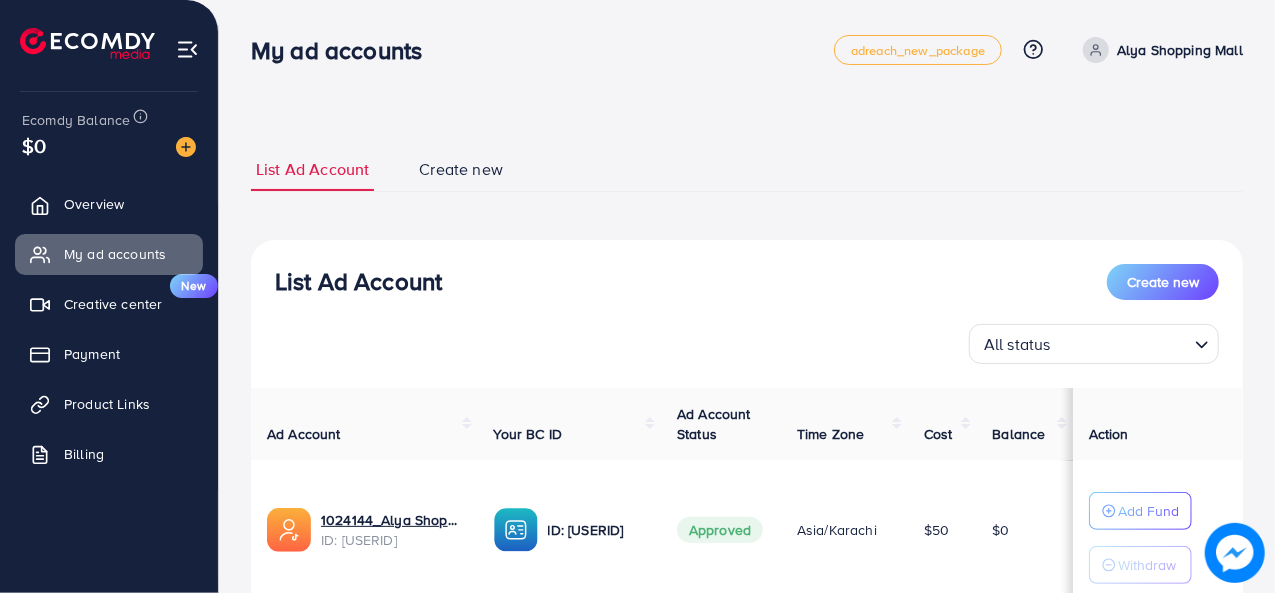 scroll, scrollTop: 150, scrollLeft: 0, axis: vertical 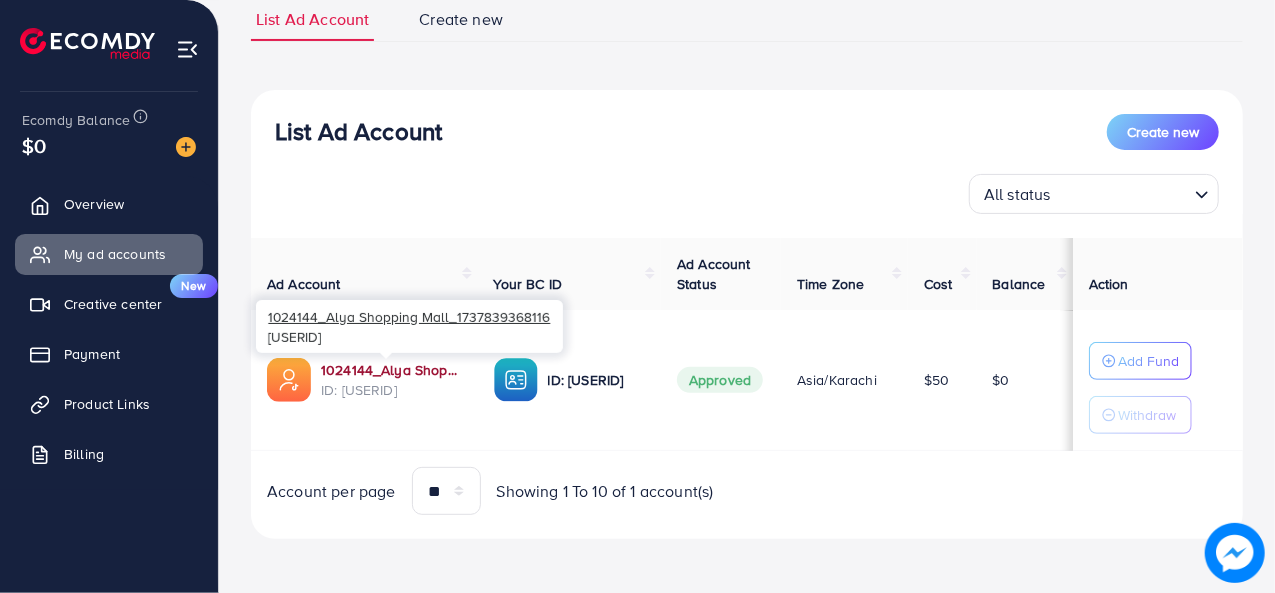 click on "1024144_Alya Shopping Mall_1737839368116" at bounding box center (391, 370) 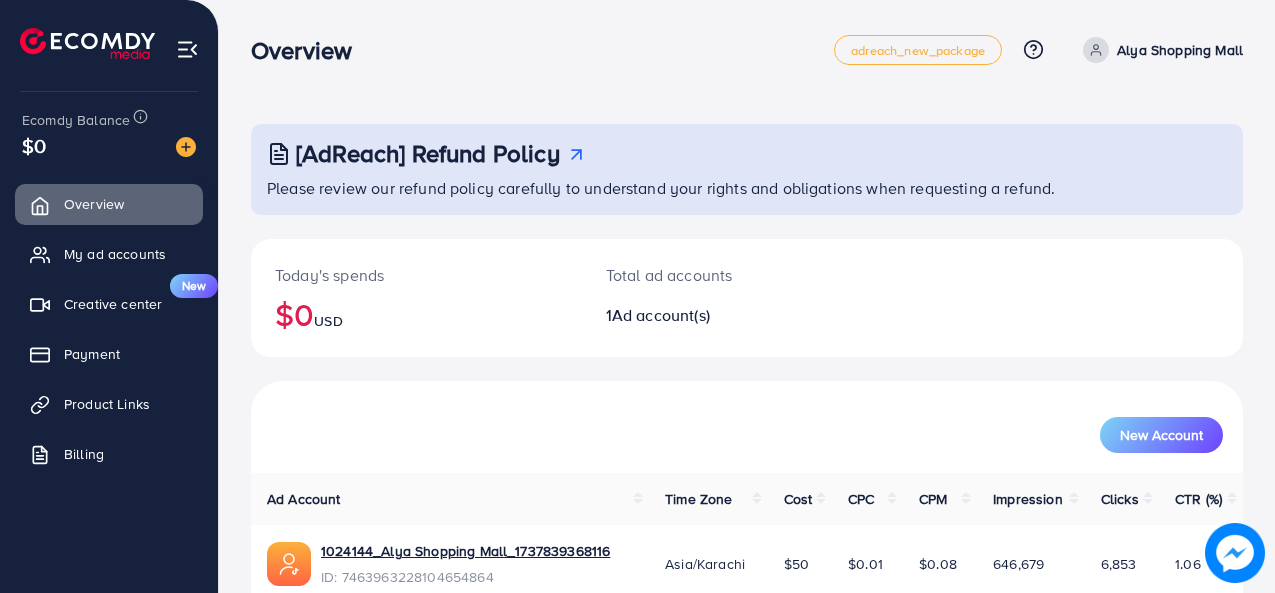 scroll, scrollTop: 0, scrollLeft: 0, axis: both 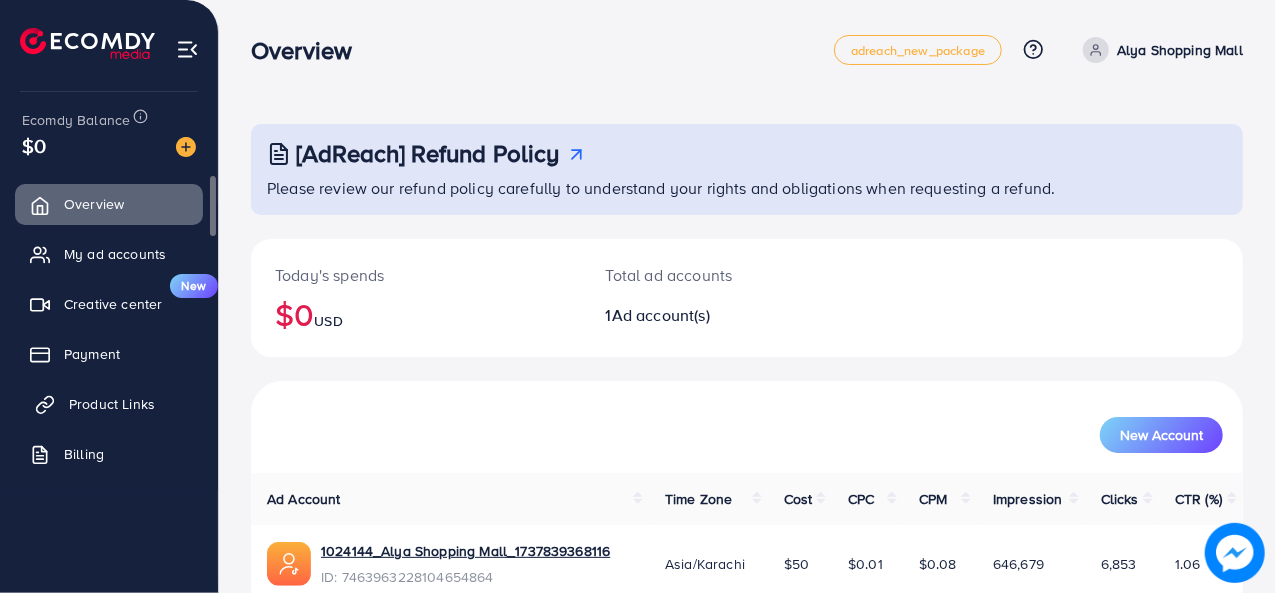 click on "Product Links" at bounding box center [112, 404] 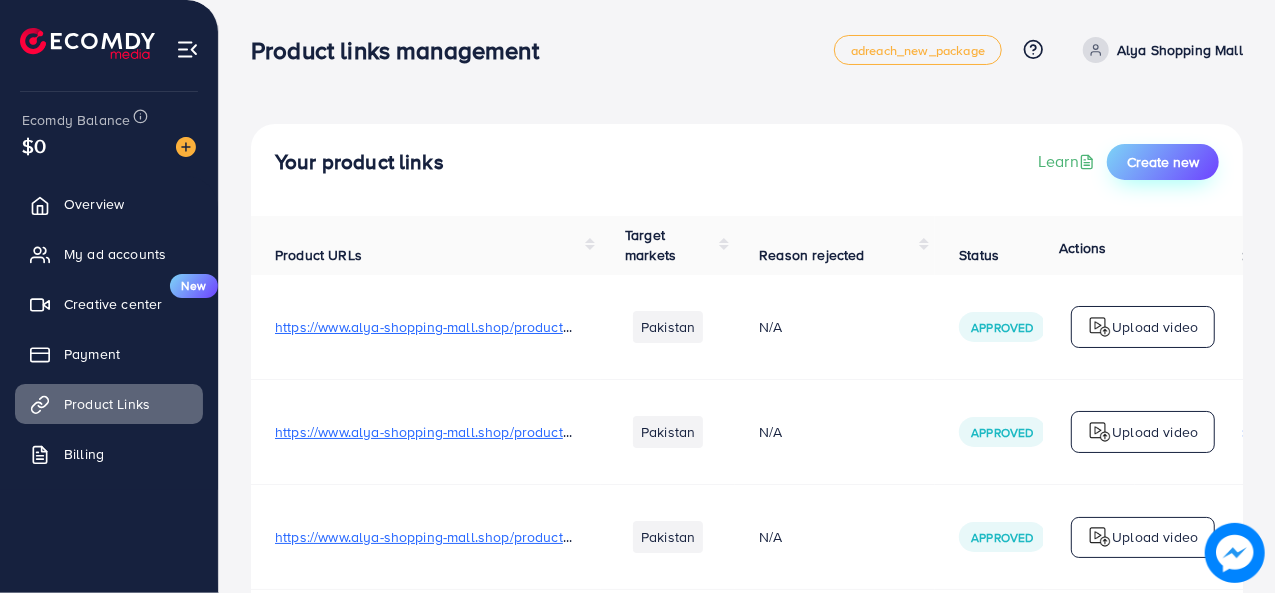 click on "Create new" at bounding box center (1163, 162) 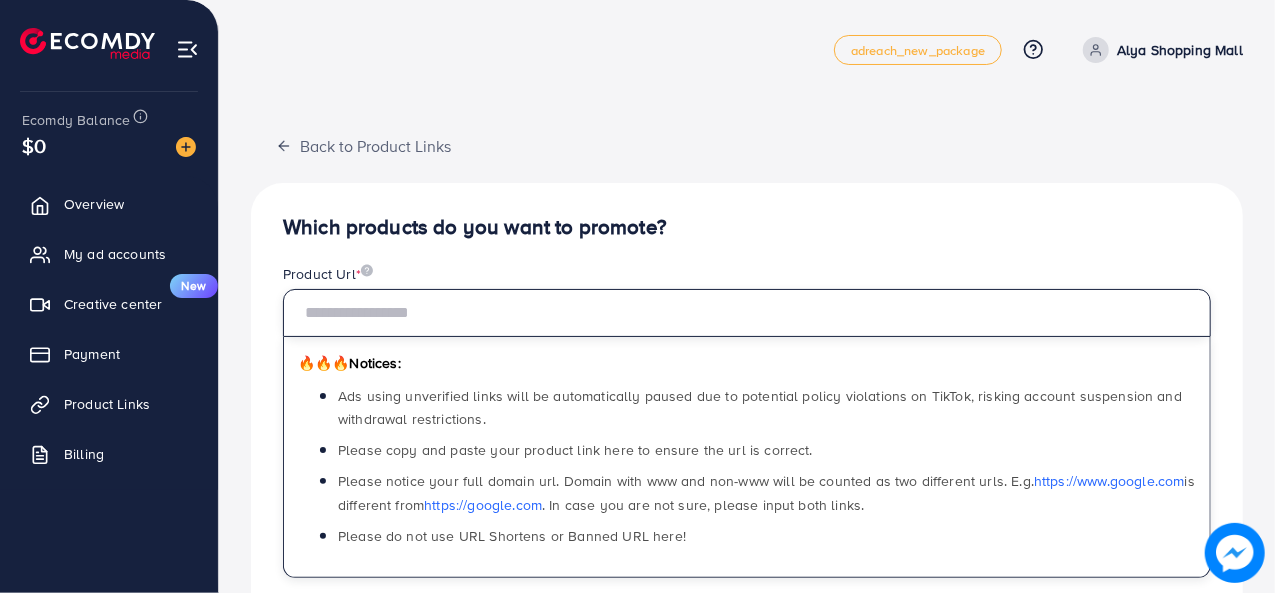 click at bounding box center [747, 313] 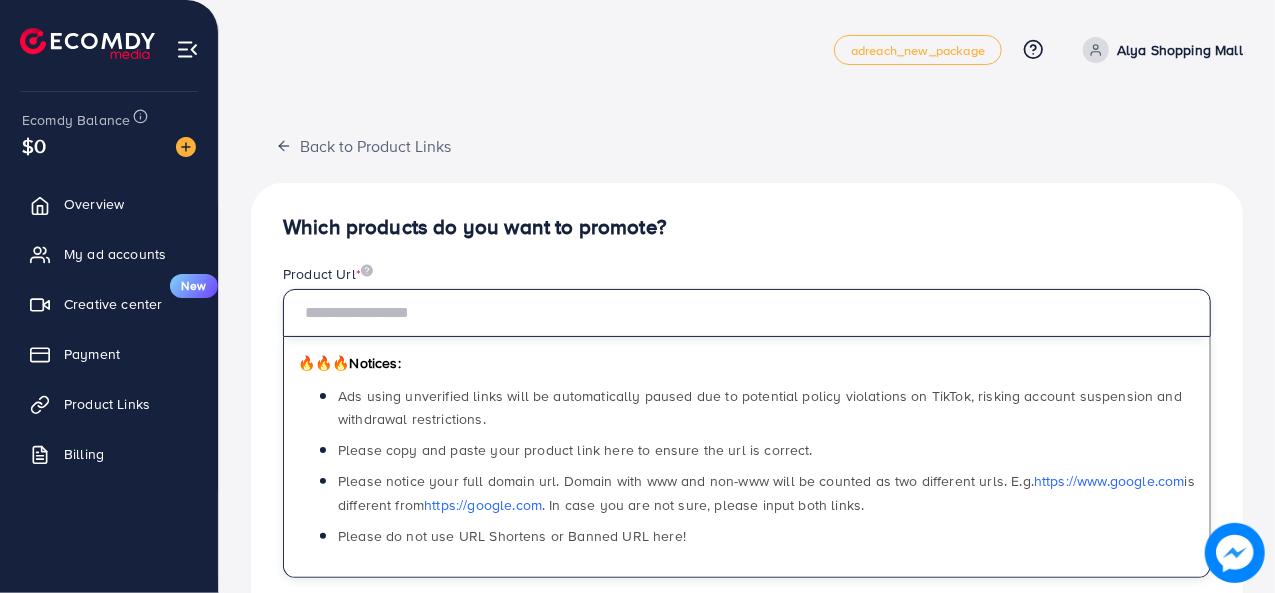 paste on "**********" 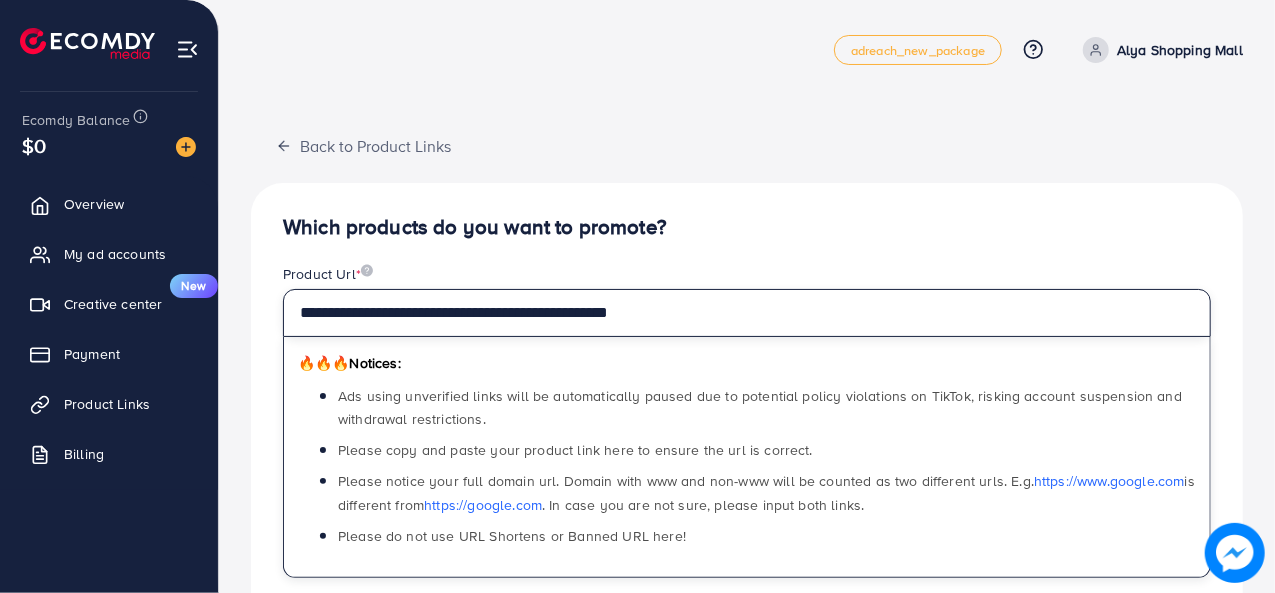 type on "**********" 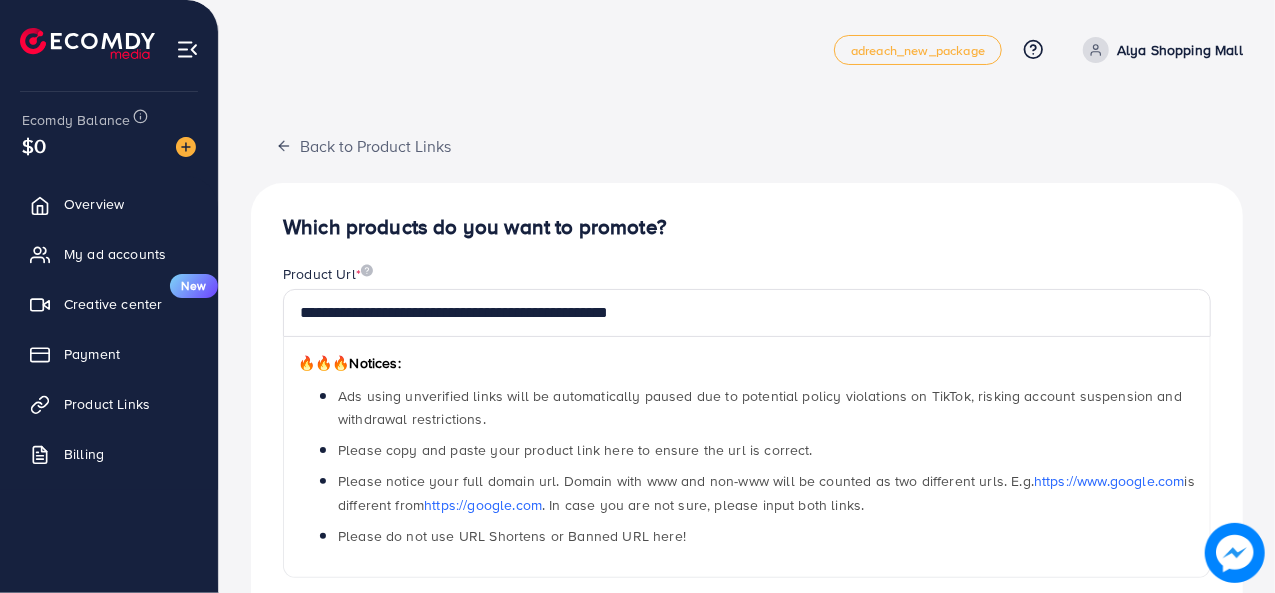 click on "**********" at bounding box center [747, 638] 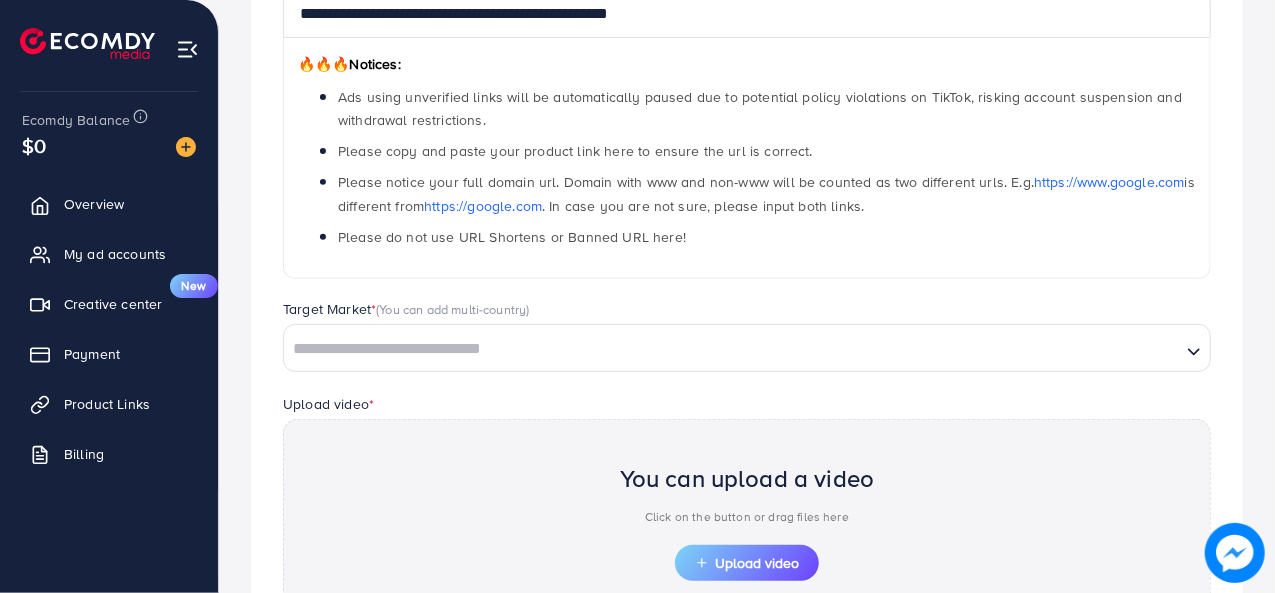 scroll, scrollTop: 300, scrollLeft: 0, axis: vertical 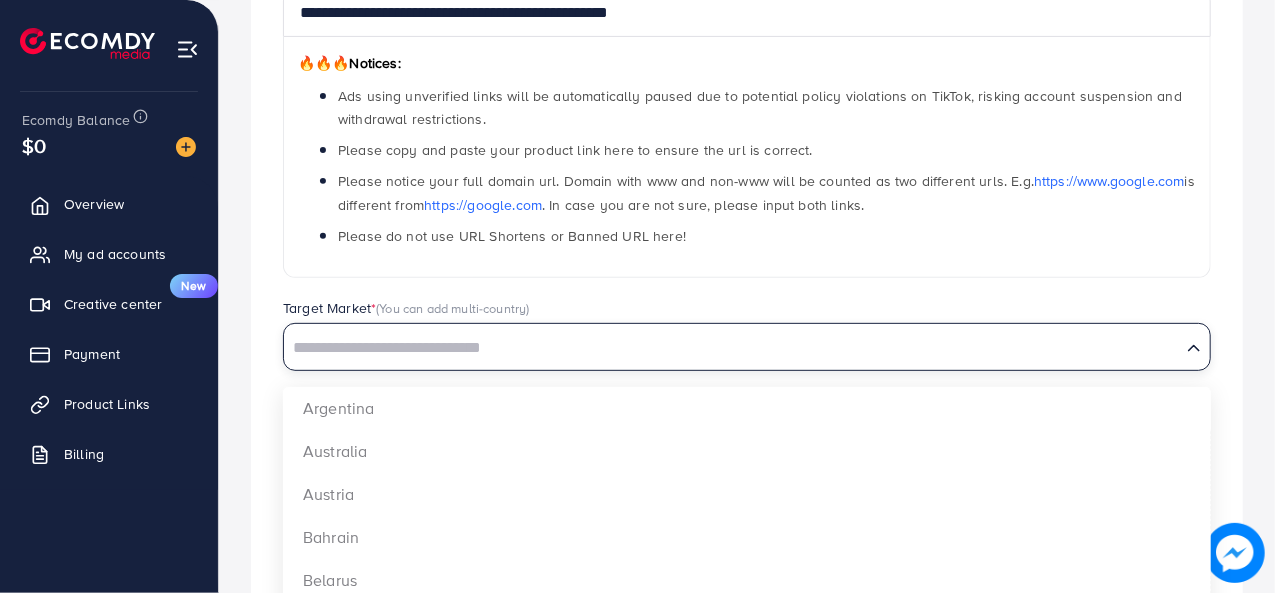 click at bounding box center [732, 348] 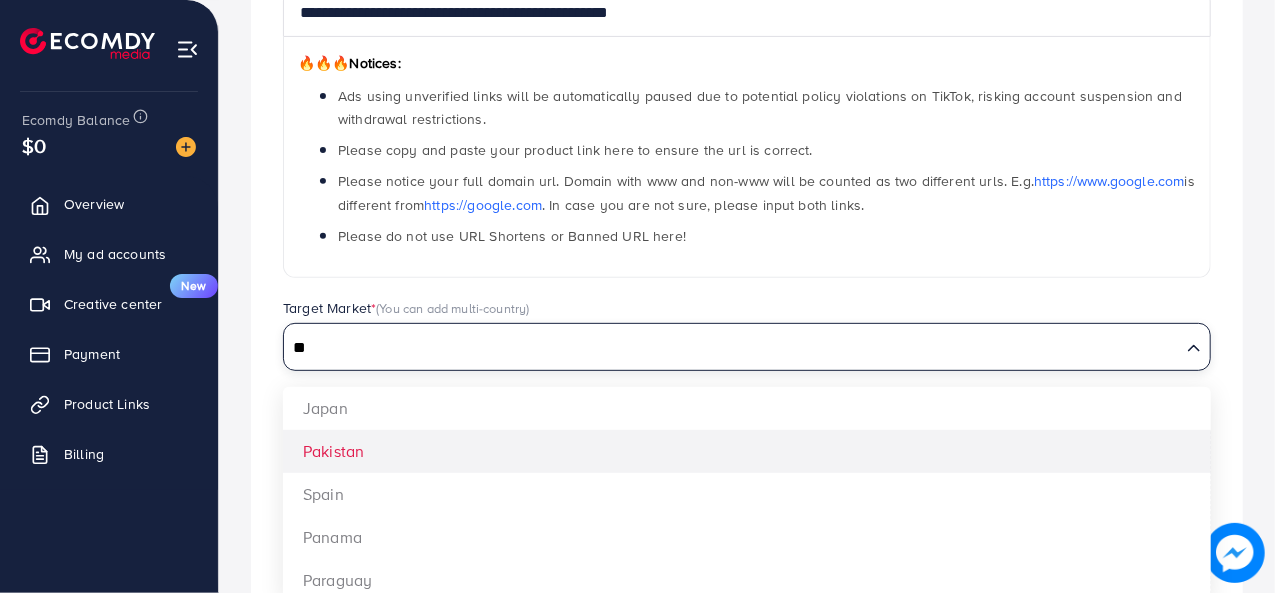 type on "**" 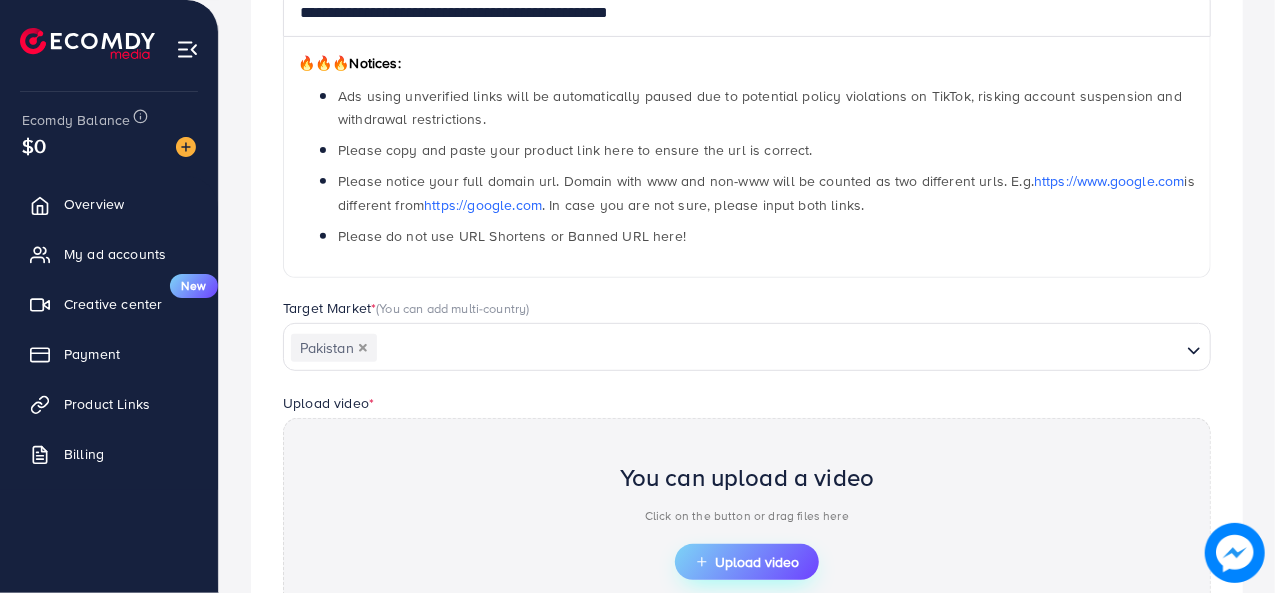 click 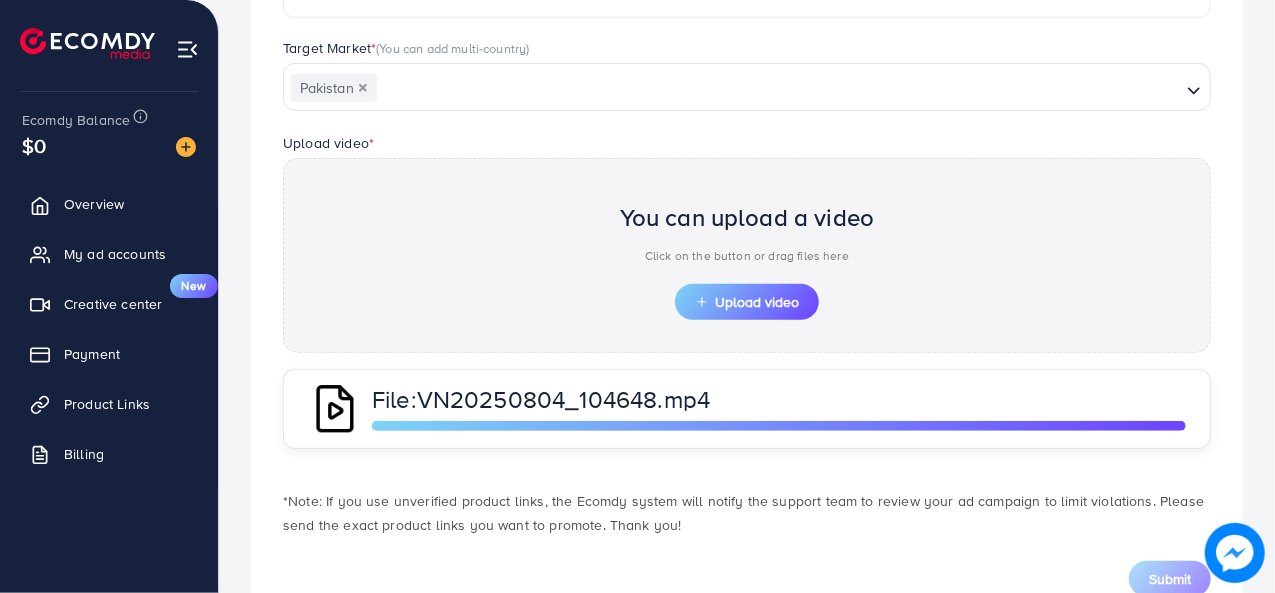 scroll, scrollTop: 624, scrollLeft: 0, axis: vertical 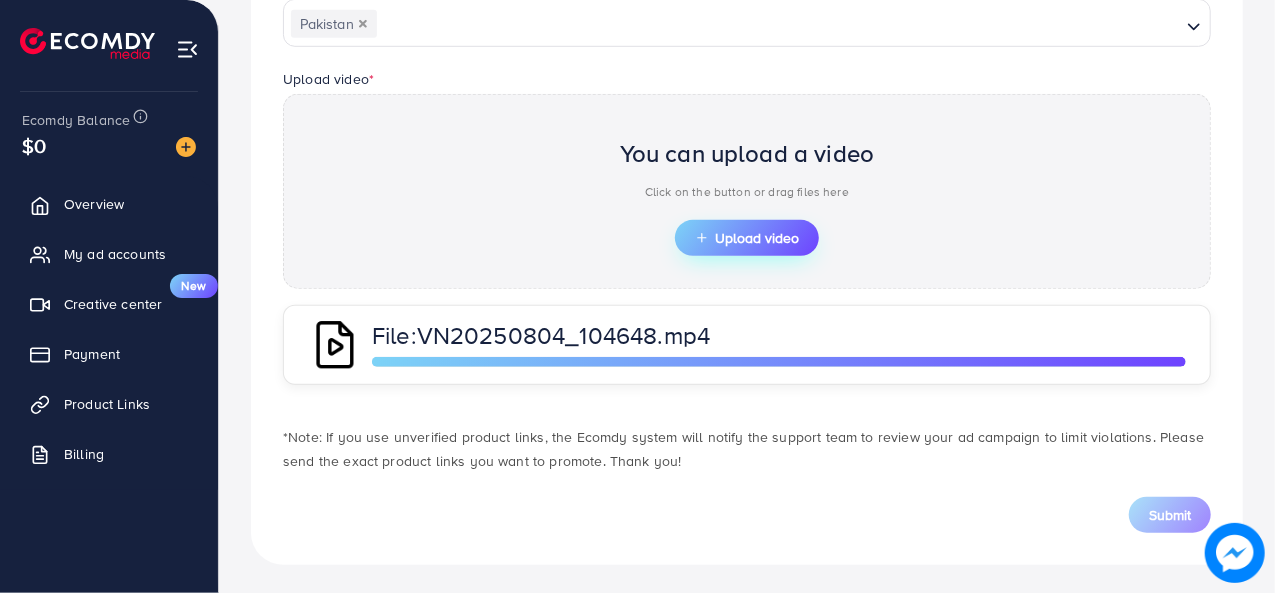 click on "Upload video" at bounding box center [747, 238] 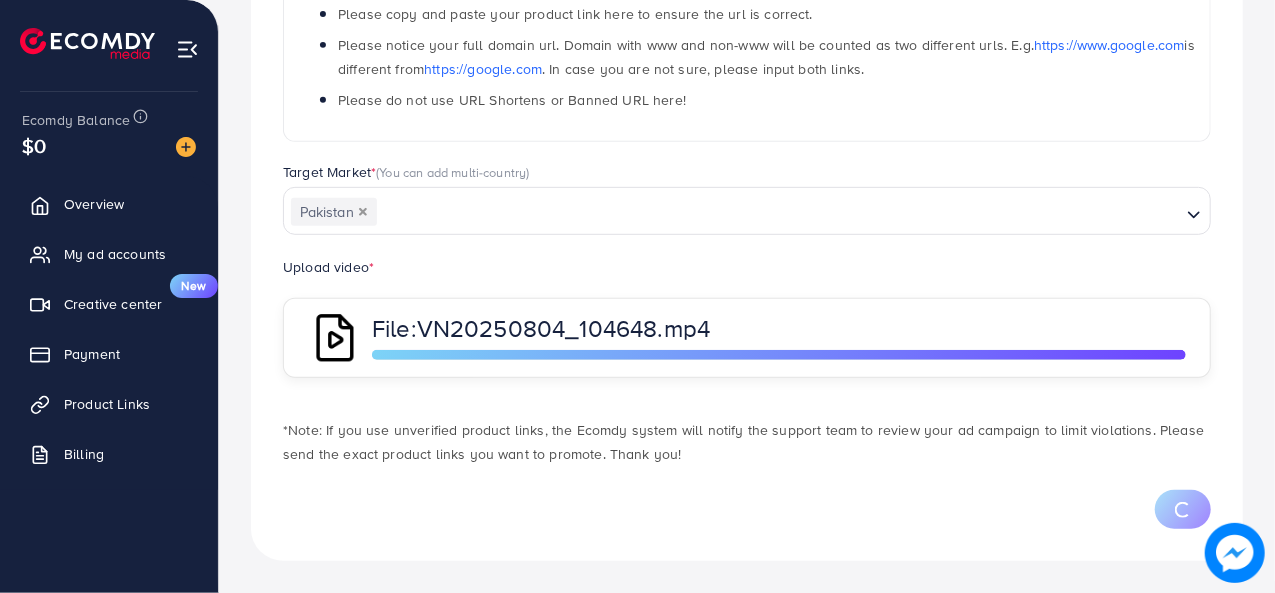scroll, scrollTop: 432, scrollLeft: 0, axis: vertical 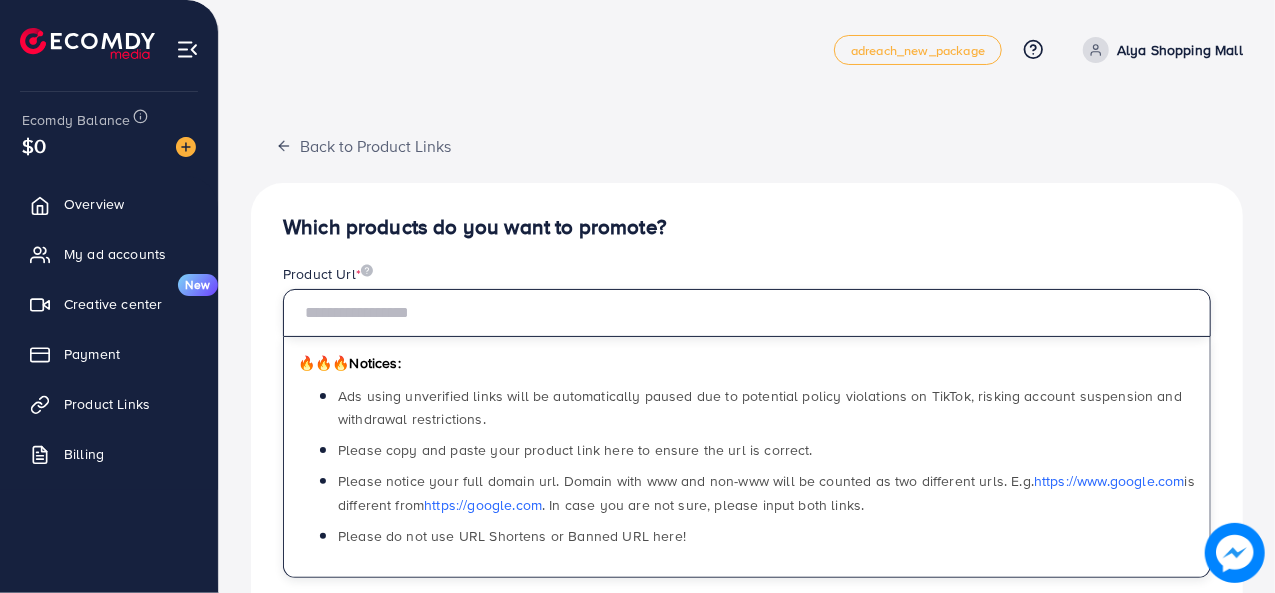 paste on "**********" 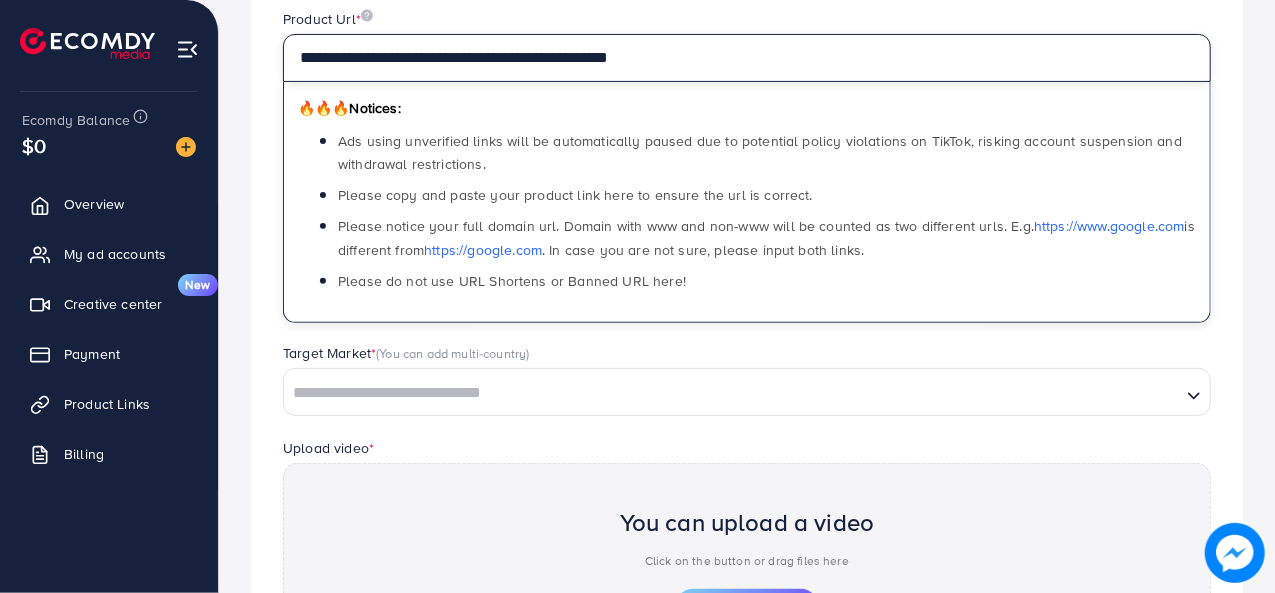 scroll, scrollTop: 300, scrollLeft: 0, axis: vertical 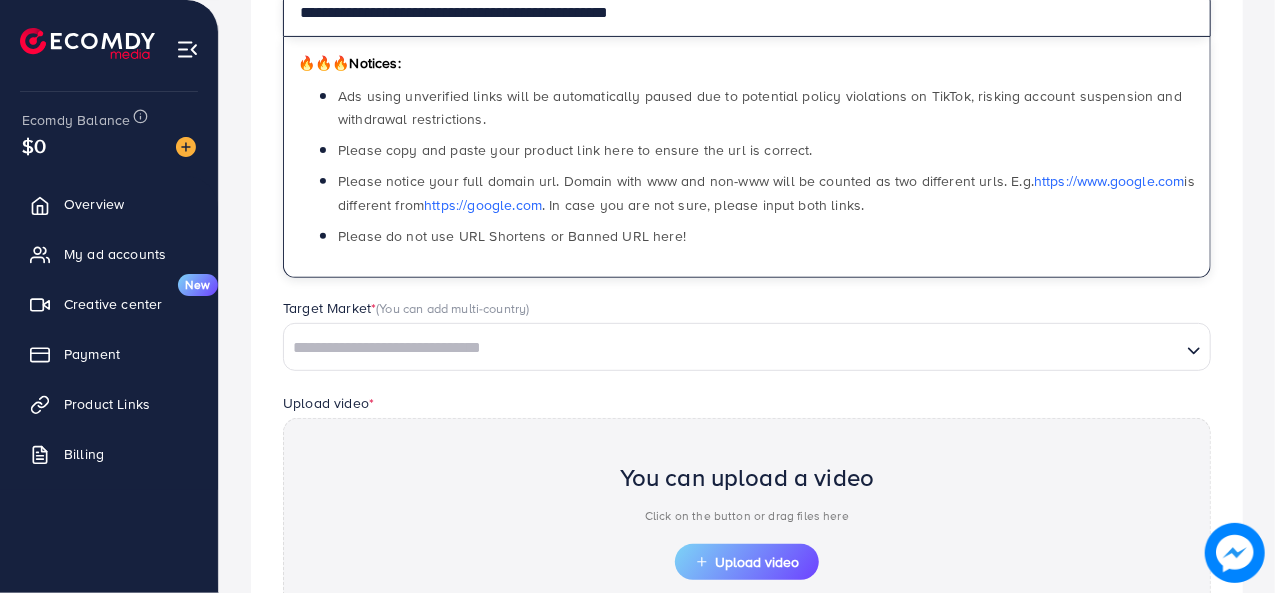 type on "**********" 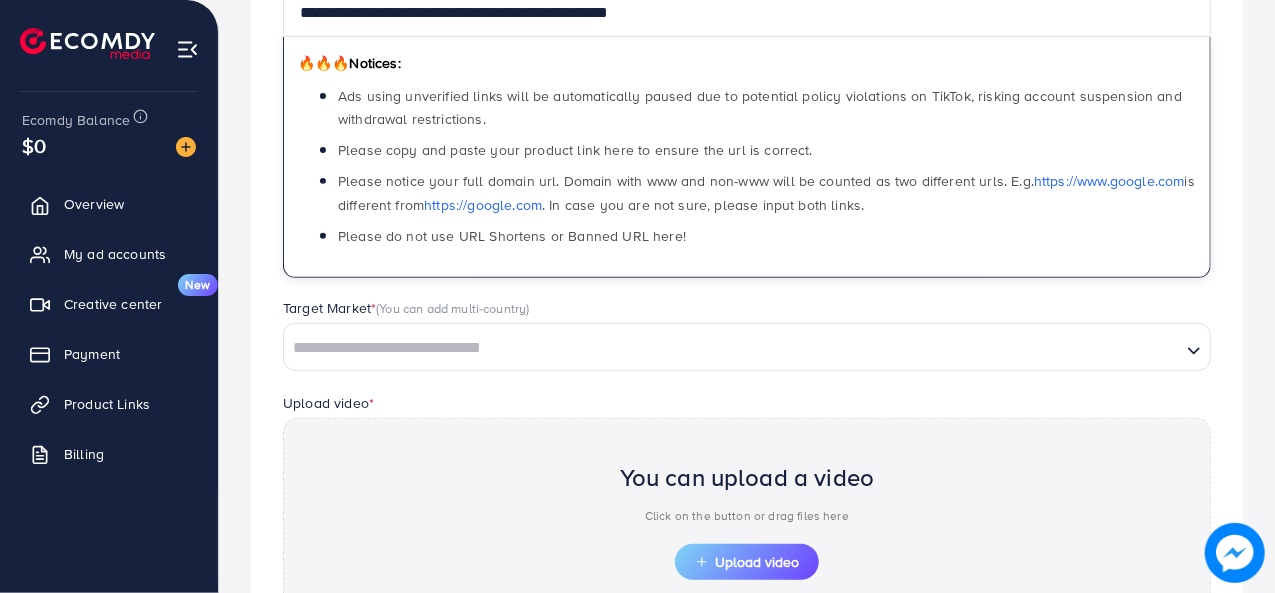 click at bounding box center (732, 348) 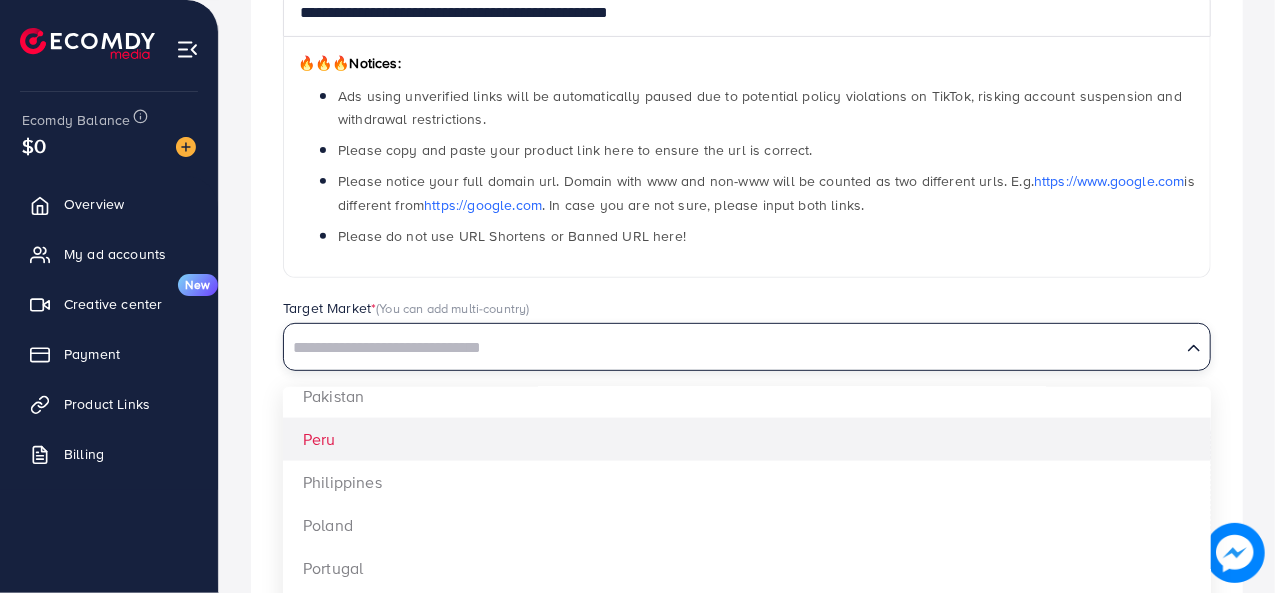 scroll, scrollTop: 1497, scrollLeft: 0, axis: vertical 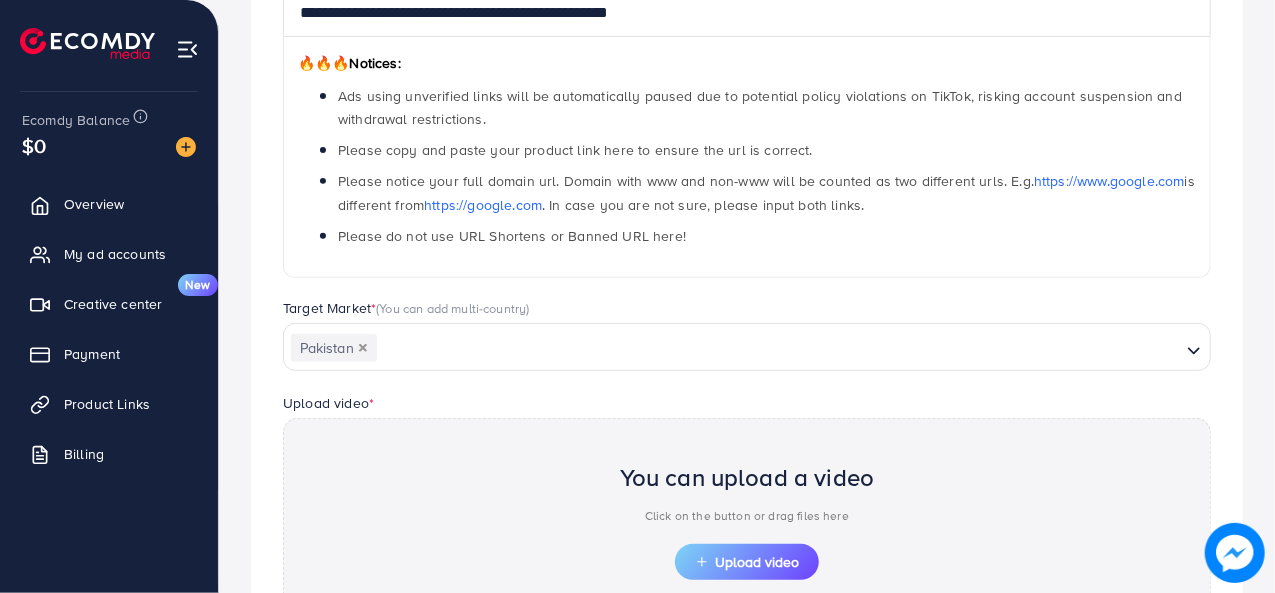 click on "**********" at bounding box center [747, 338] 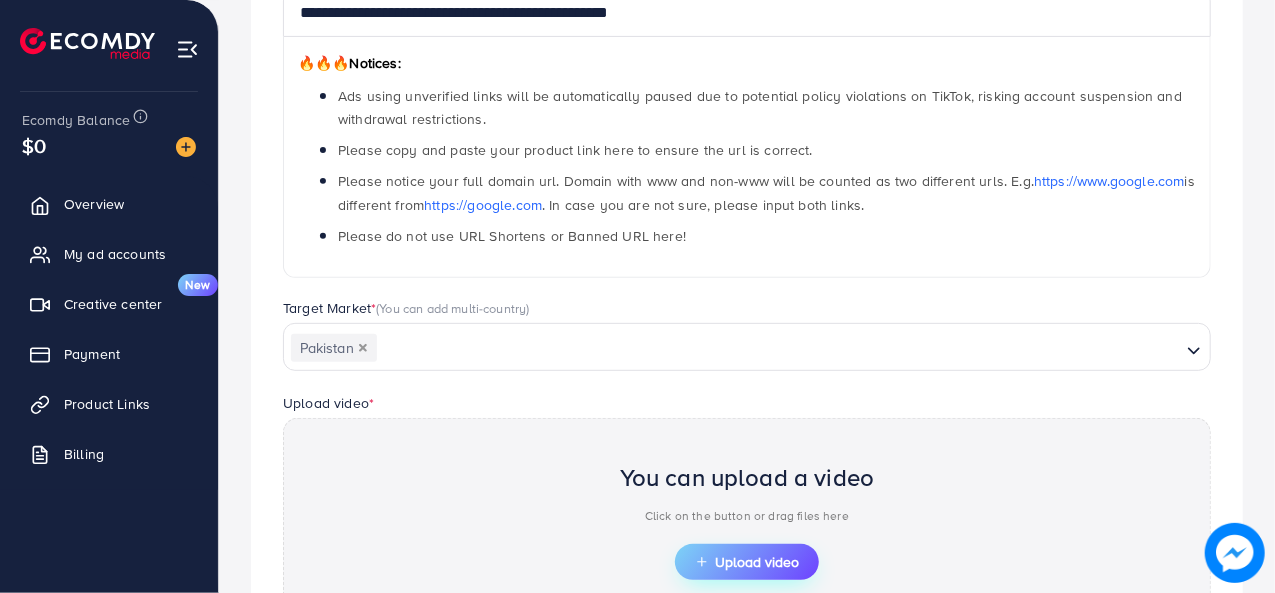 click on "Upload video" at bounding box center (747, 562) 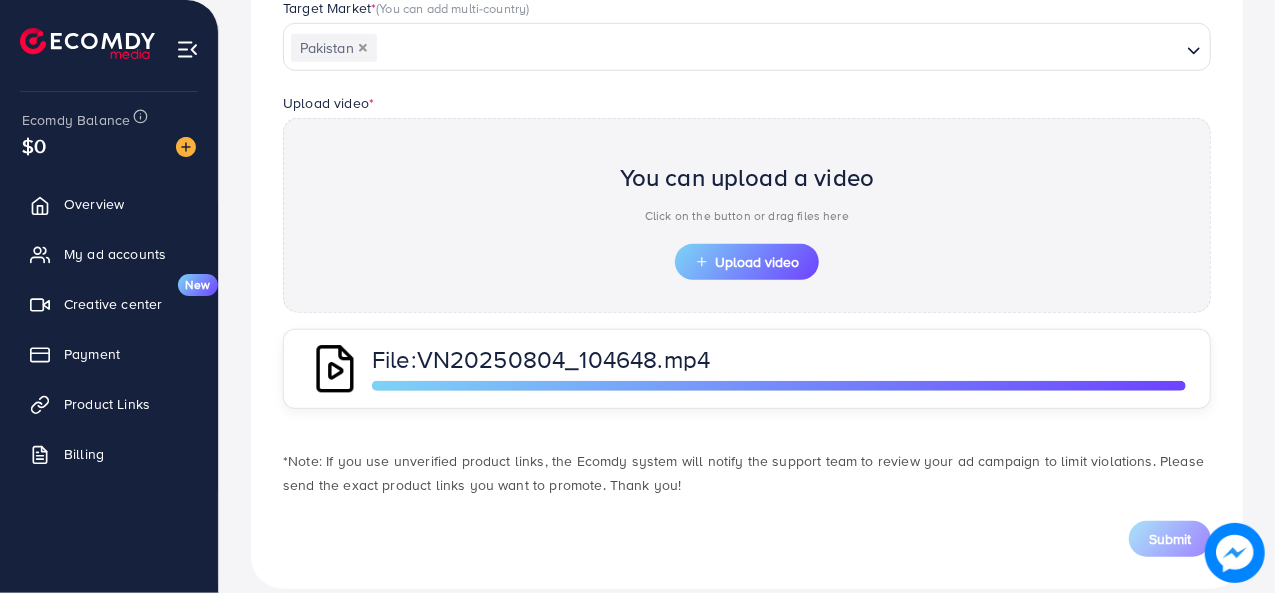 scroll, scrollTop: 624, scrollLeft: 0, axis: vertical 